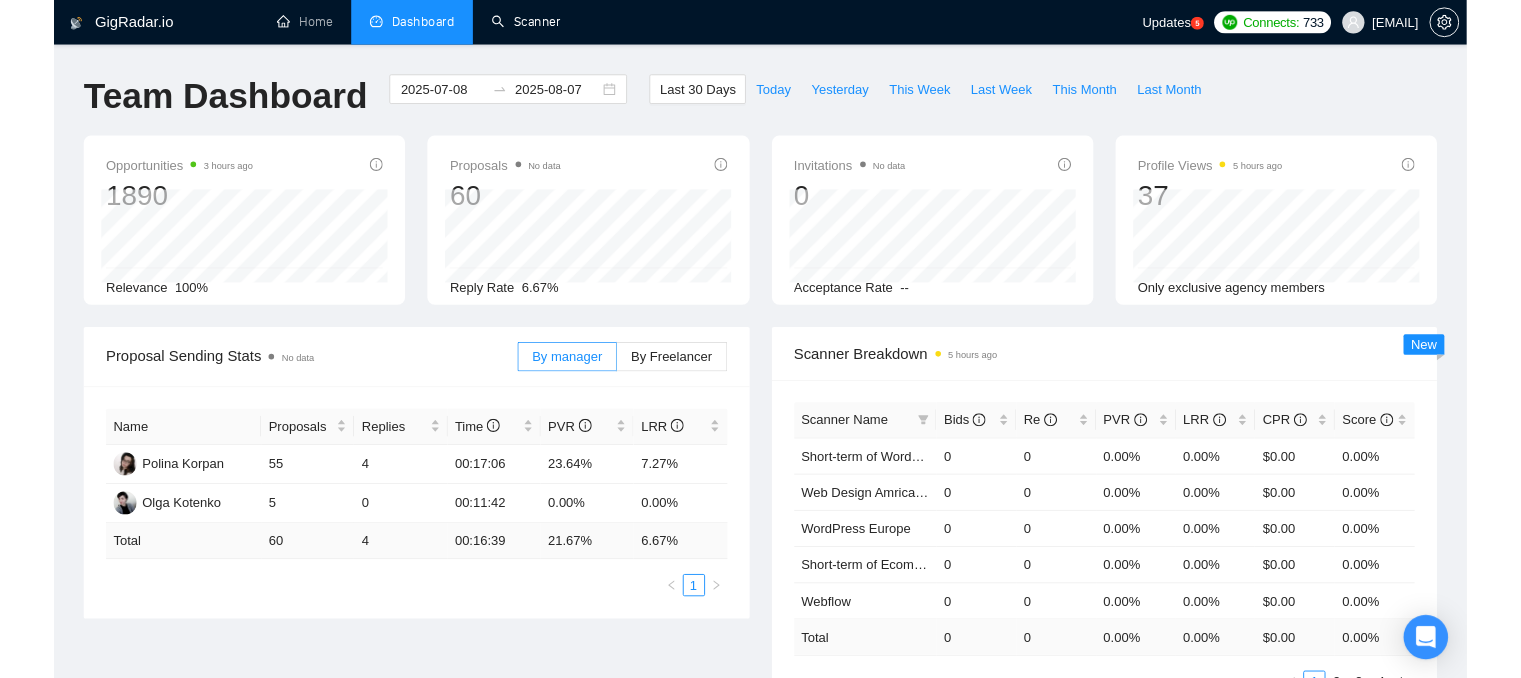 scroll, scrollTop: 0, scrollLeft: 0, axis: both 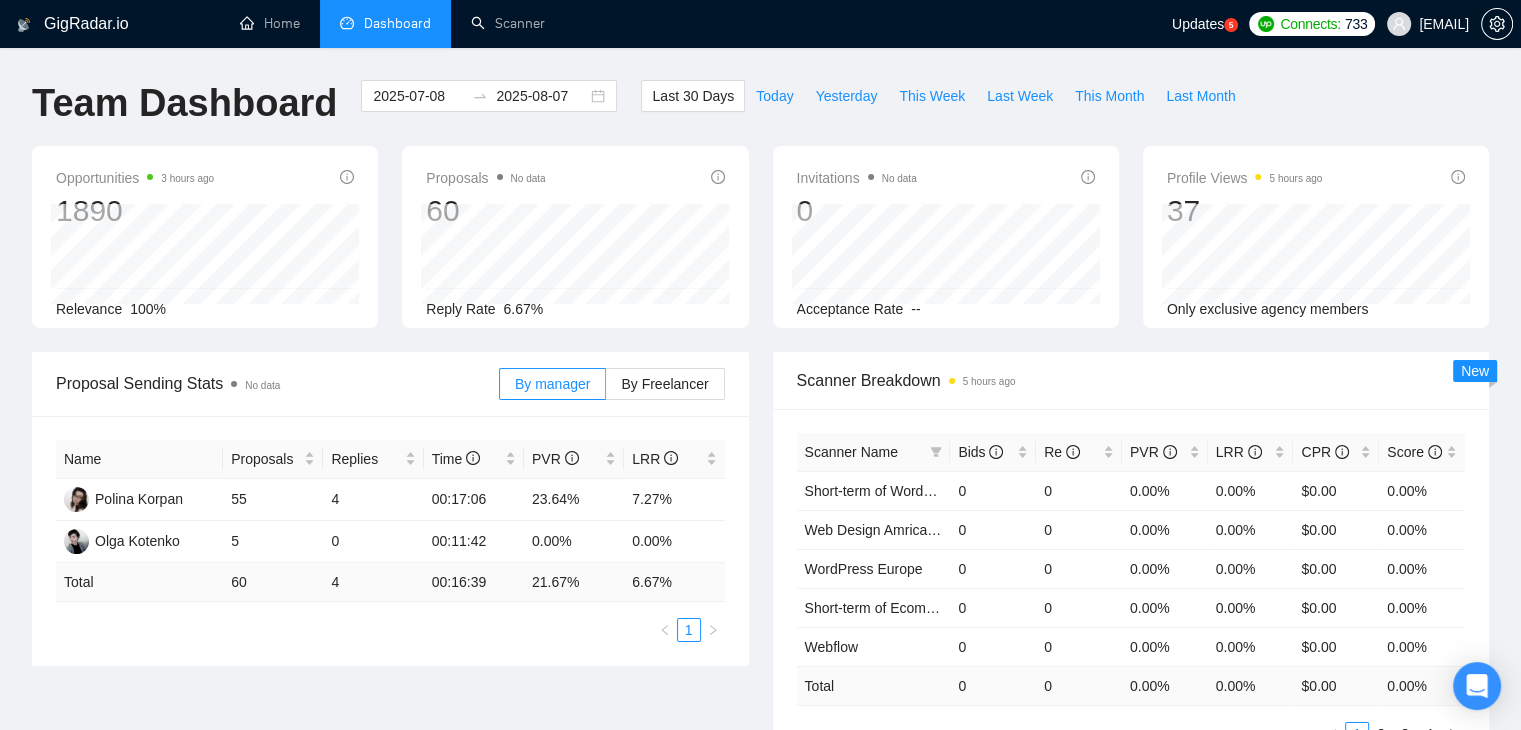 click on "[EMAIL]" at bounding box center [1444, 24] 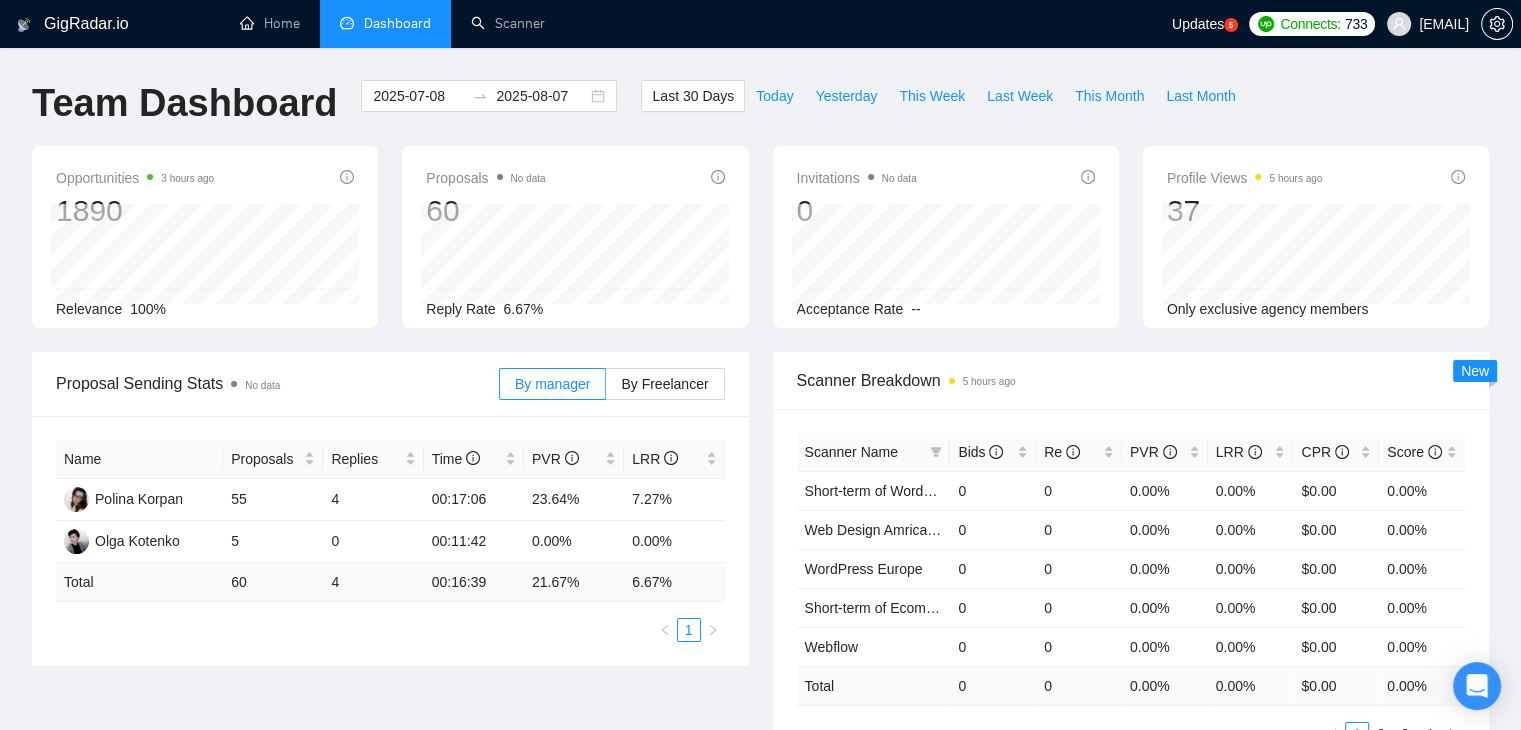 click on "[EMAIL]" at bounding box center [1428, 24] 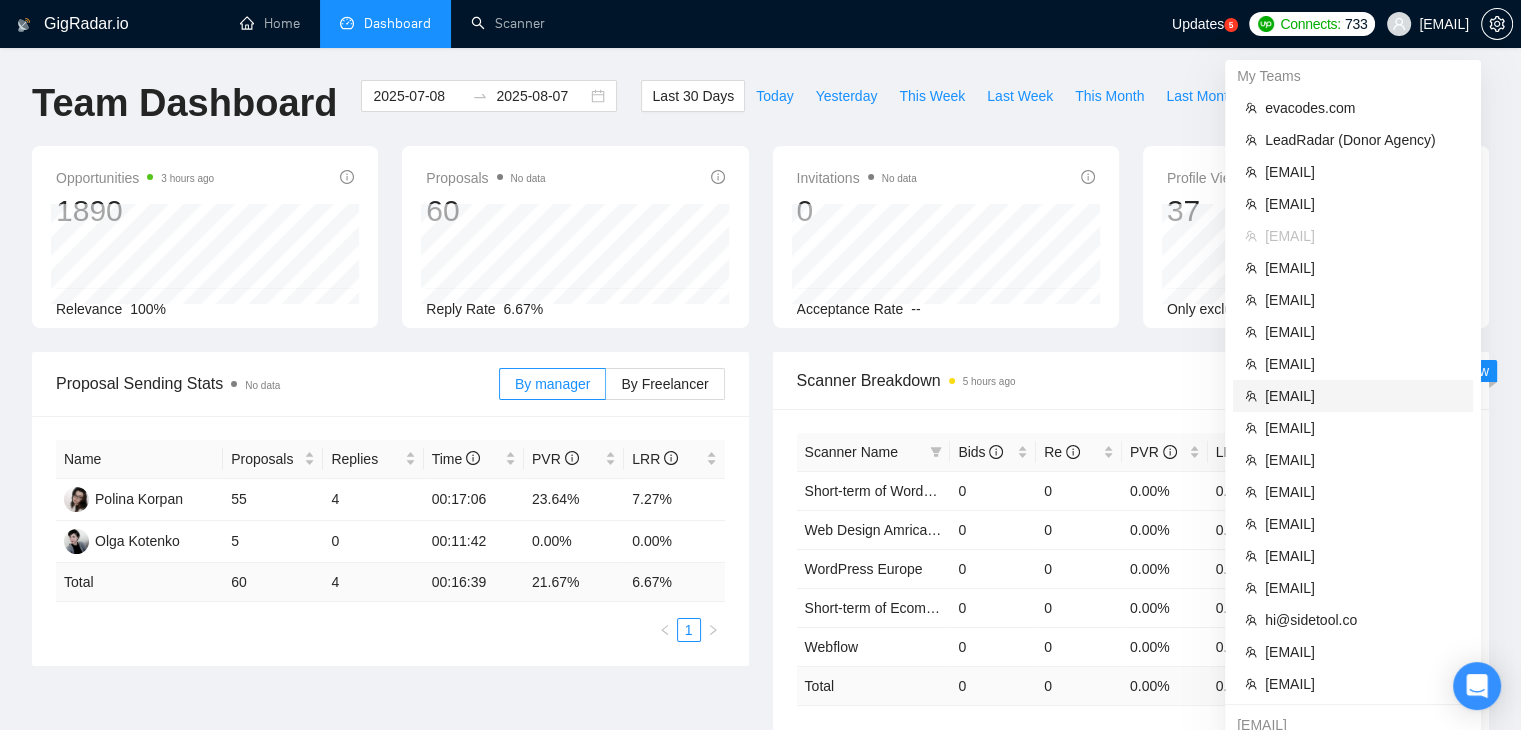 click on "[EMAIL]" at bounding box center (1363, 396) 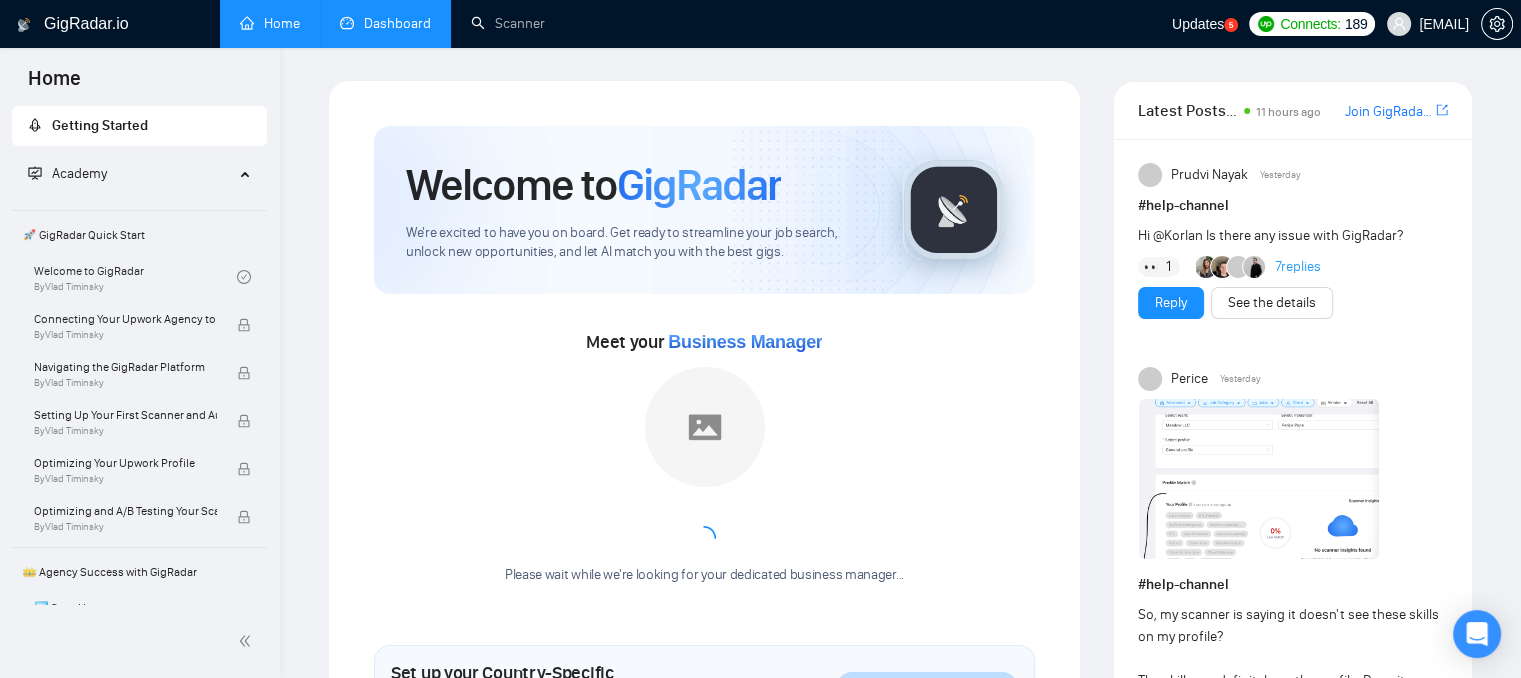 click on "Dashboard" at bounding box center [385, 23] 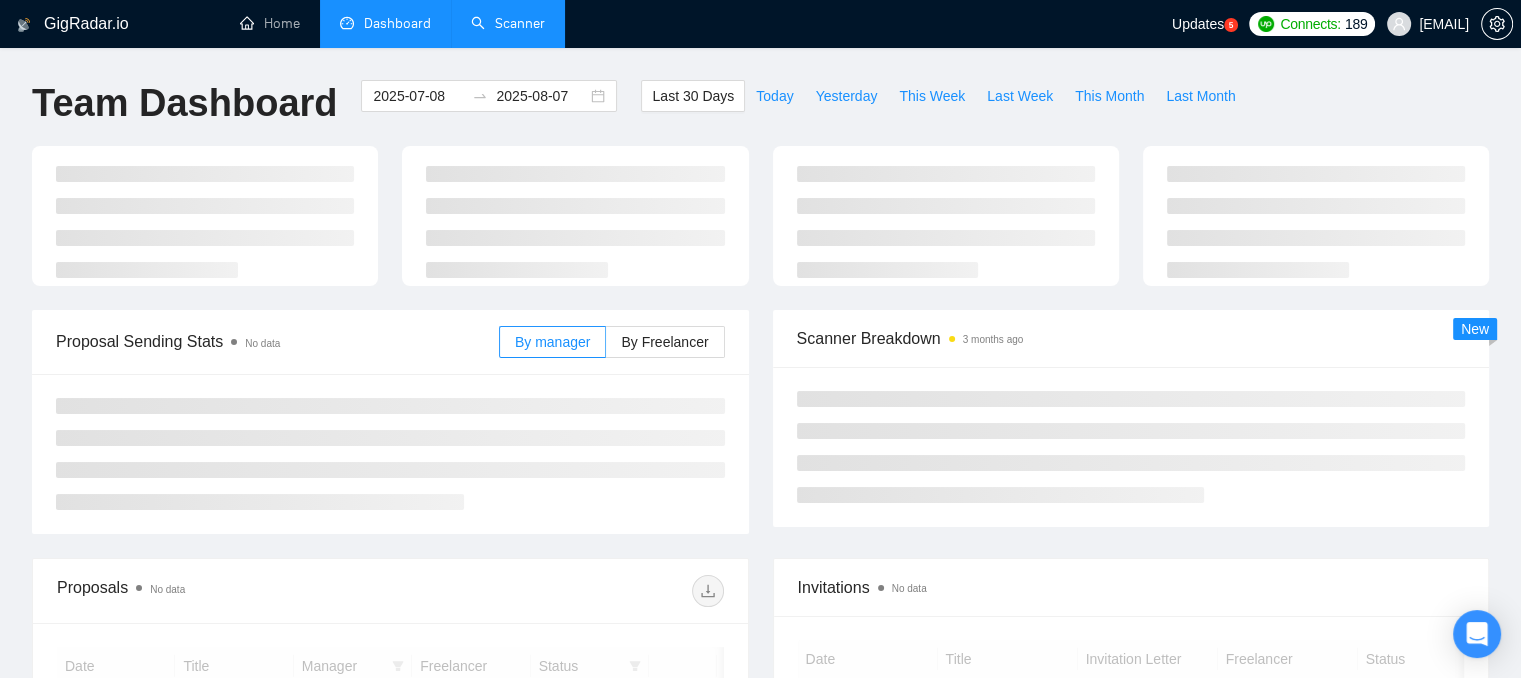 click on "Scanner" at bounding box center (508, 23) 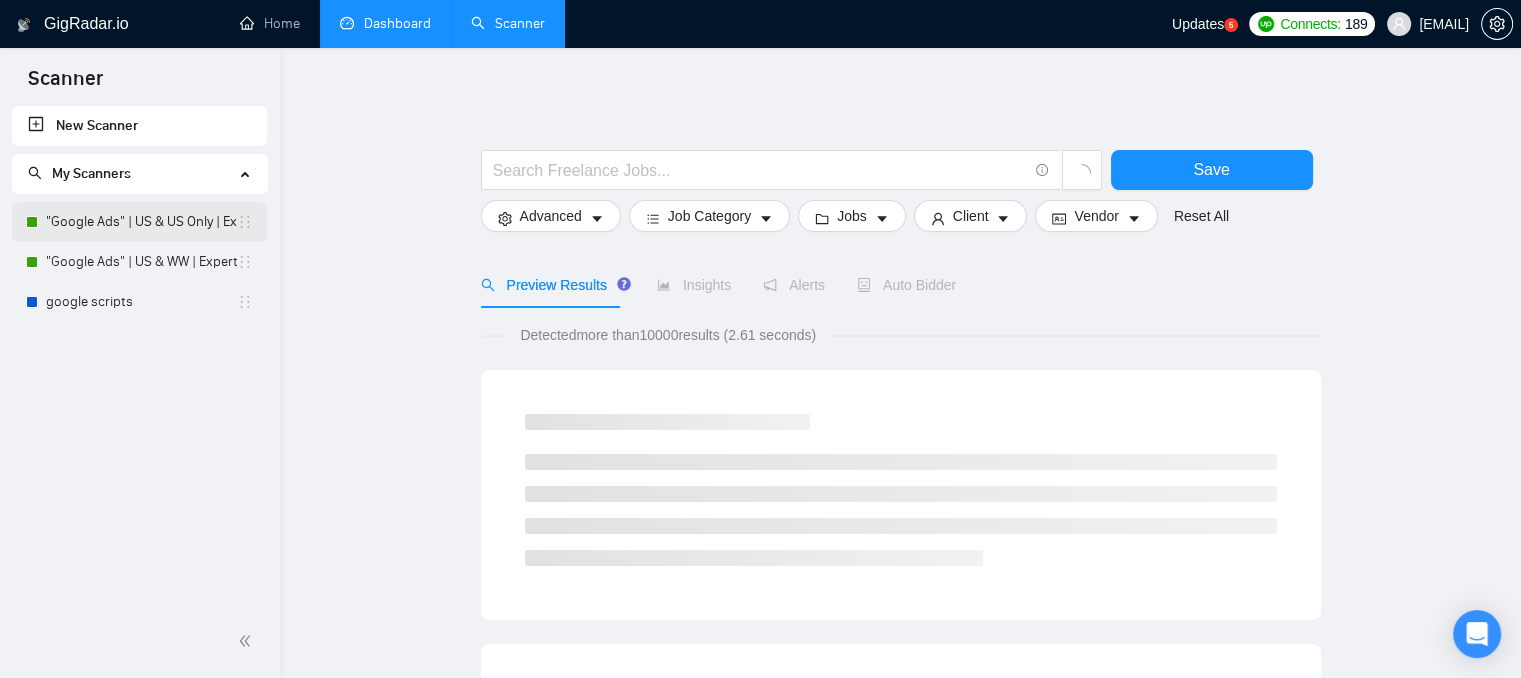 click on ""Google Ads" | US & US Only | Expert" at bounding box center (141, 222) 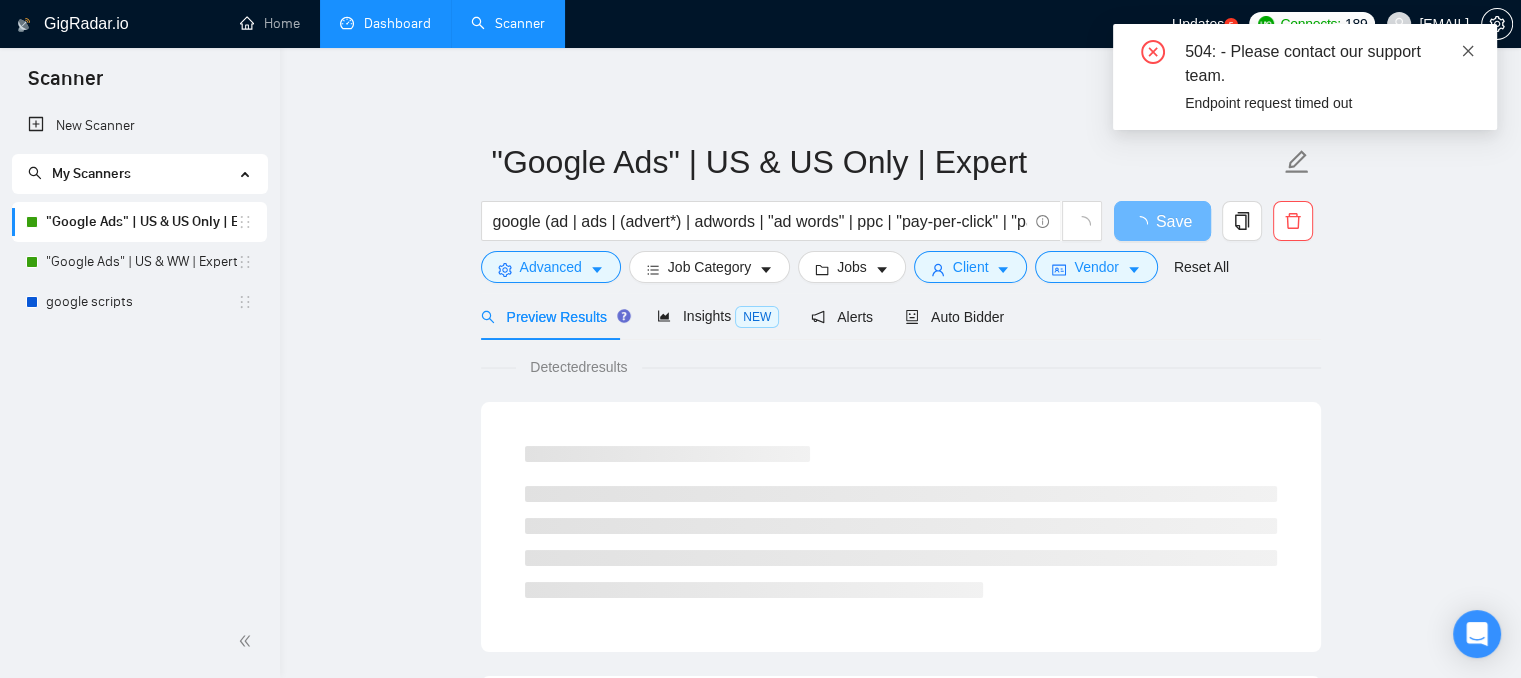 click 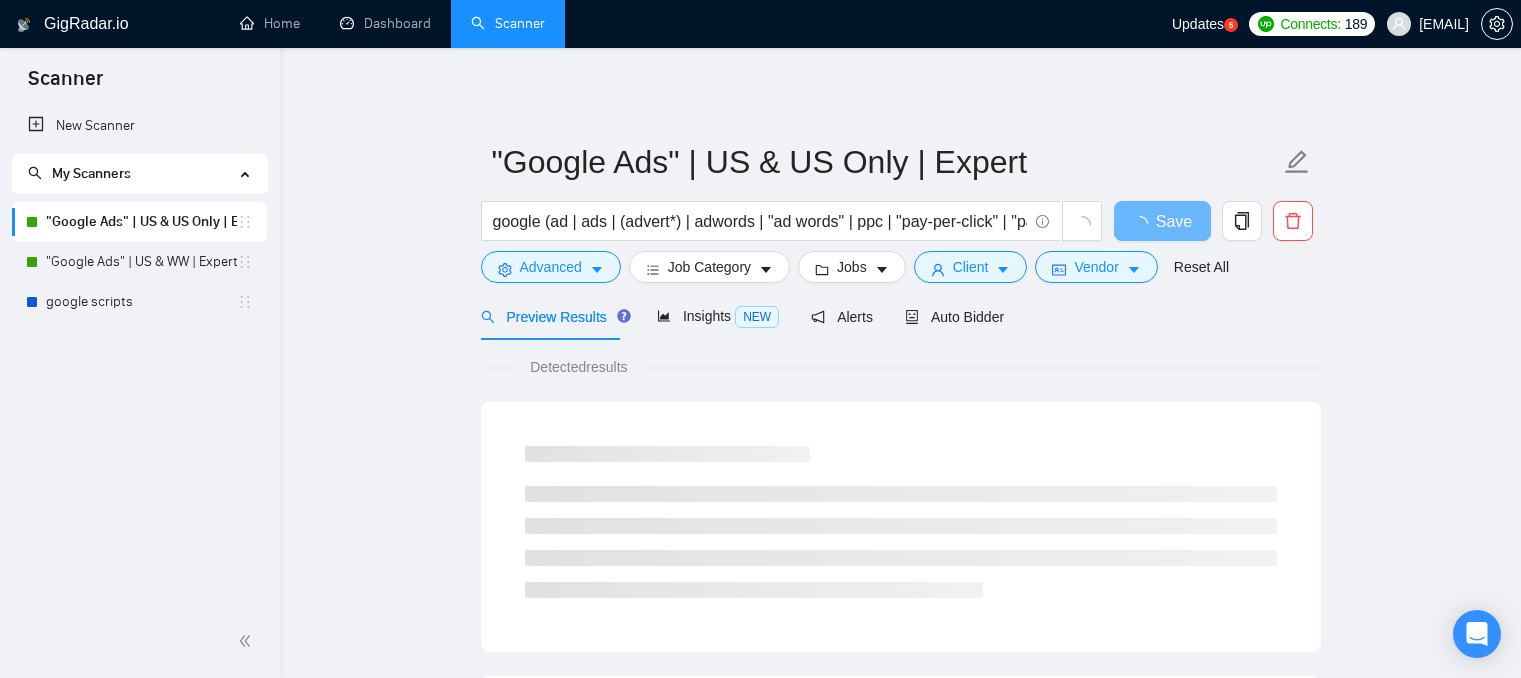 scroll, scrollTop: 0, scrollLeft: 0, axis: both 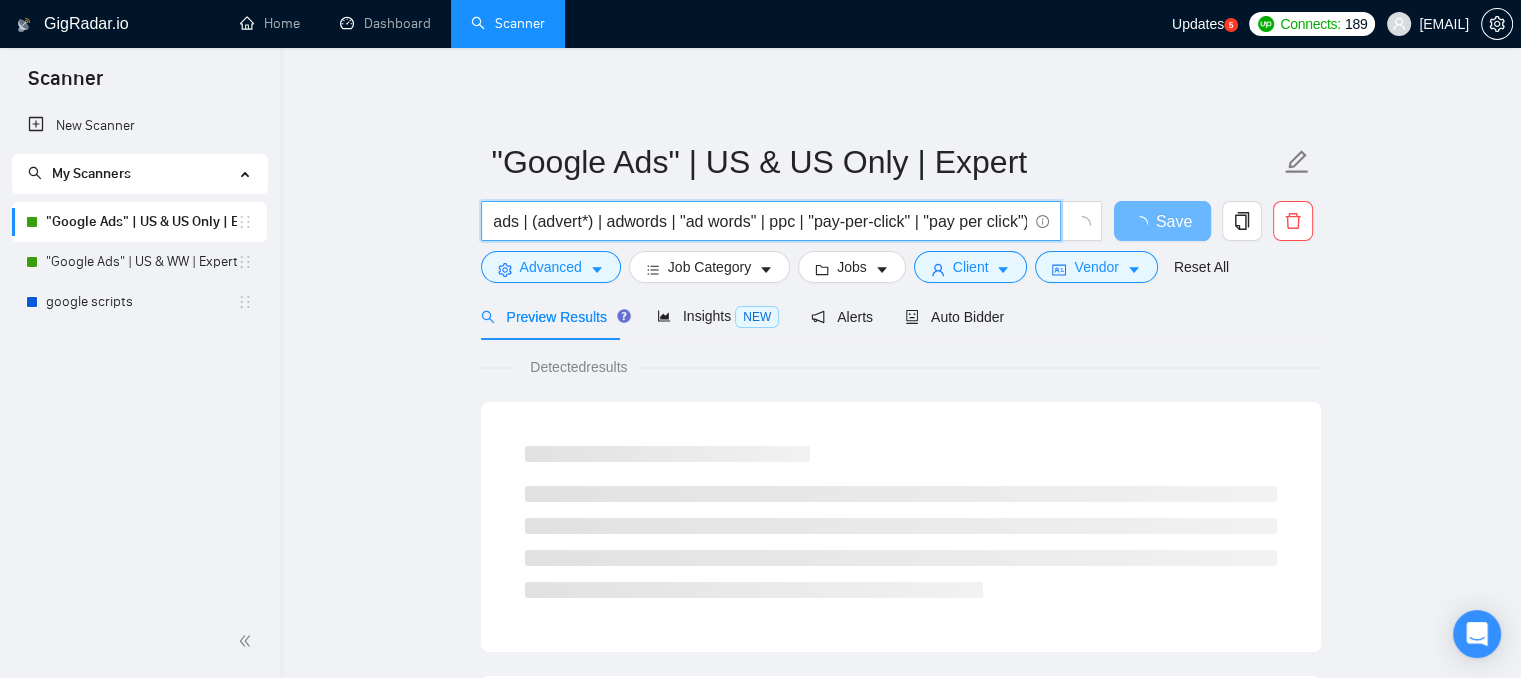drag, startPoint x: 492, startPoint y: 222, endPoint x: 1055, endPoint y: 237, distance: 563.19977 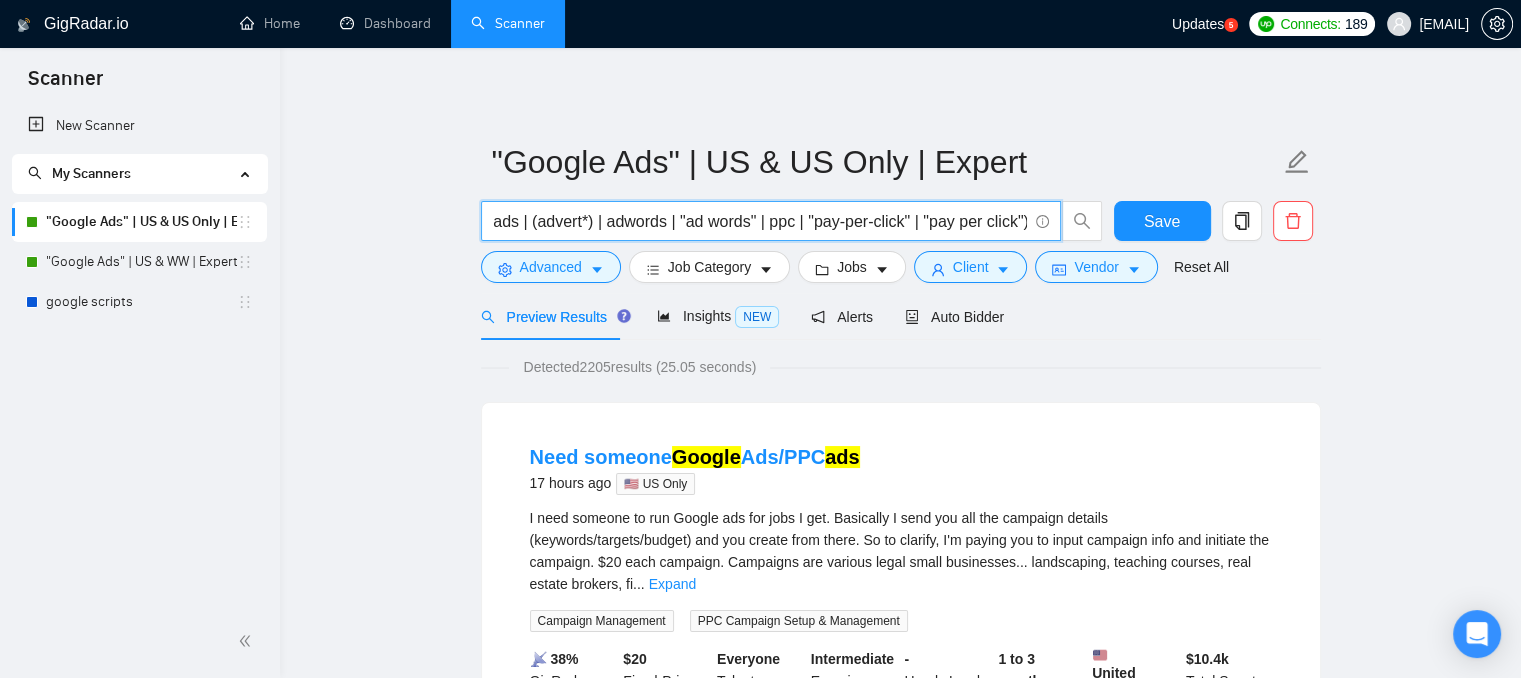 click on "google (ad | ads | (advert*) | adwords | "ad words" | ppc | "pay-per-click" | "pay per click")" at bounding box center [760, 221] 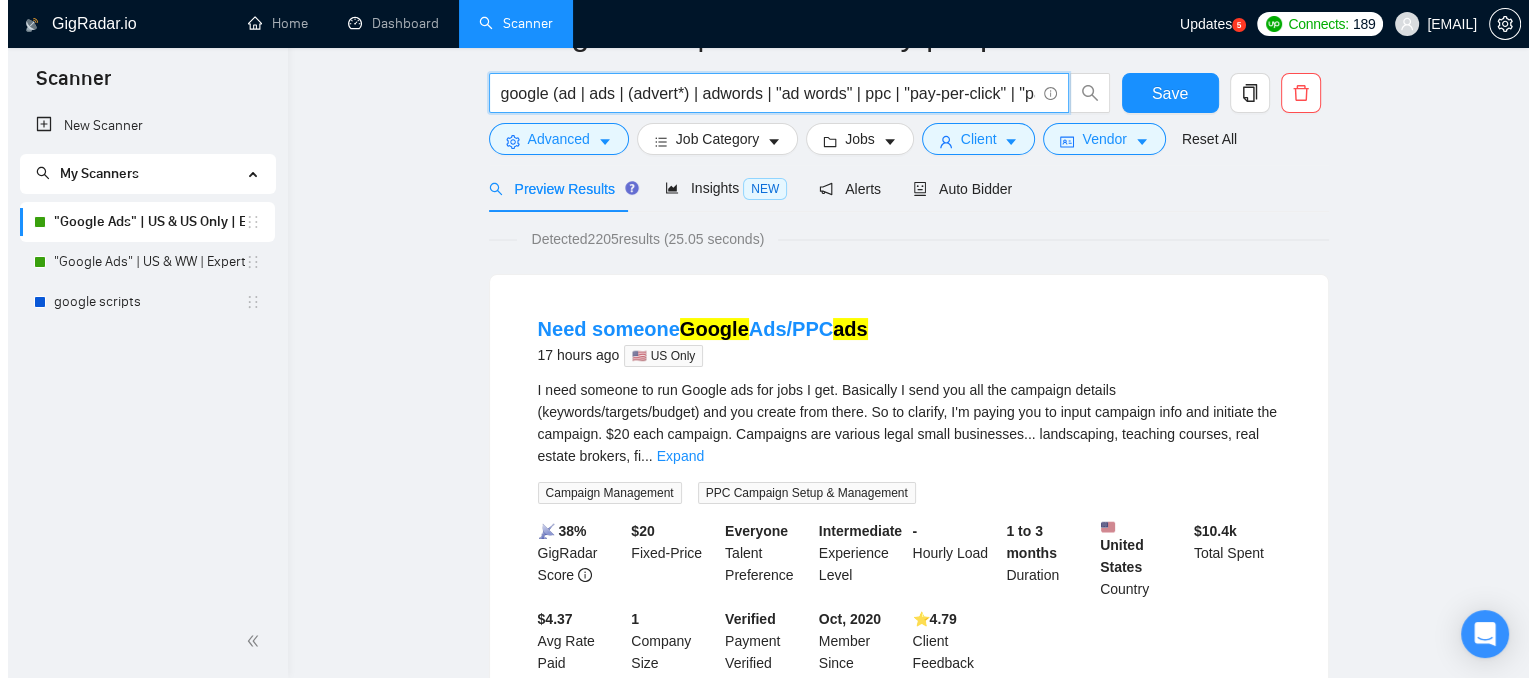 scroll, scrollTop: 0, scrollLeft: 0, axis: both 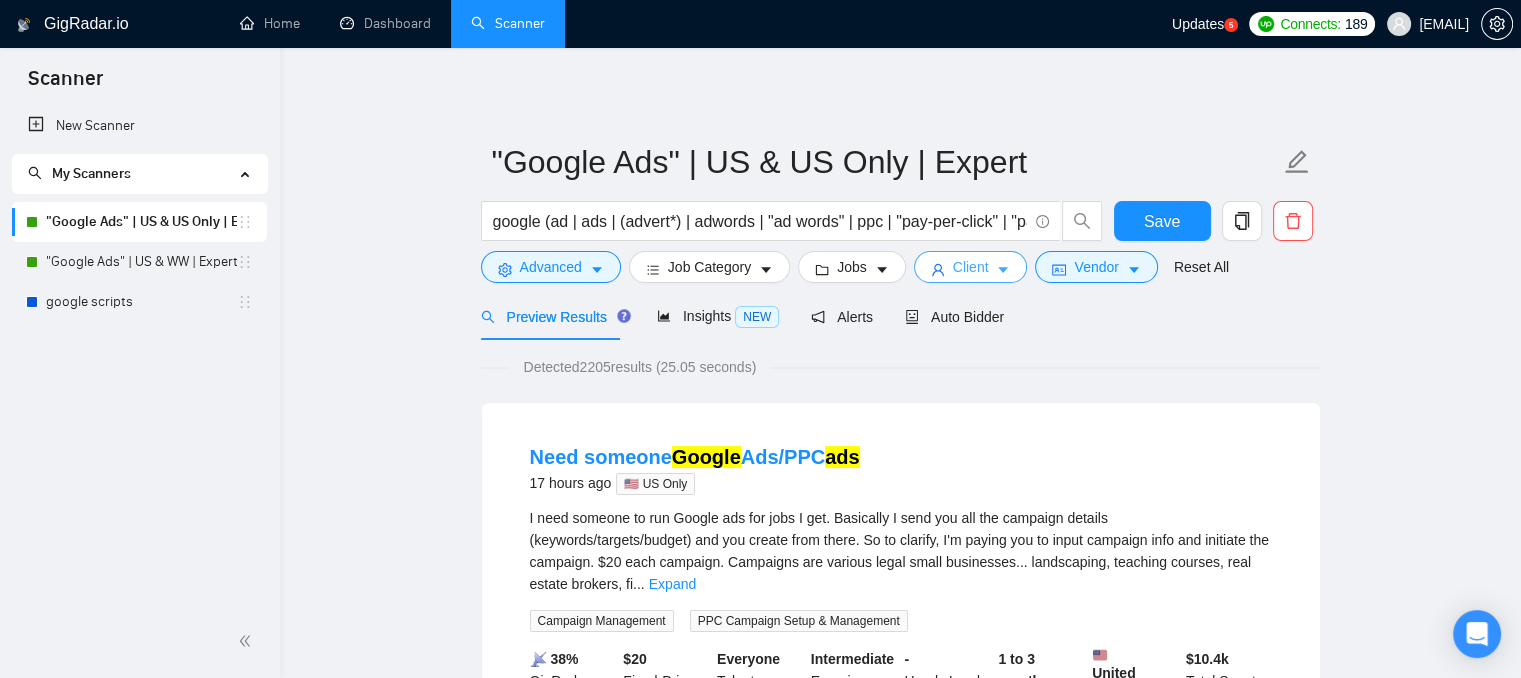 click on "Client" at bounding box center (971, 267) 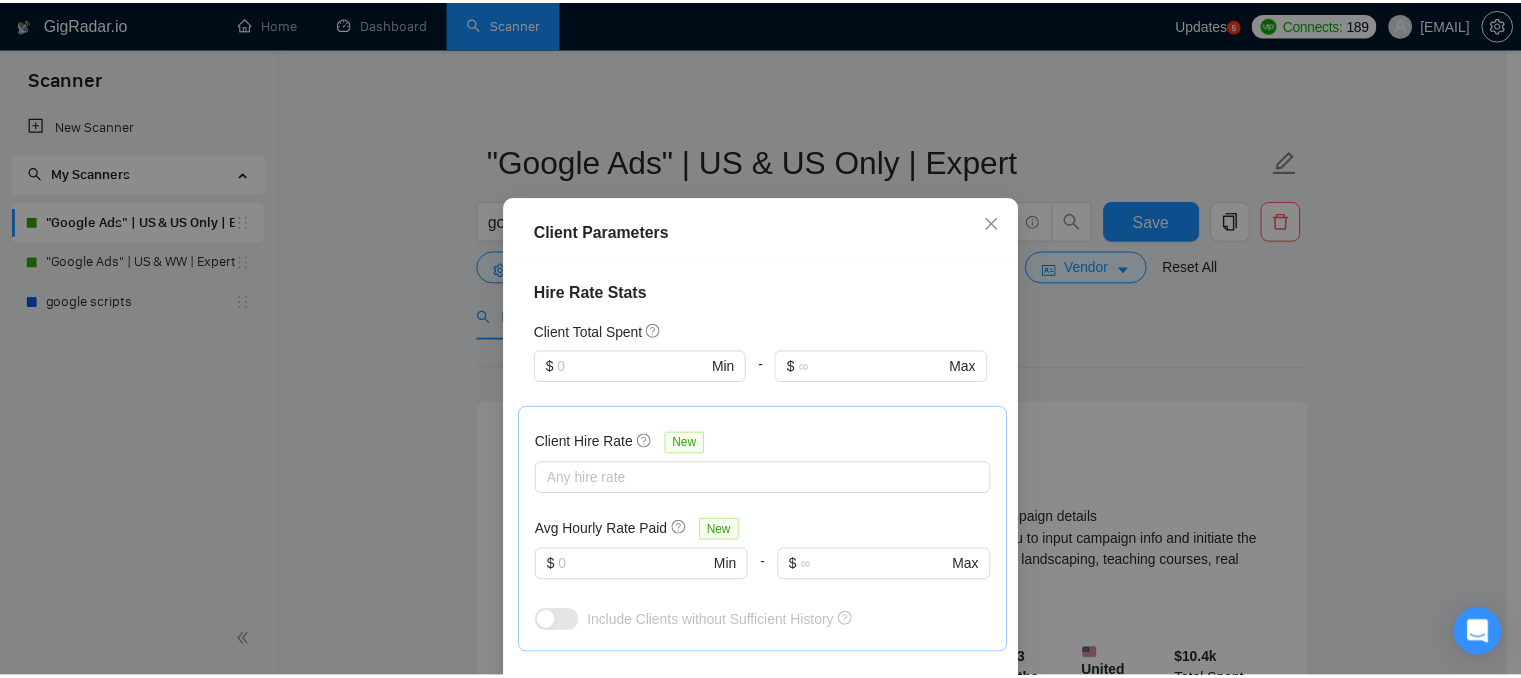 scroll, scrollTop: 500, scrollLeft: 0, axis: vertical 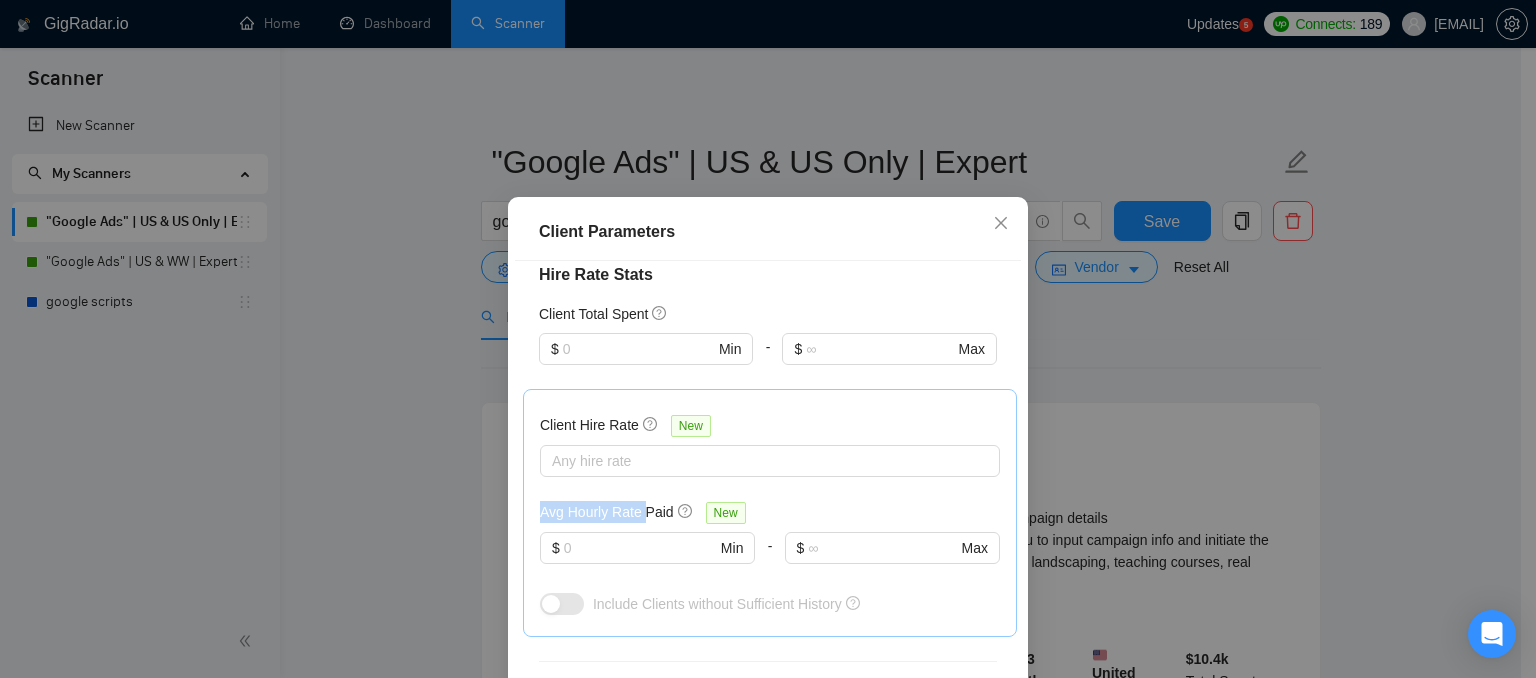 drag, startPoint x: 527, startPoint y: 511, endPoint x: 634, endPoint y: 517, distance: 107.16809 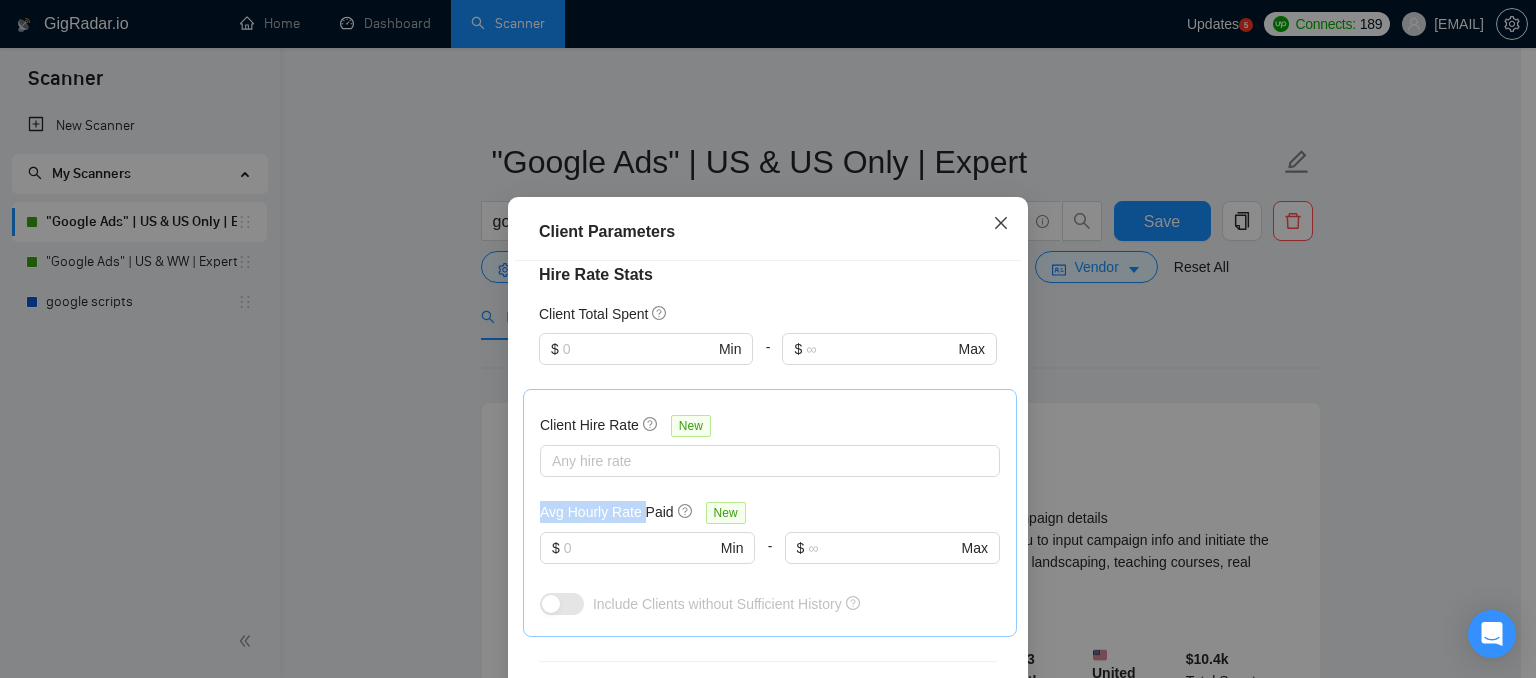 click 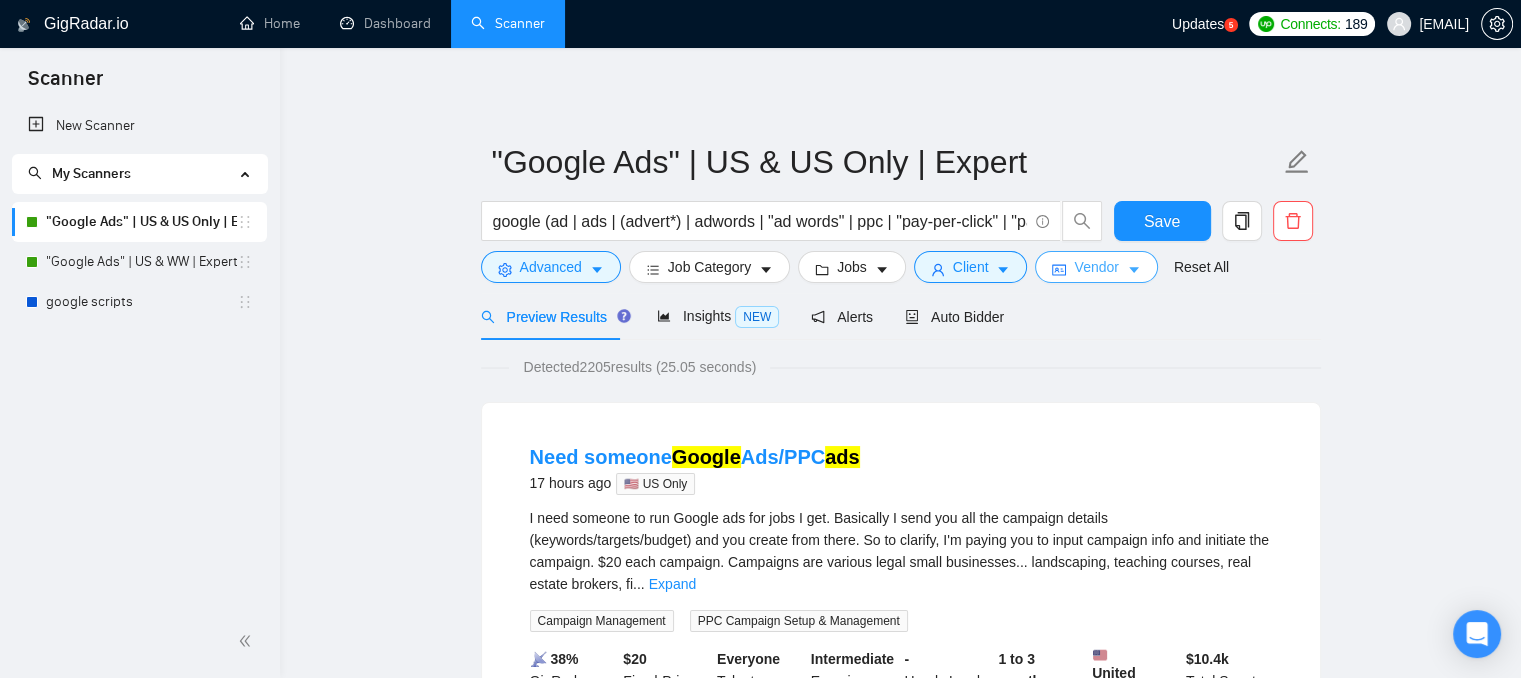 click on "Vendor" at bounding box center [1096, 267] 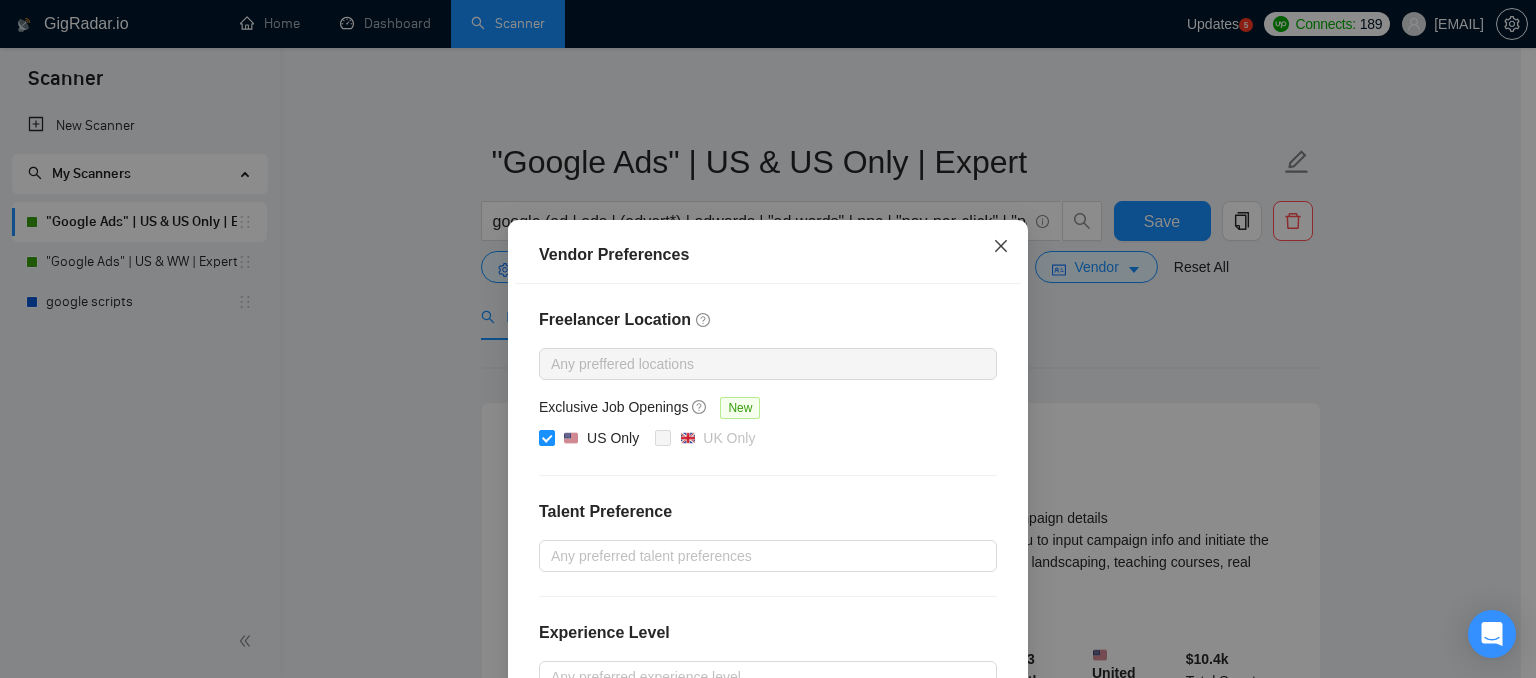 click 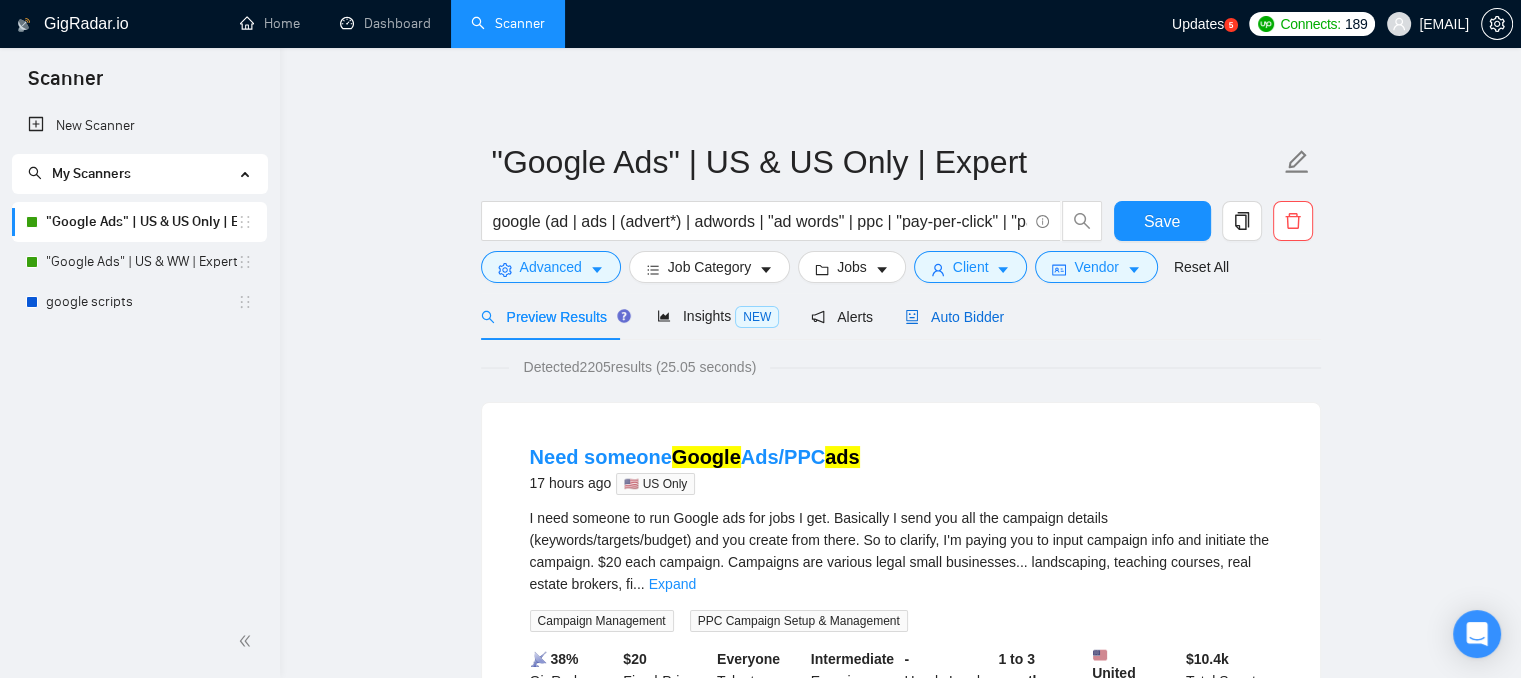 click on "Auto Bidder" at bounding box center (954, 317) 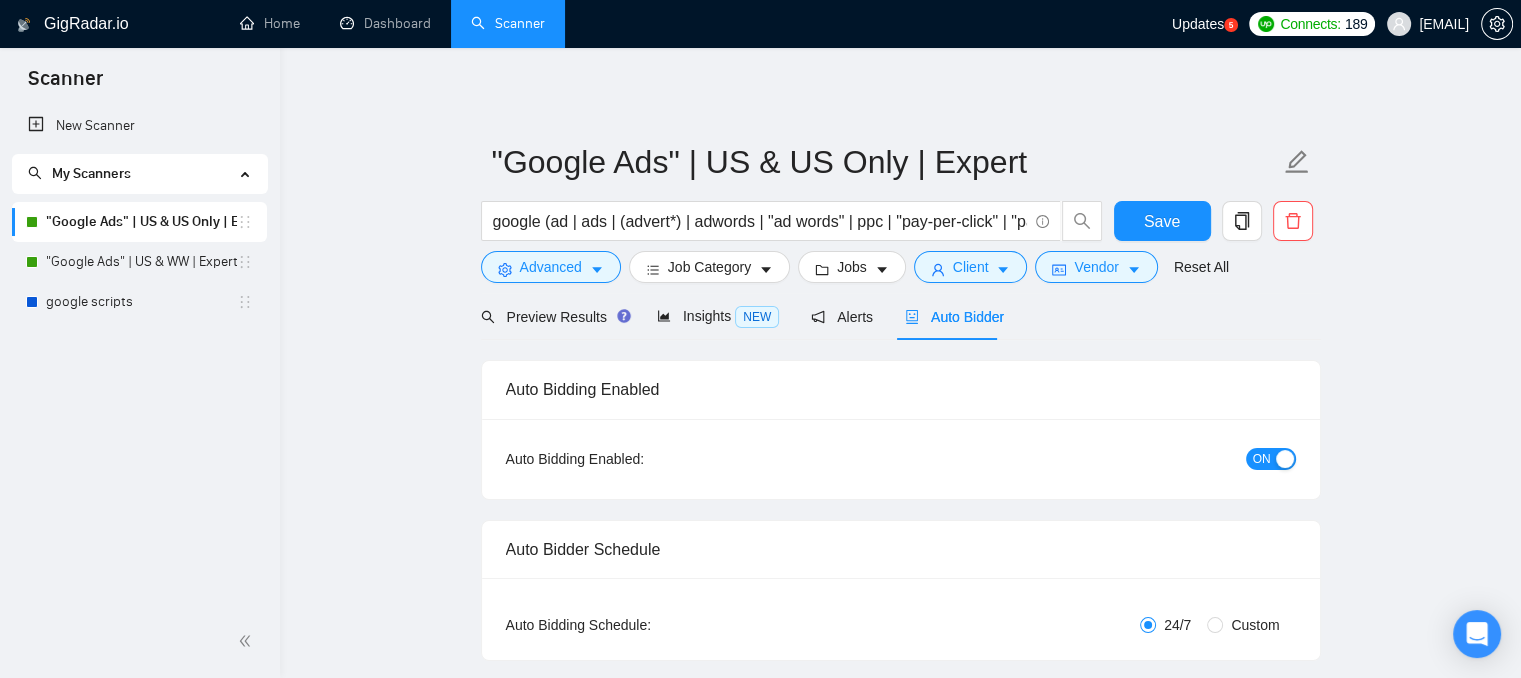 type 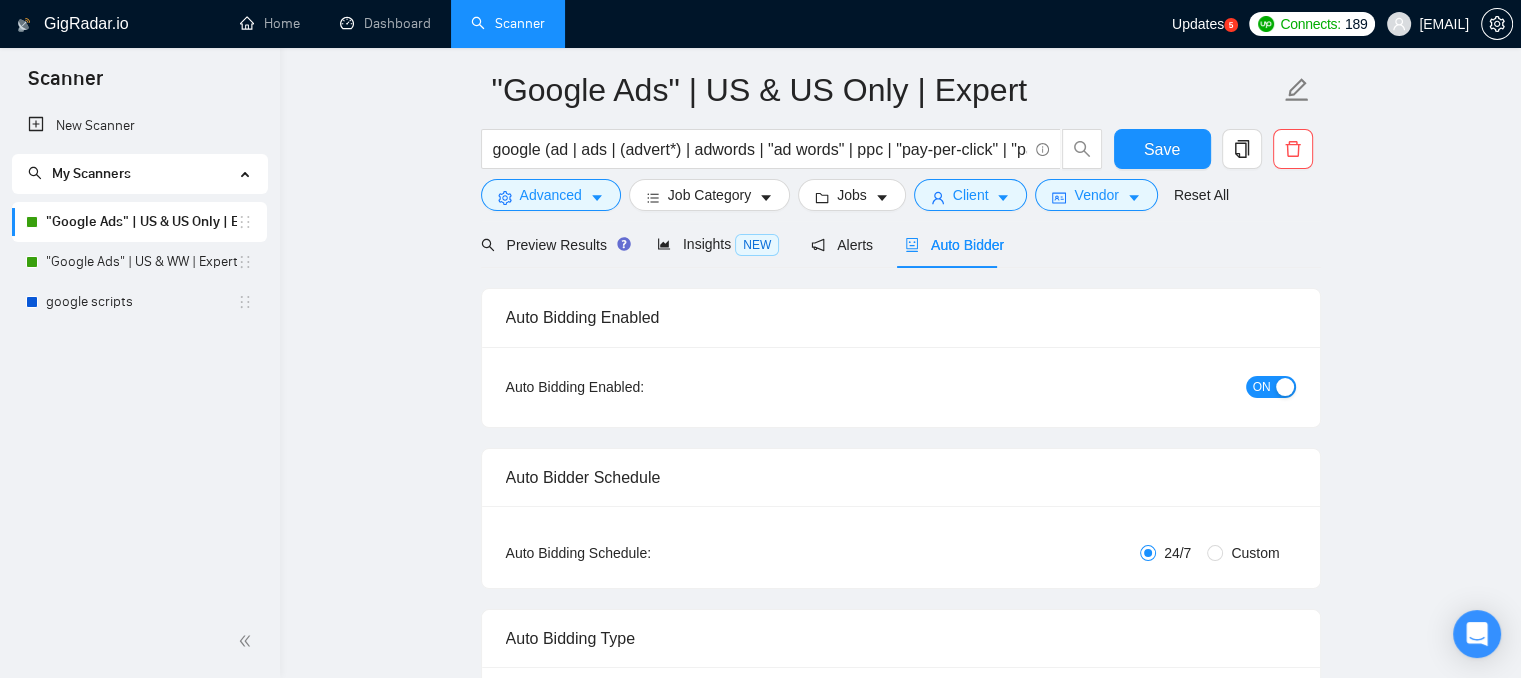 scroll, scrollTop: 0, scrollLeft: 0, axis: both 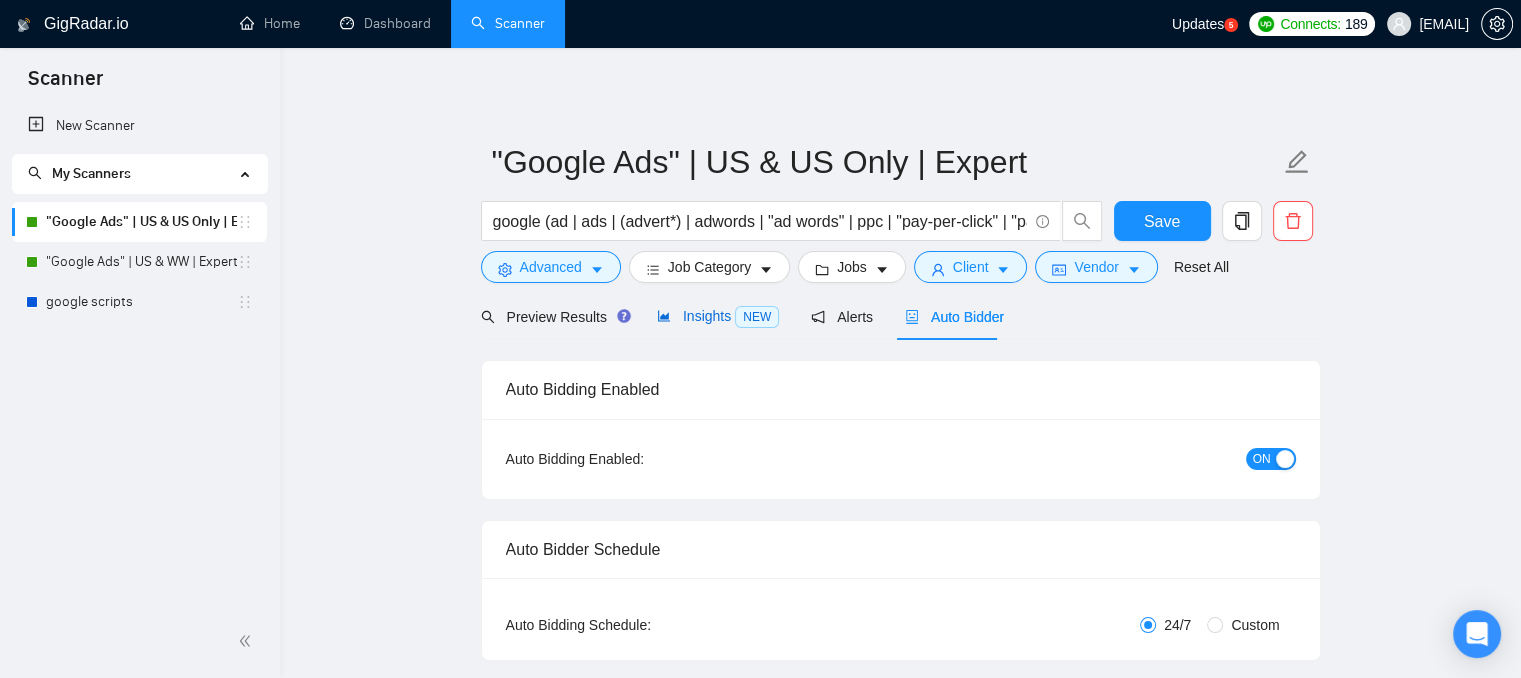 click on "Insights NEW" at bounding box center [718, 316] 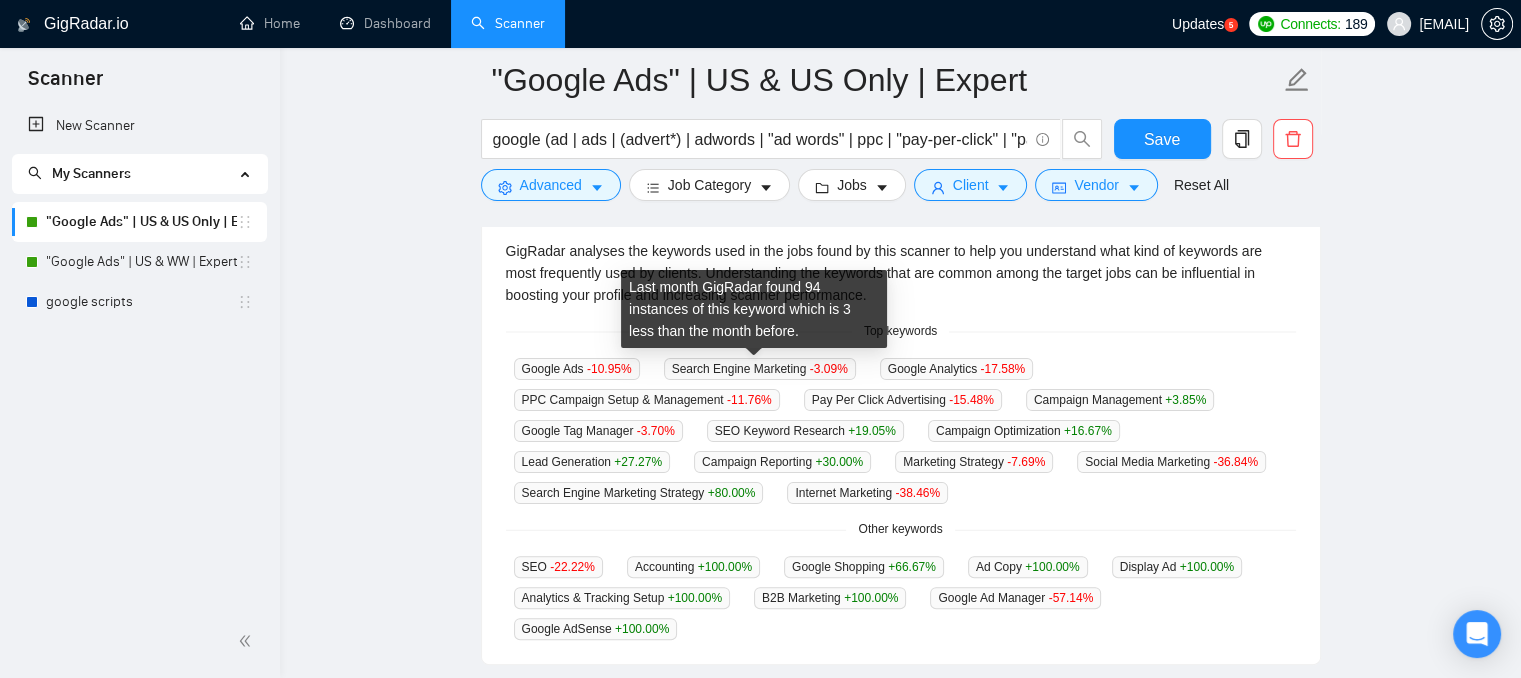 scroll, scrollTop: 500, scrollLeft: 0, axis: vertical 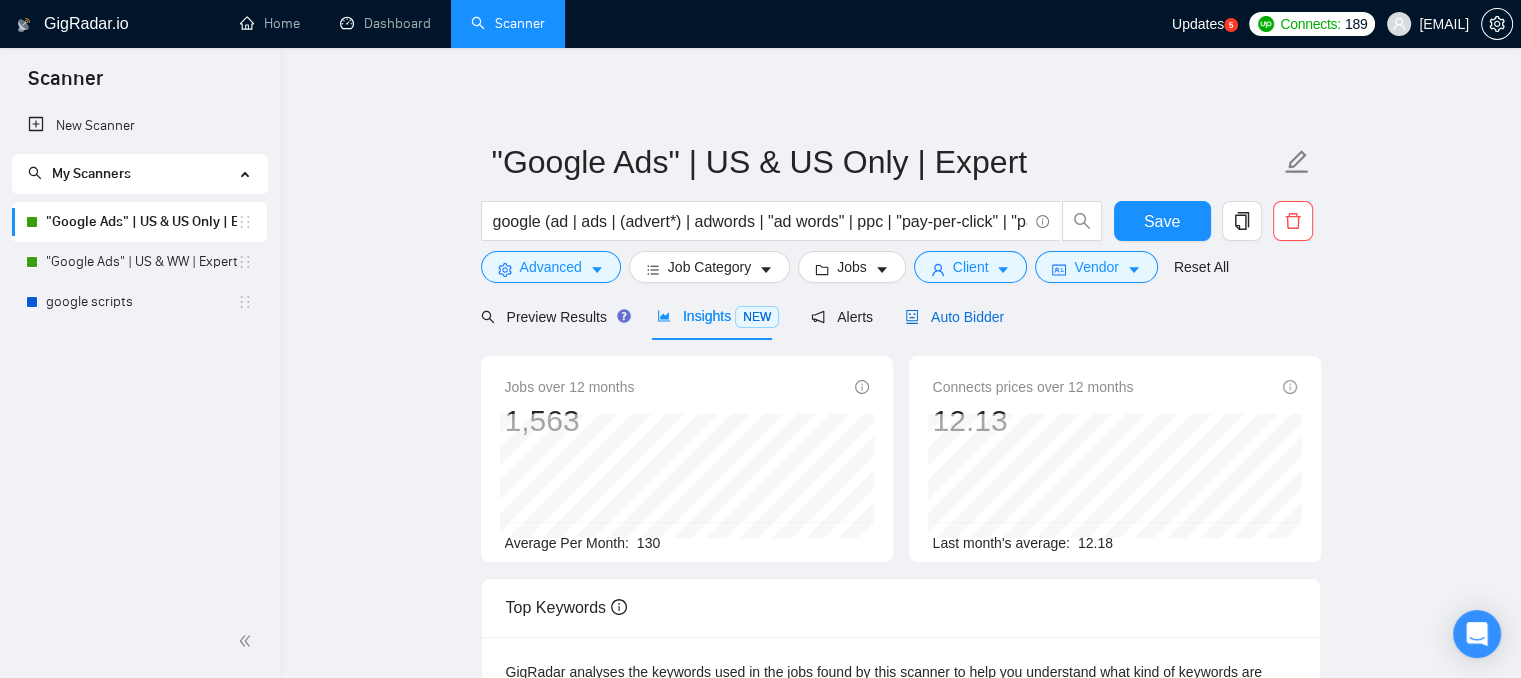 click on "Auto Bidder" at bounding box center (954, 317) 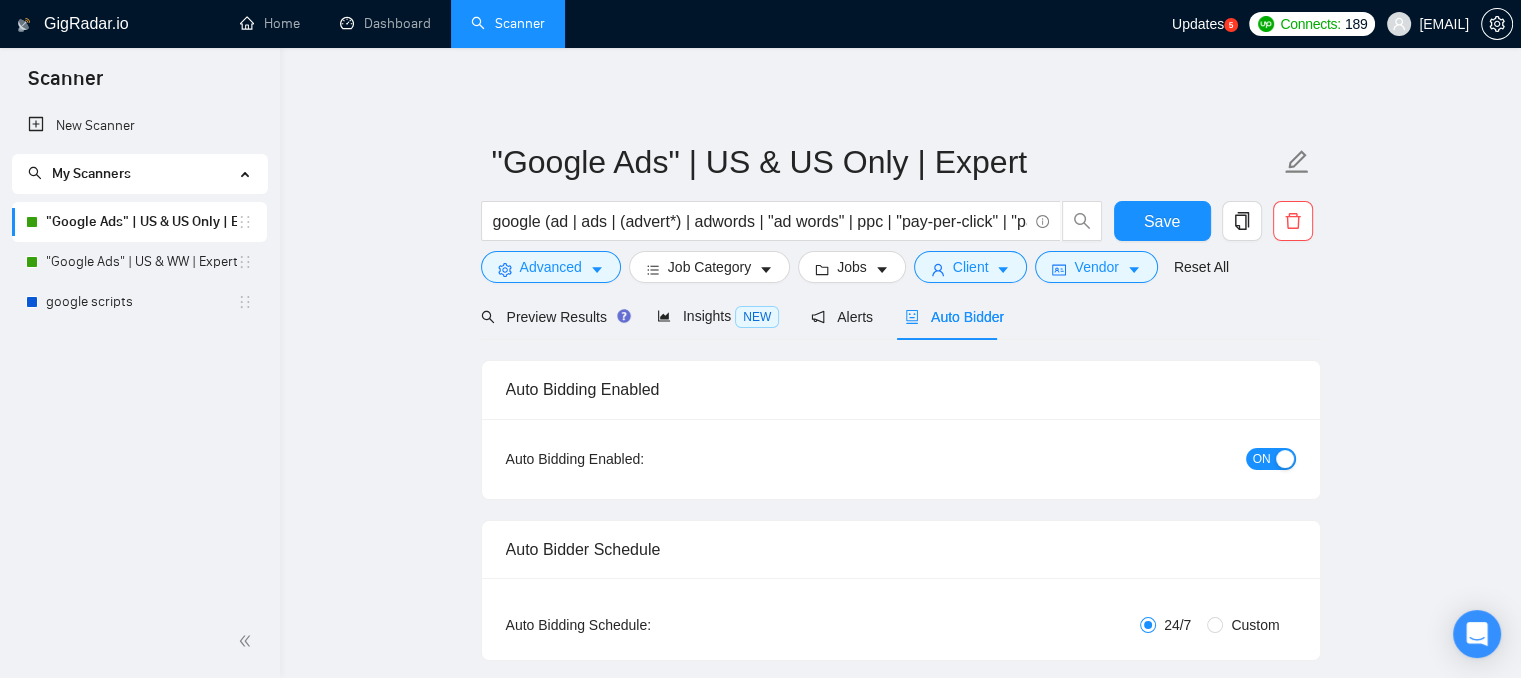 type 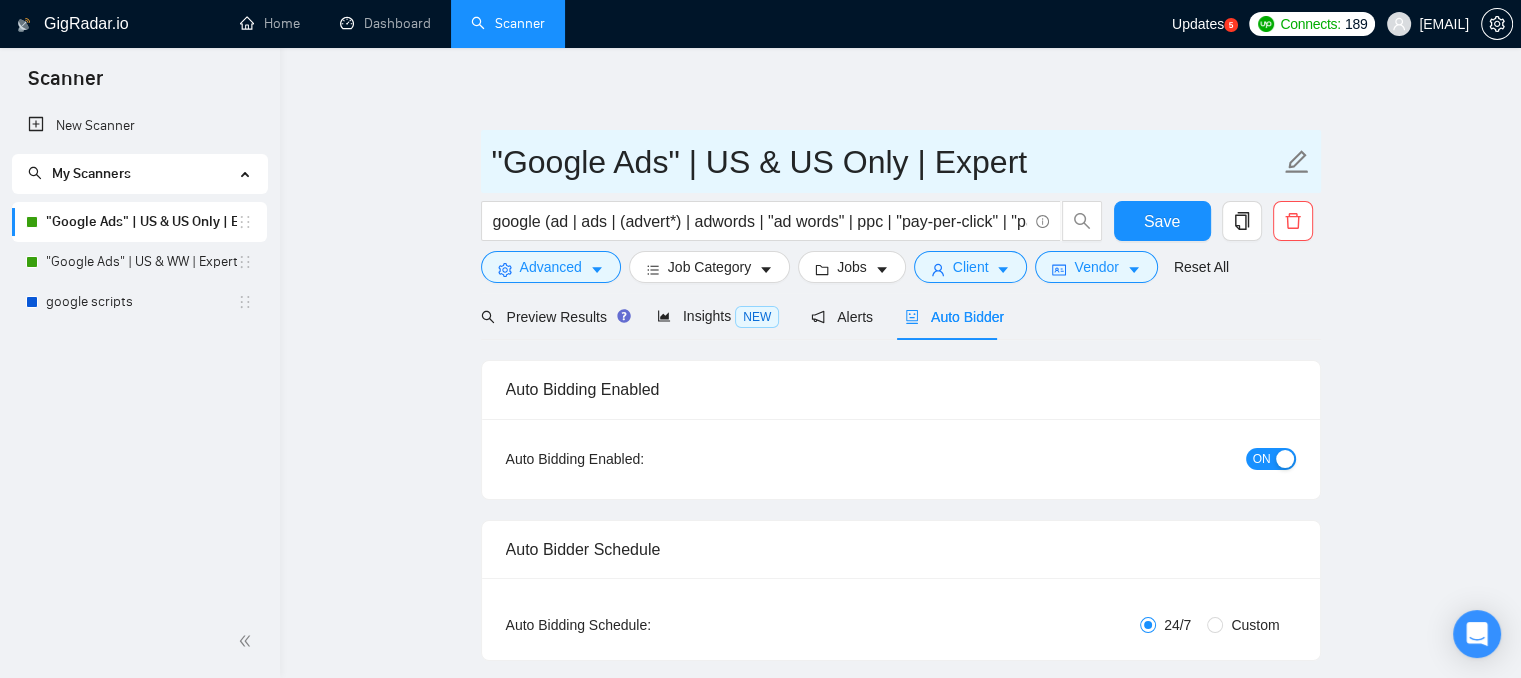 type 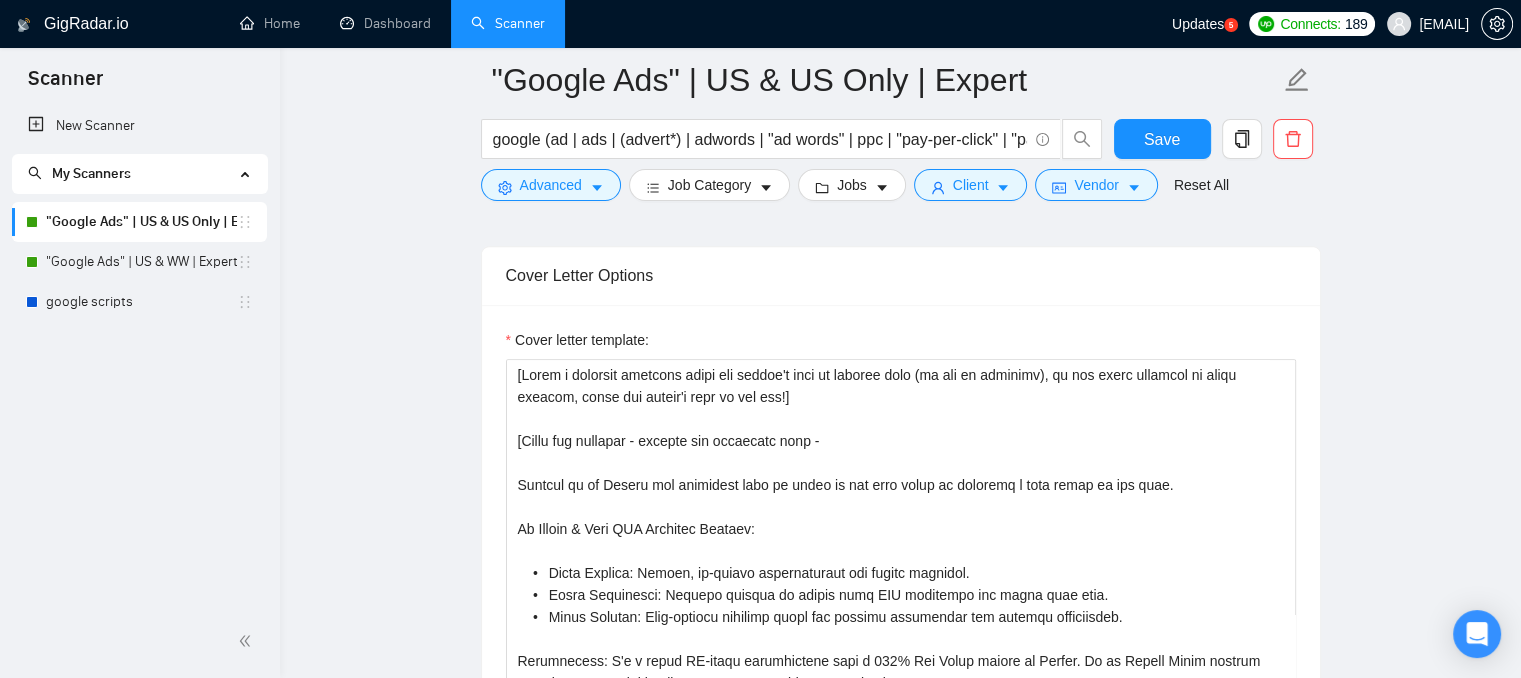 scroll, scrollTop: 2200, scrollLeft: 0, axis: vertical 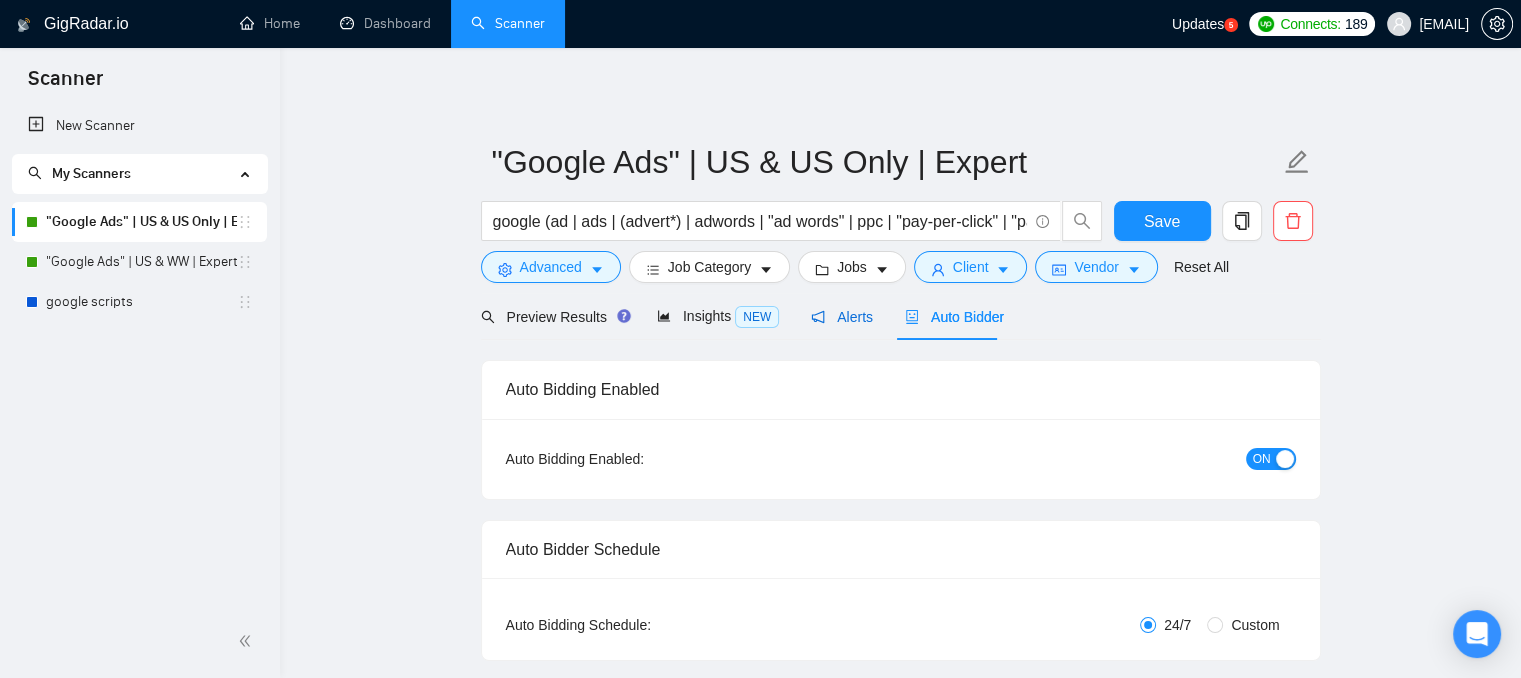click on "Alerts" at bounding box center (842, 317) 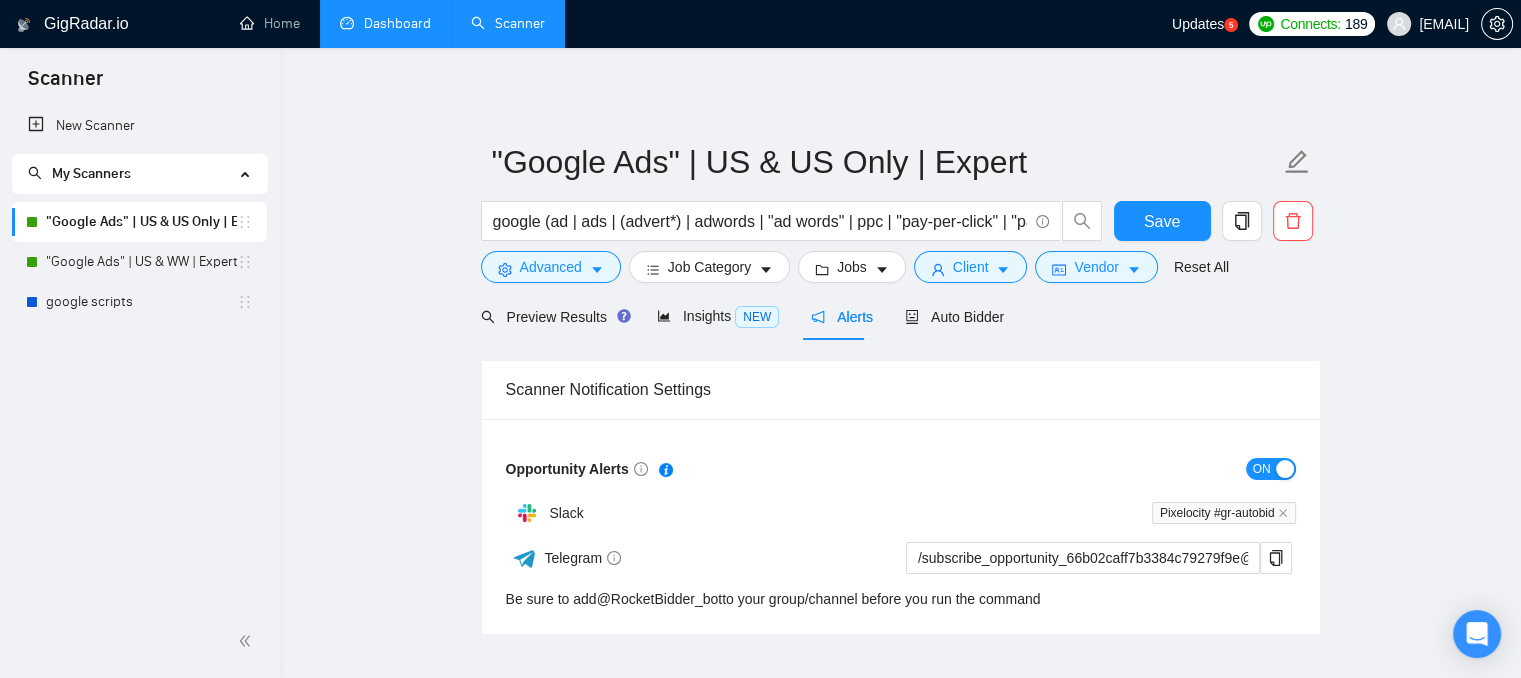 click on "Dashboard" at bounding box center [385, 23] 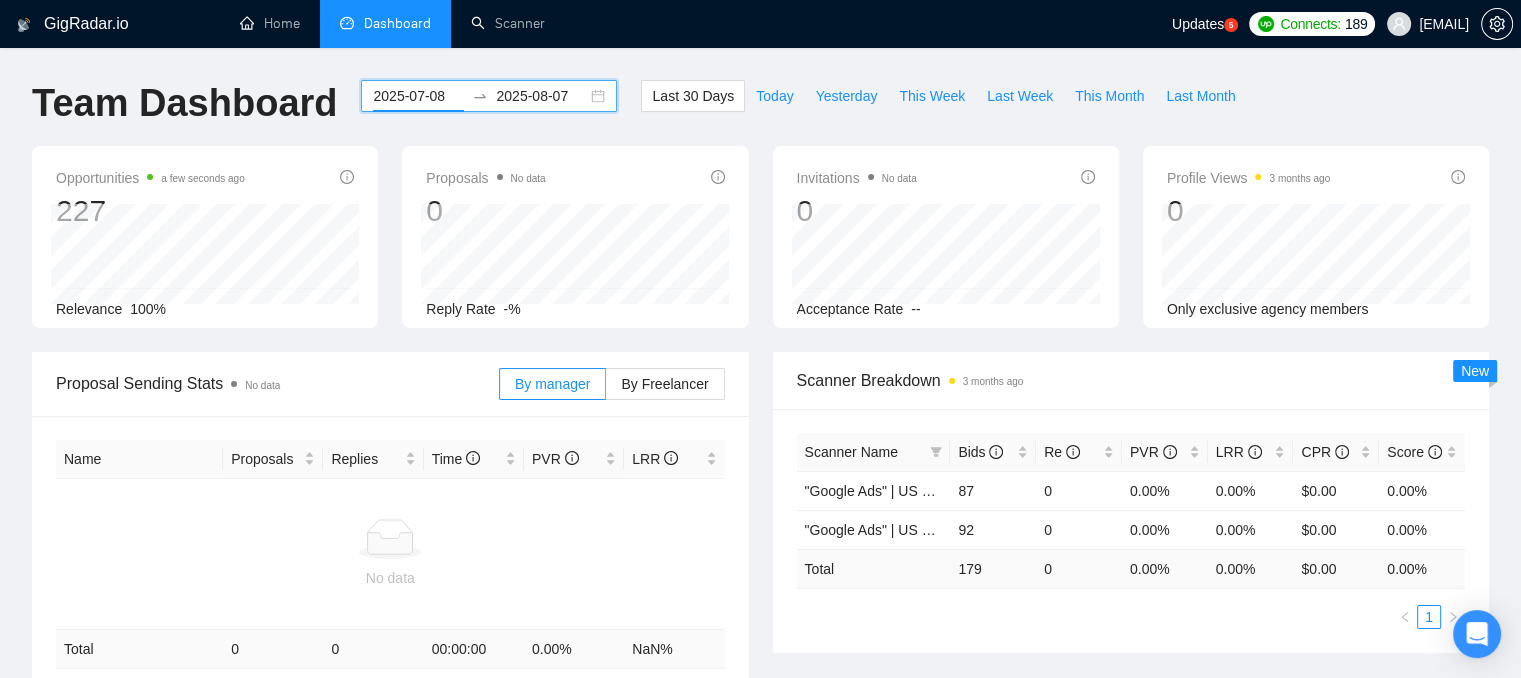 click on "2025-07-08" at bounding box center [418, 96] 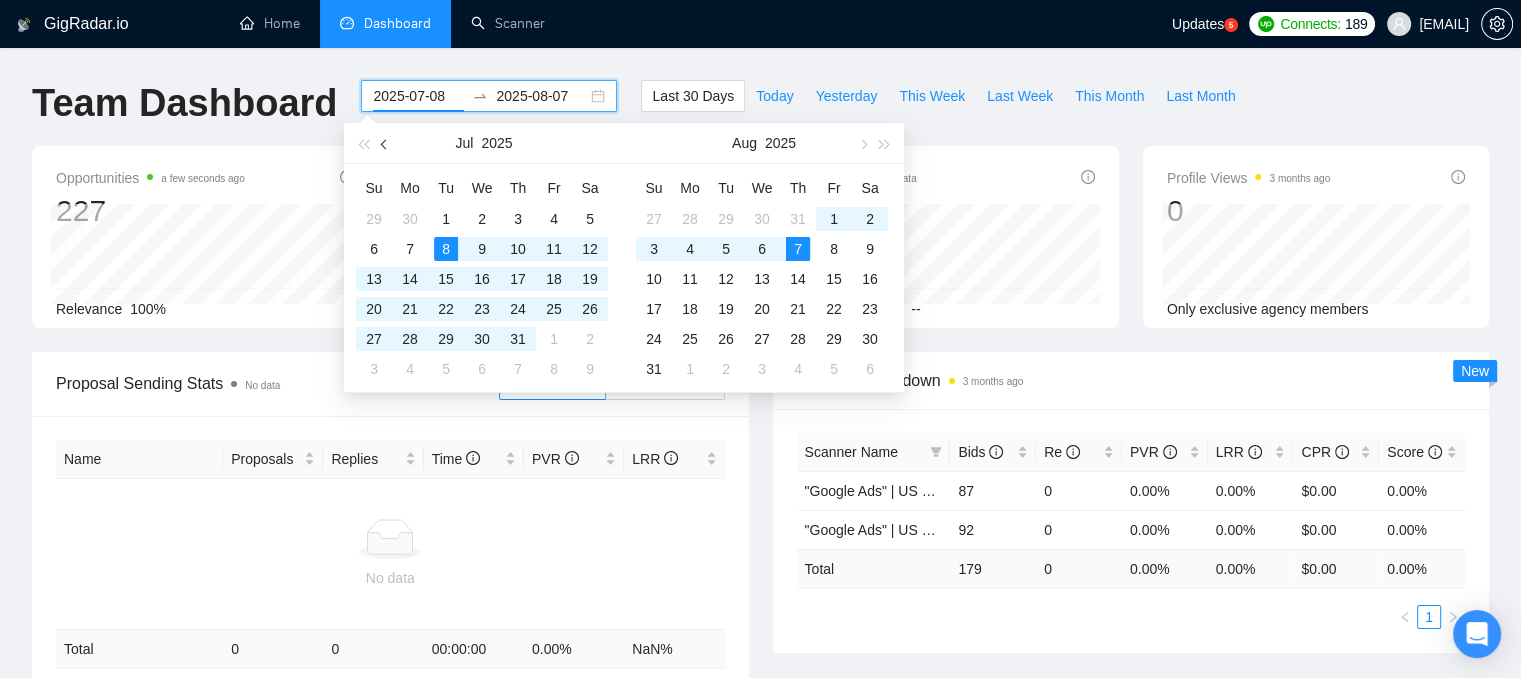 click at bounding box center (386, 144) 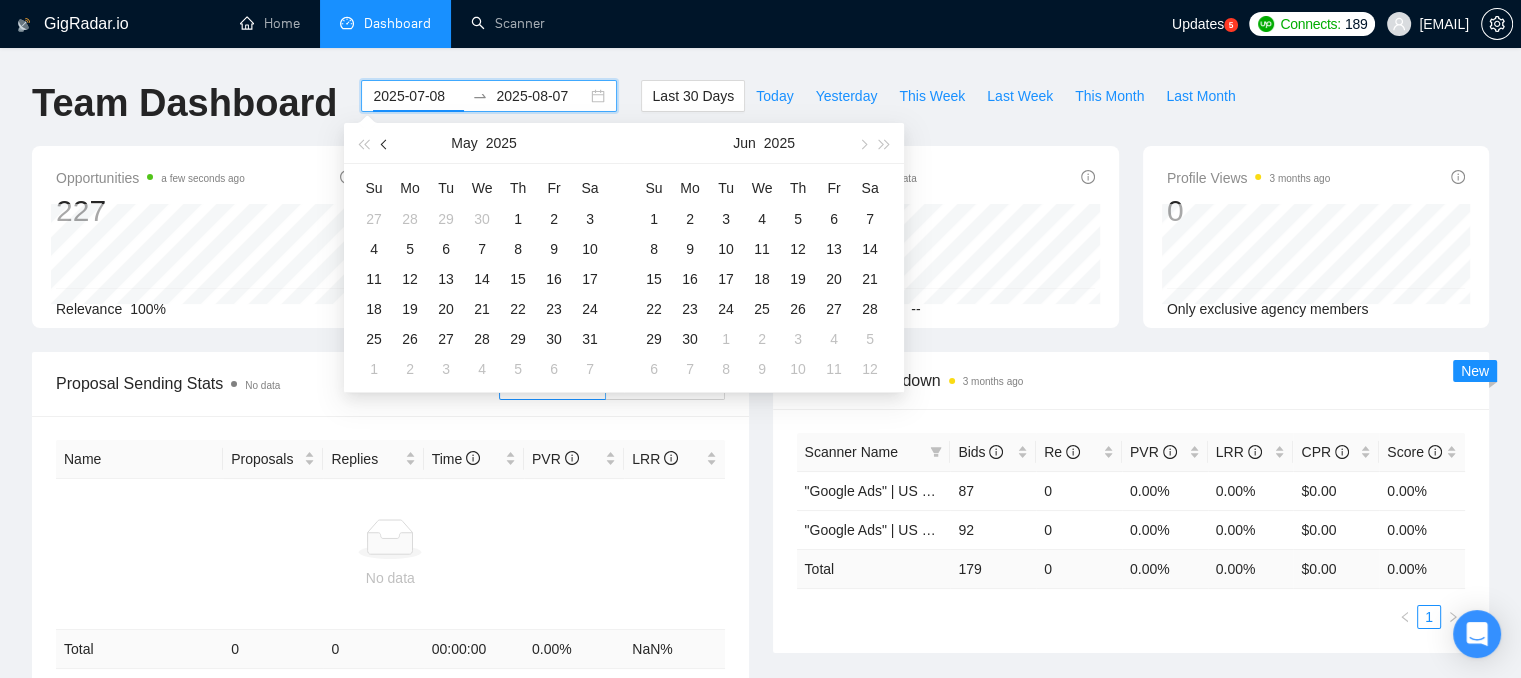 click at bounding box center [386, 144] 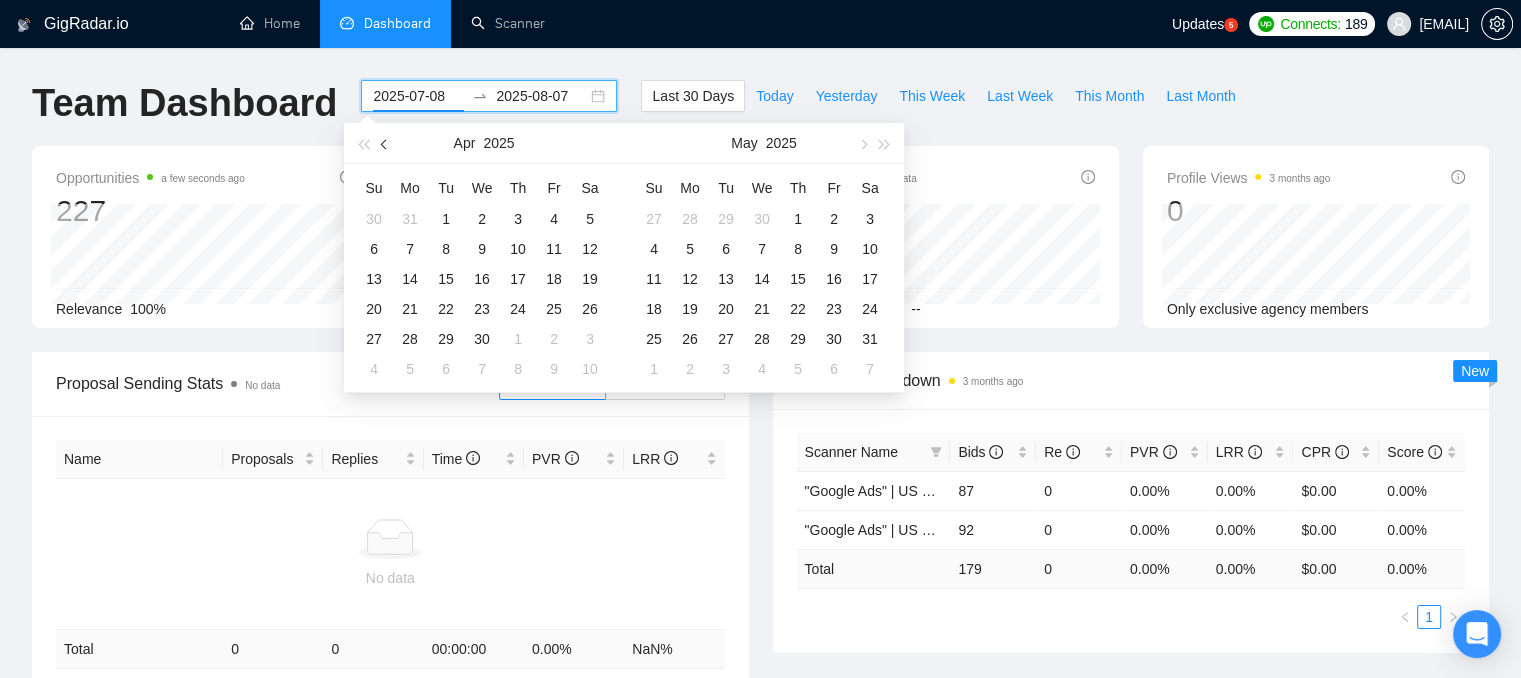 click at bounding box center [386, 144] 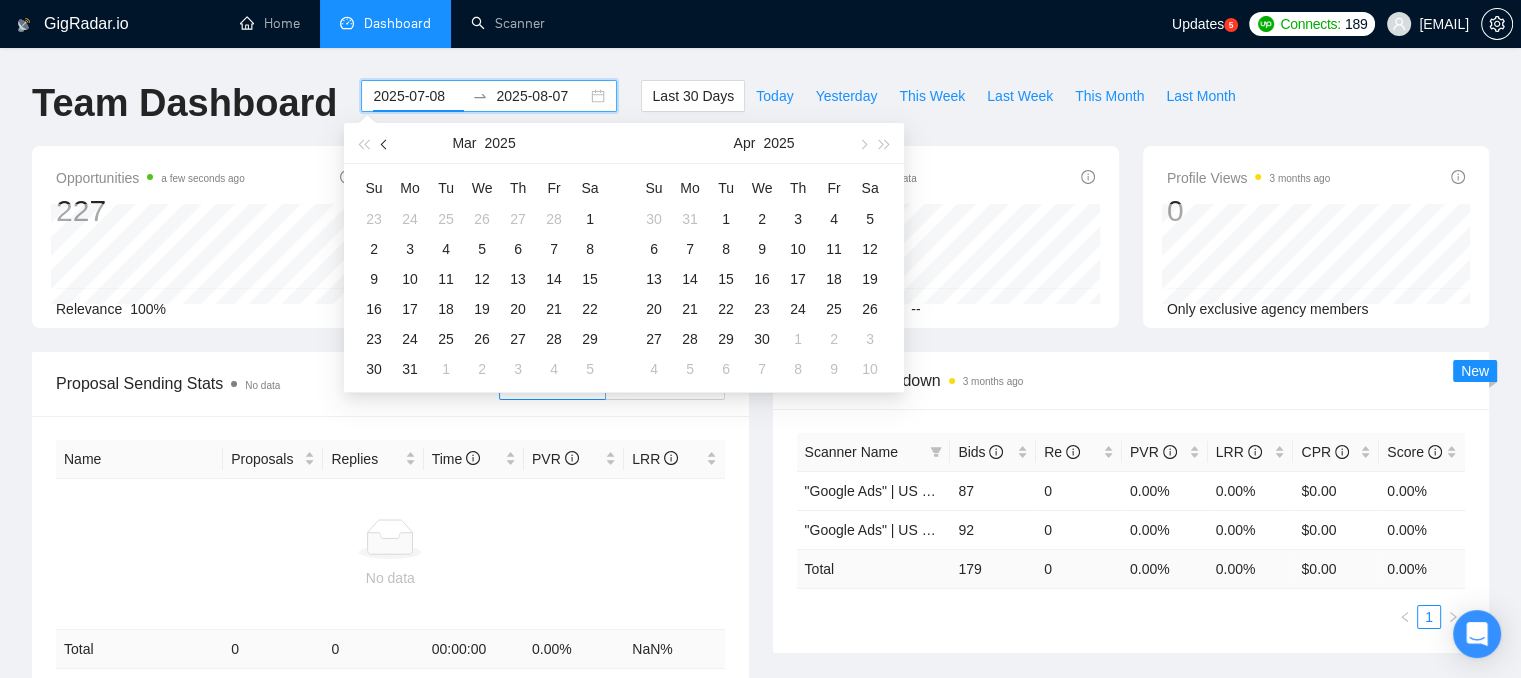 click at bounding box center (386, 144) 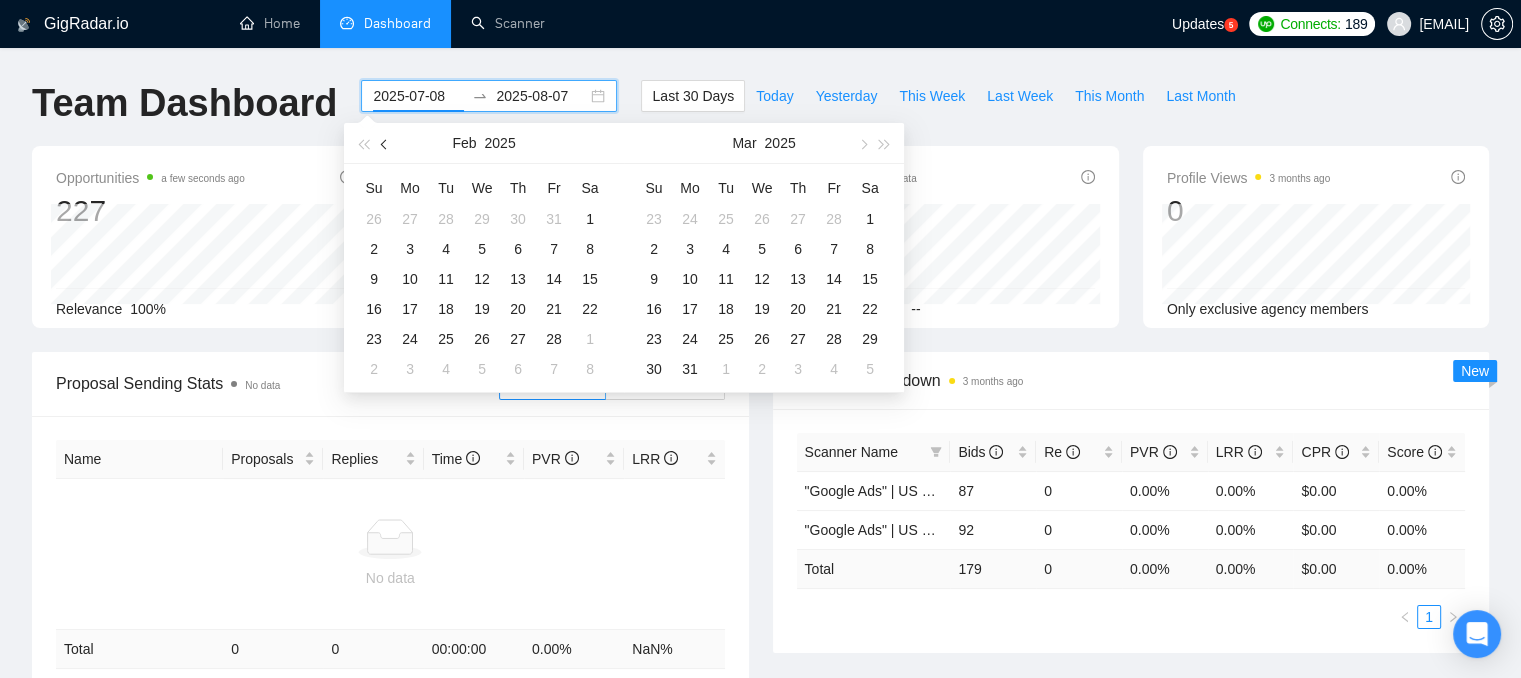 click at bounding box center [386, 144] 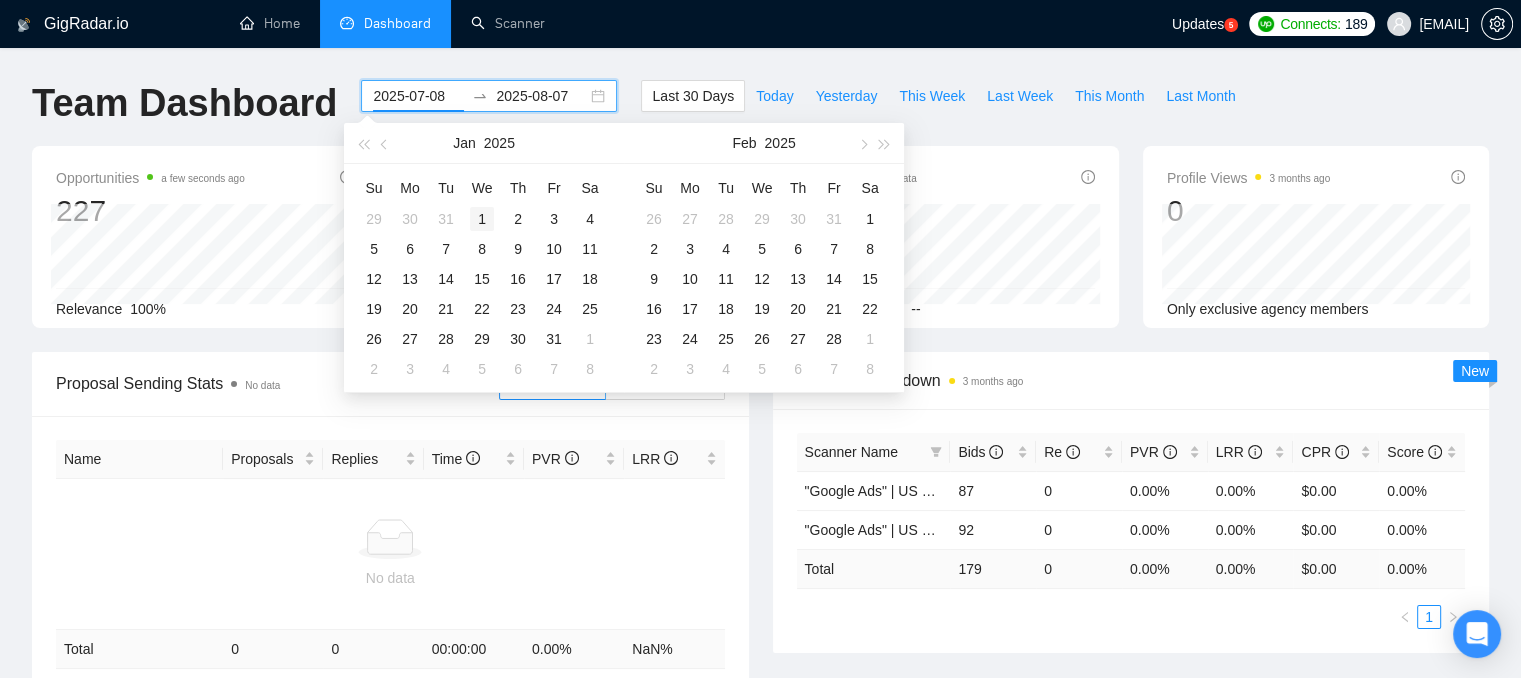 type on "2025-01-01" 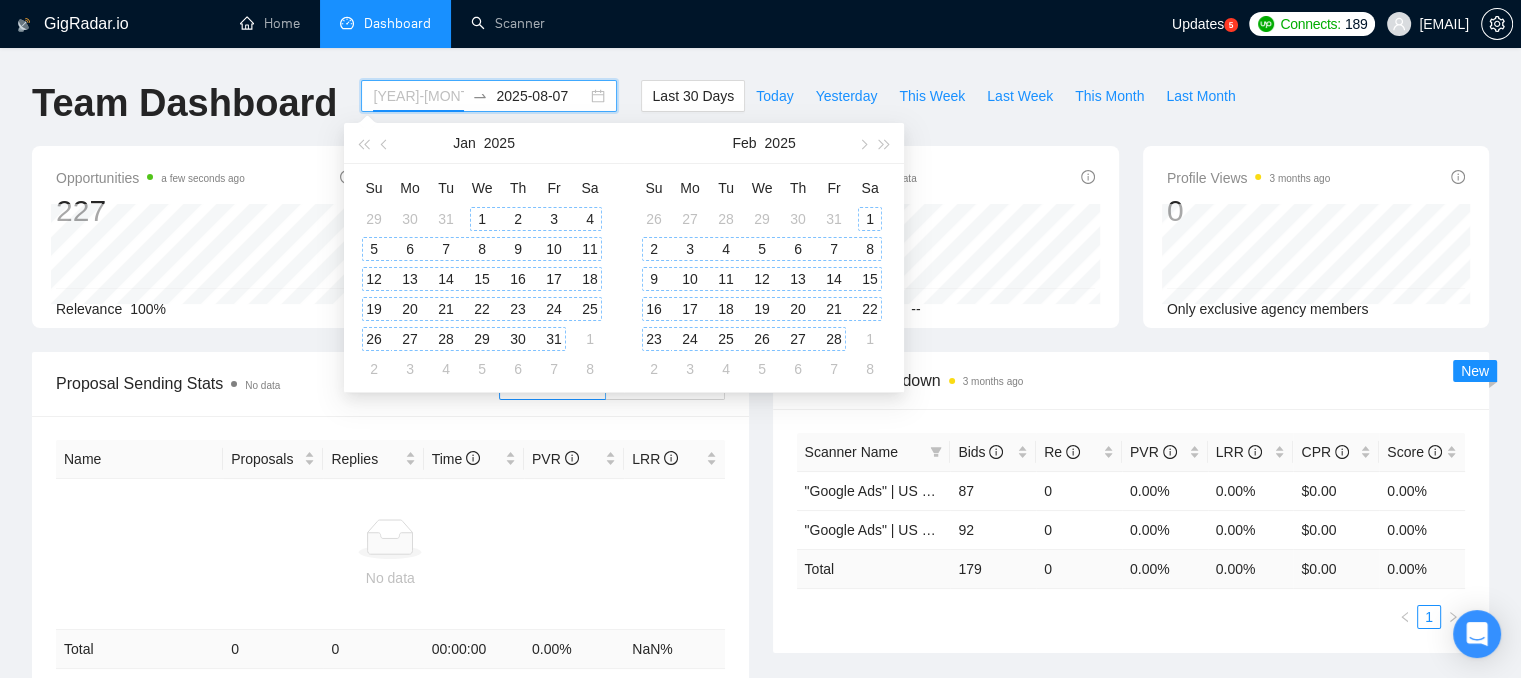 click on "1" at bounding box center (482, 219) 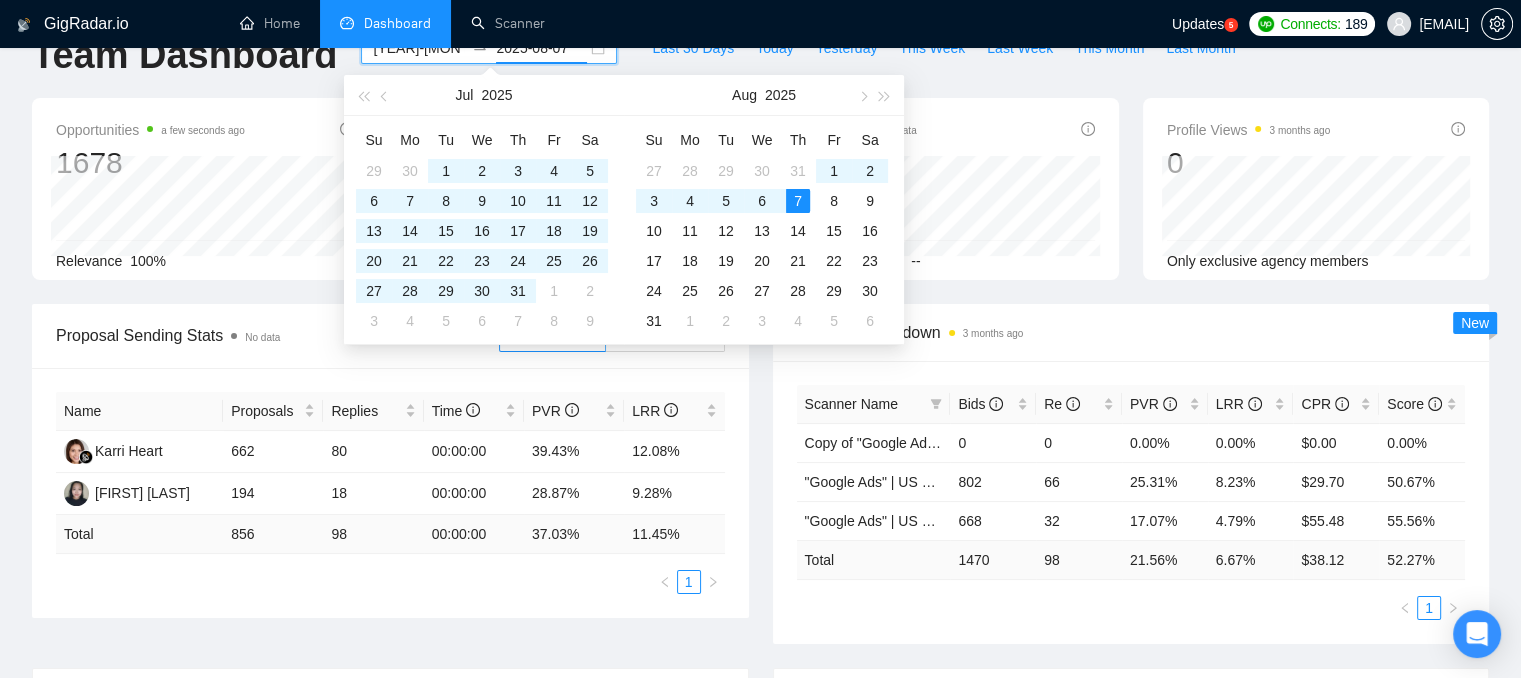 scroll, scrollTop: 59, scrollLeft: 0, axis: vertical 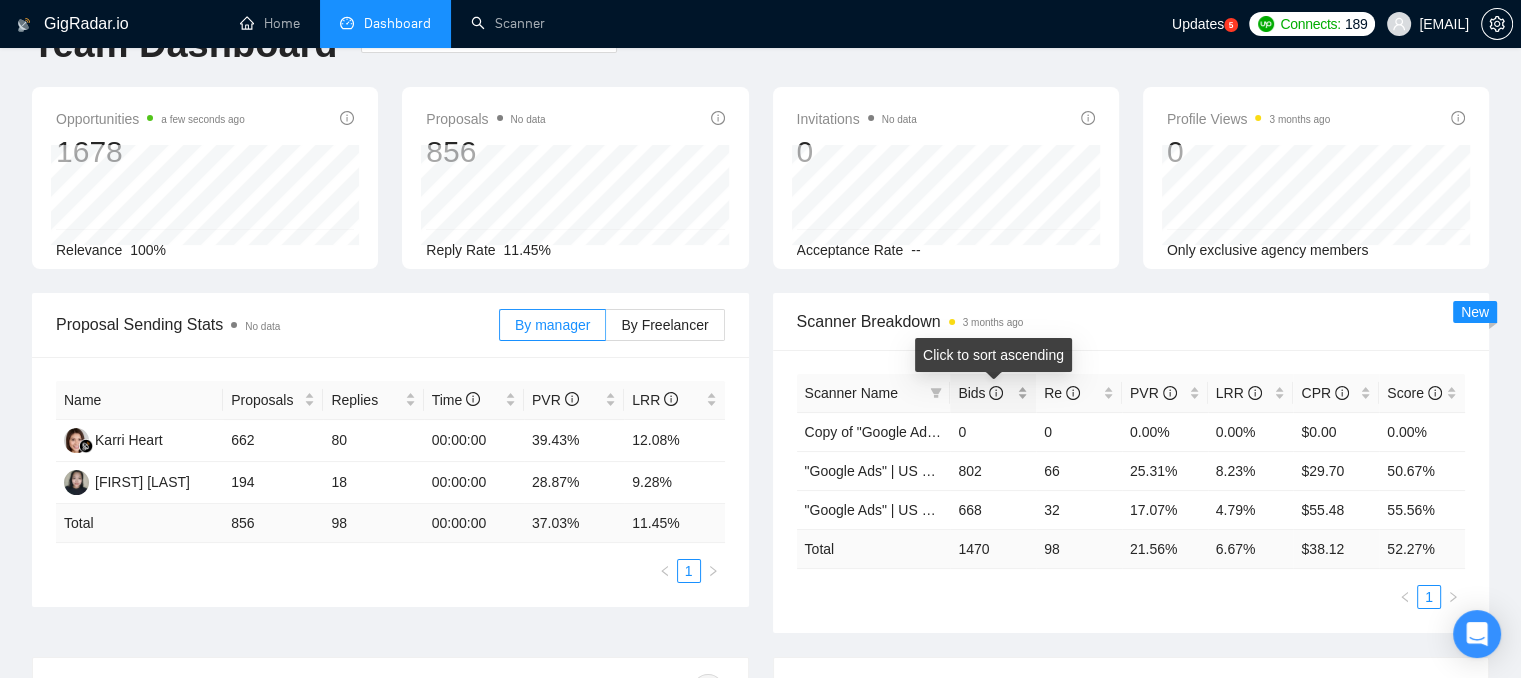 click on "Bids" at bounding box center (993, 393) 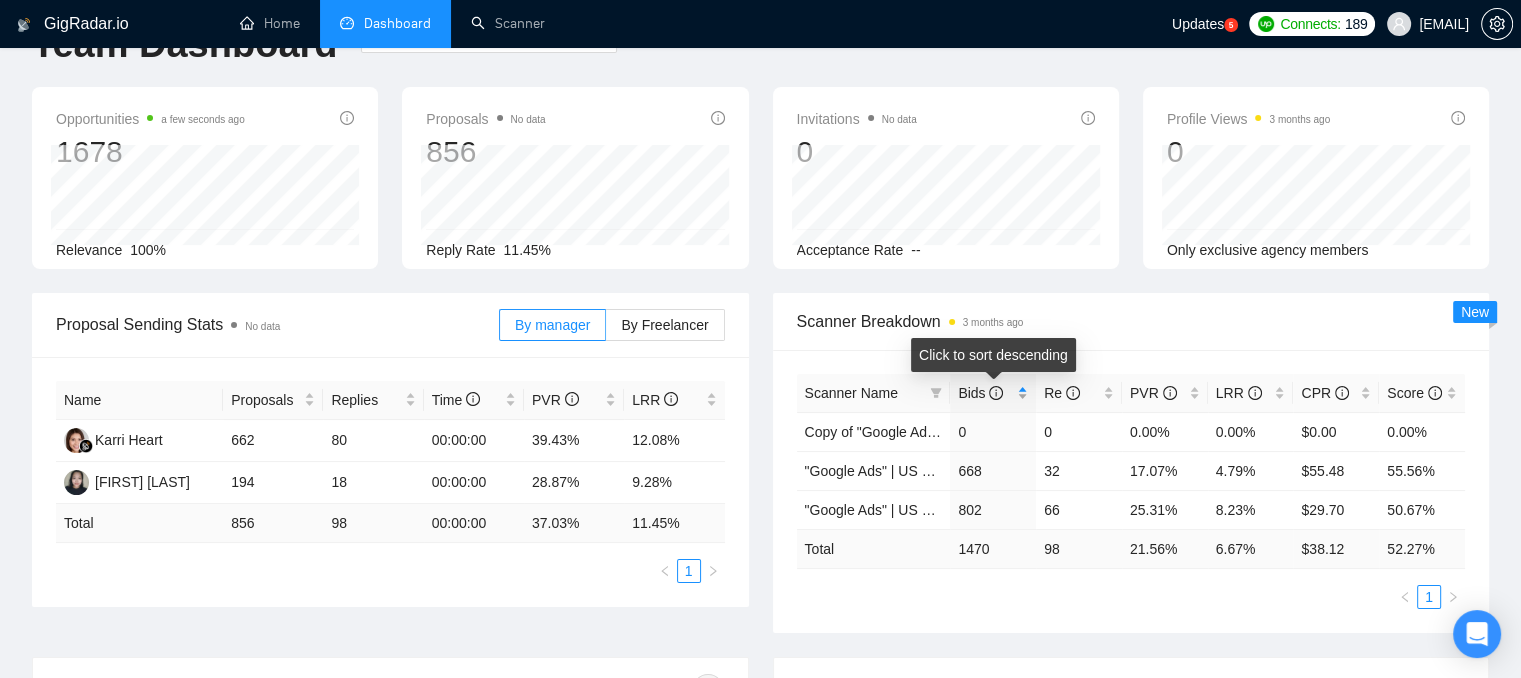 click on "Bids" at bounding box center (993, 393) 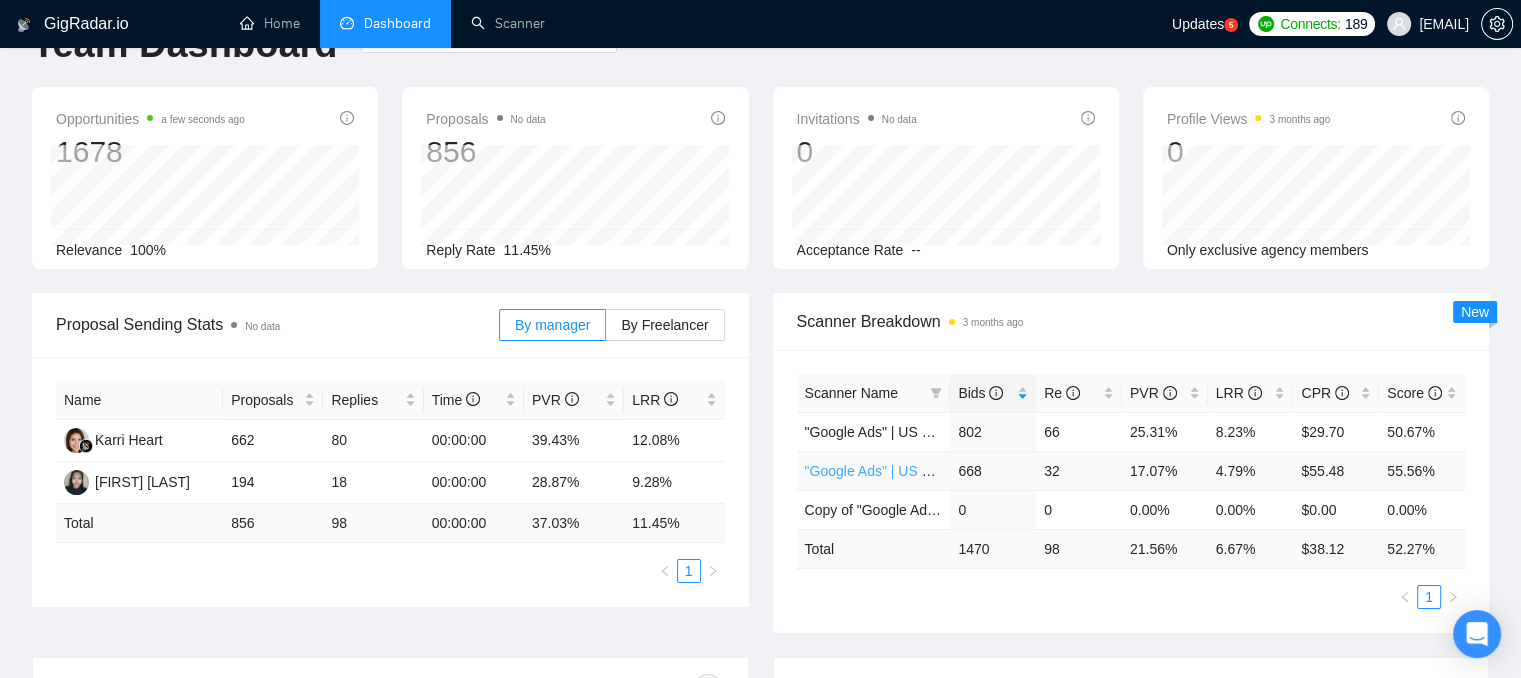 click on ""Google Ads" | US & WW | Expert" at bounding box center [909, 471] 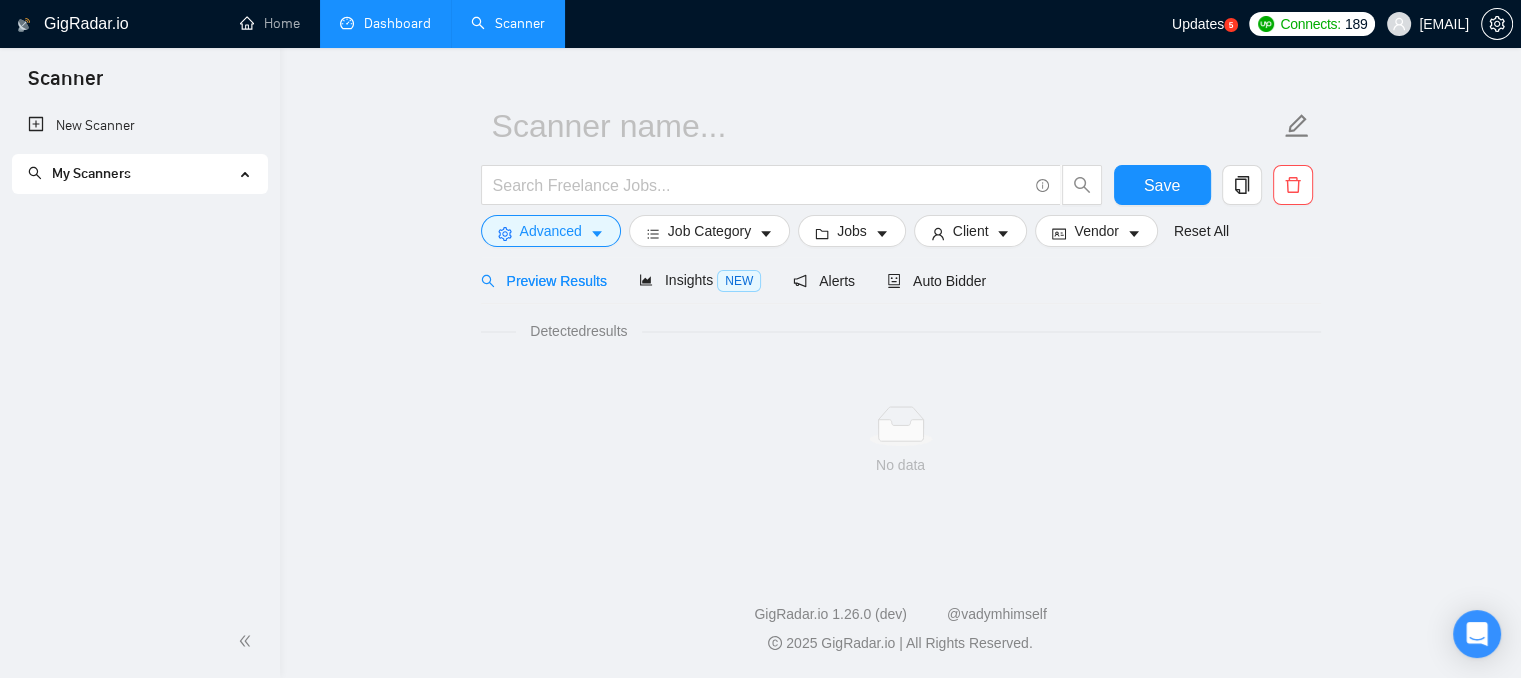 scroll, scrollTop: 36, scrollLeft: 0, axis: vertical 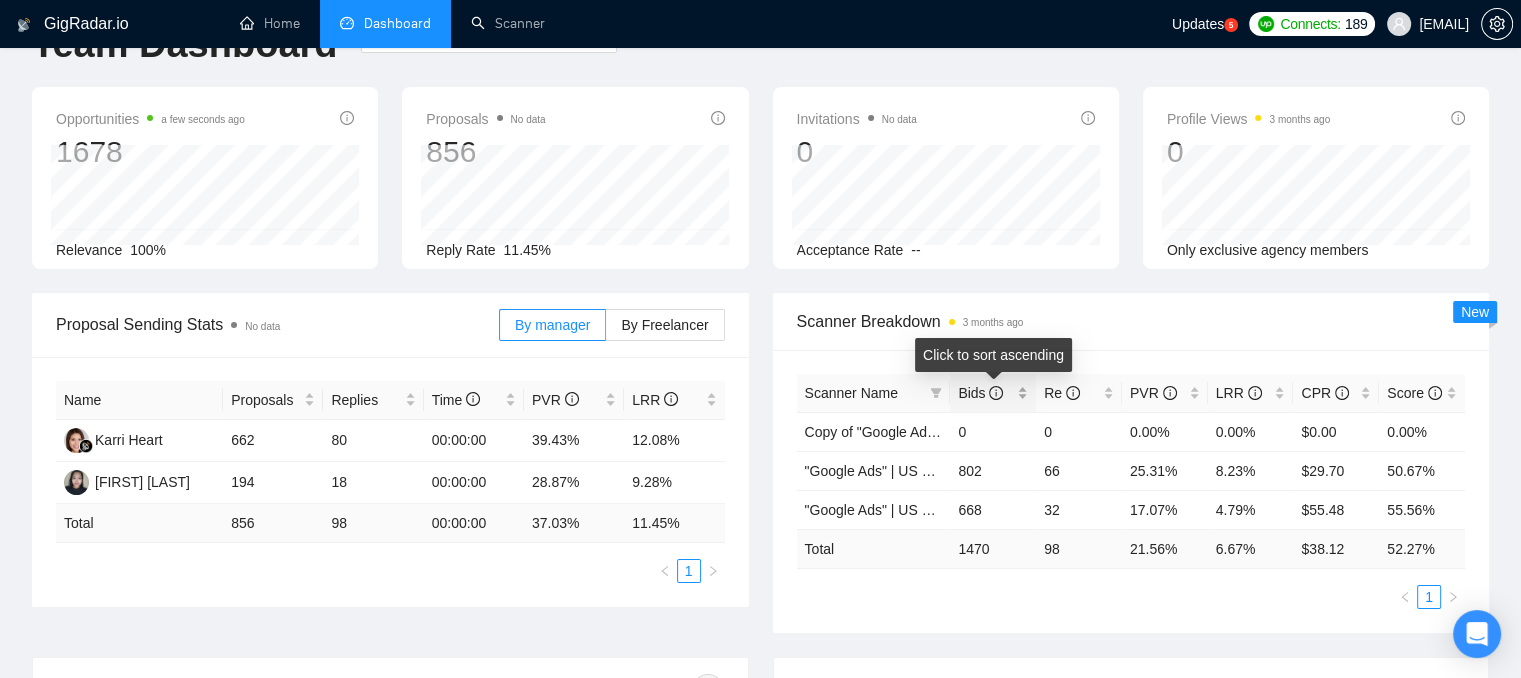 click on "Bids" at bounding box center (993, 393) 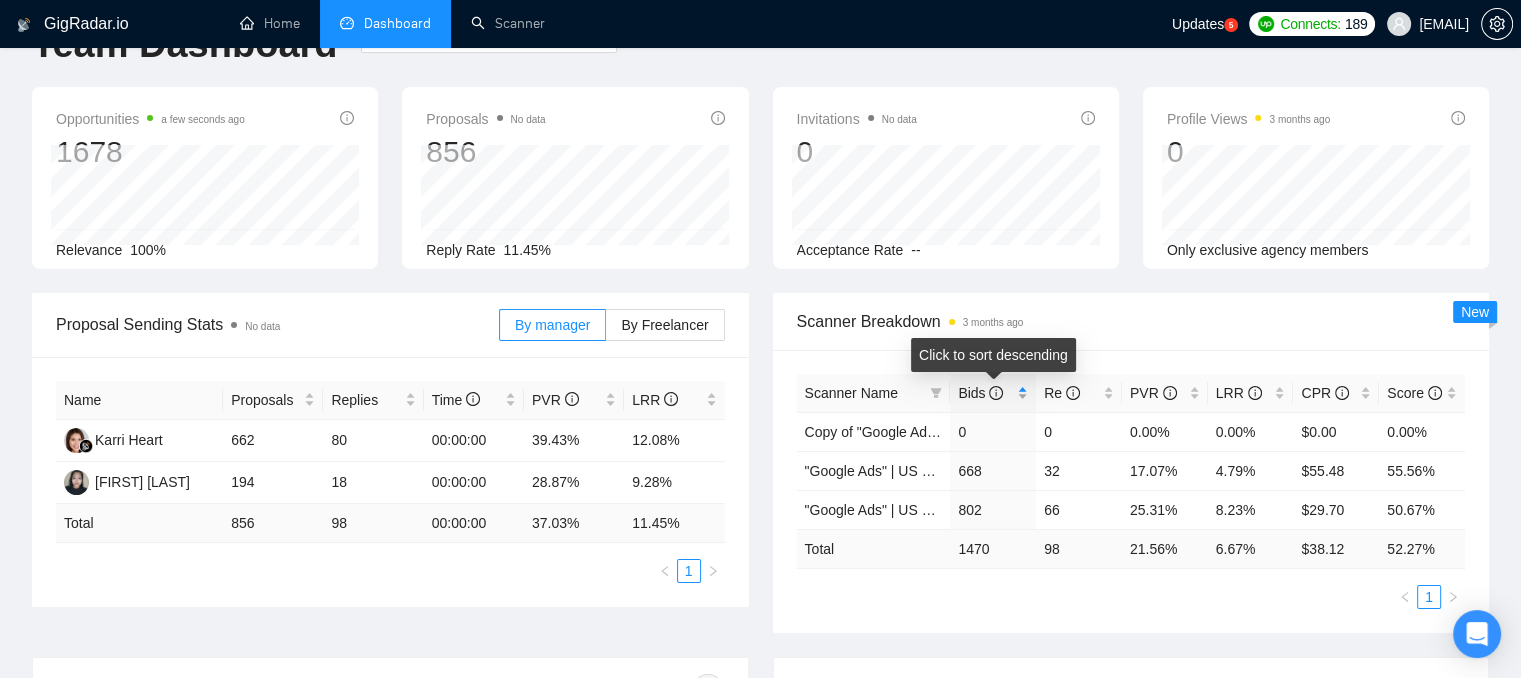 click on "Bids" at bounding box center [993, 393] 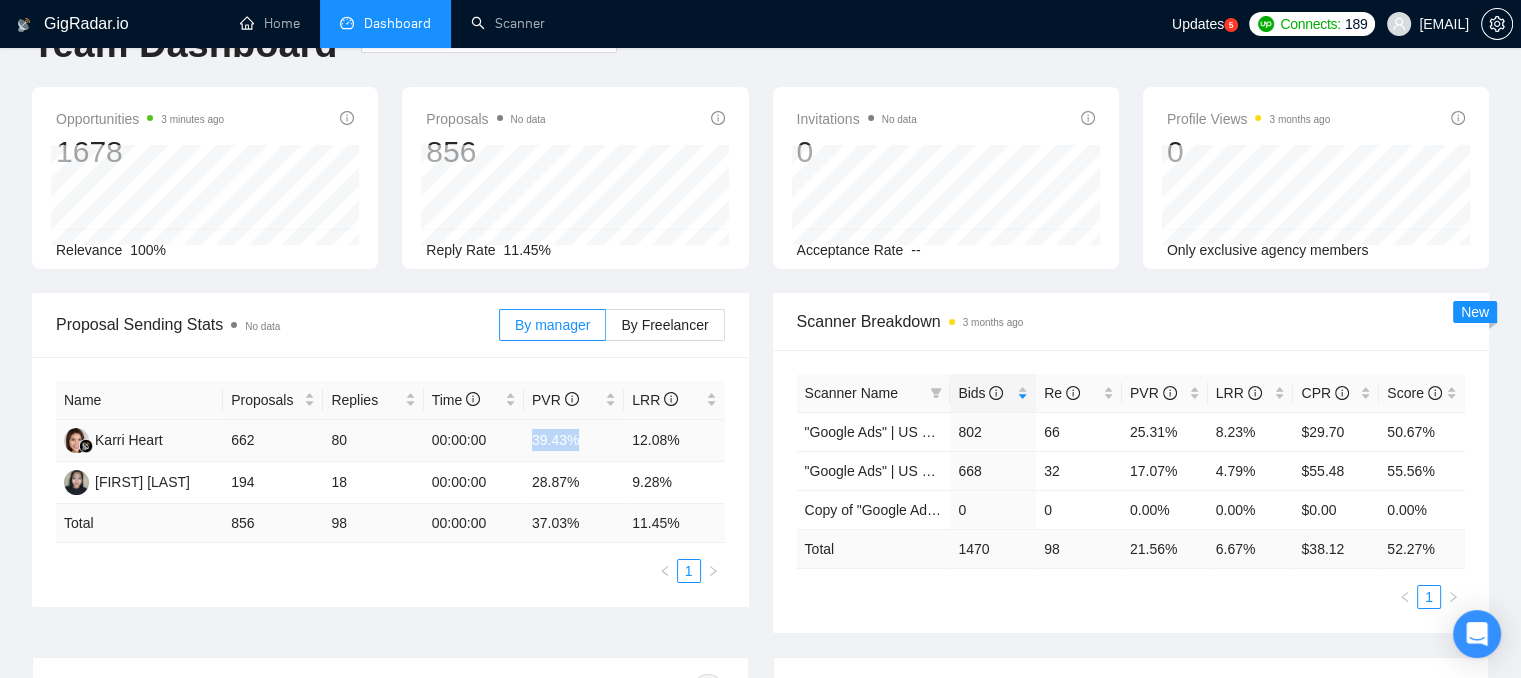 drag, startPoint x: 572, startPoint y: 439, endPoint x: 531, endPoint y: 440, distance: 41.01219 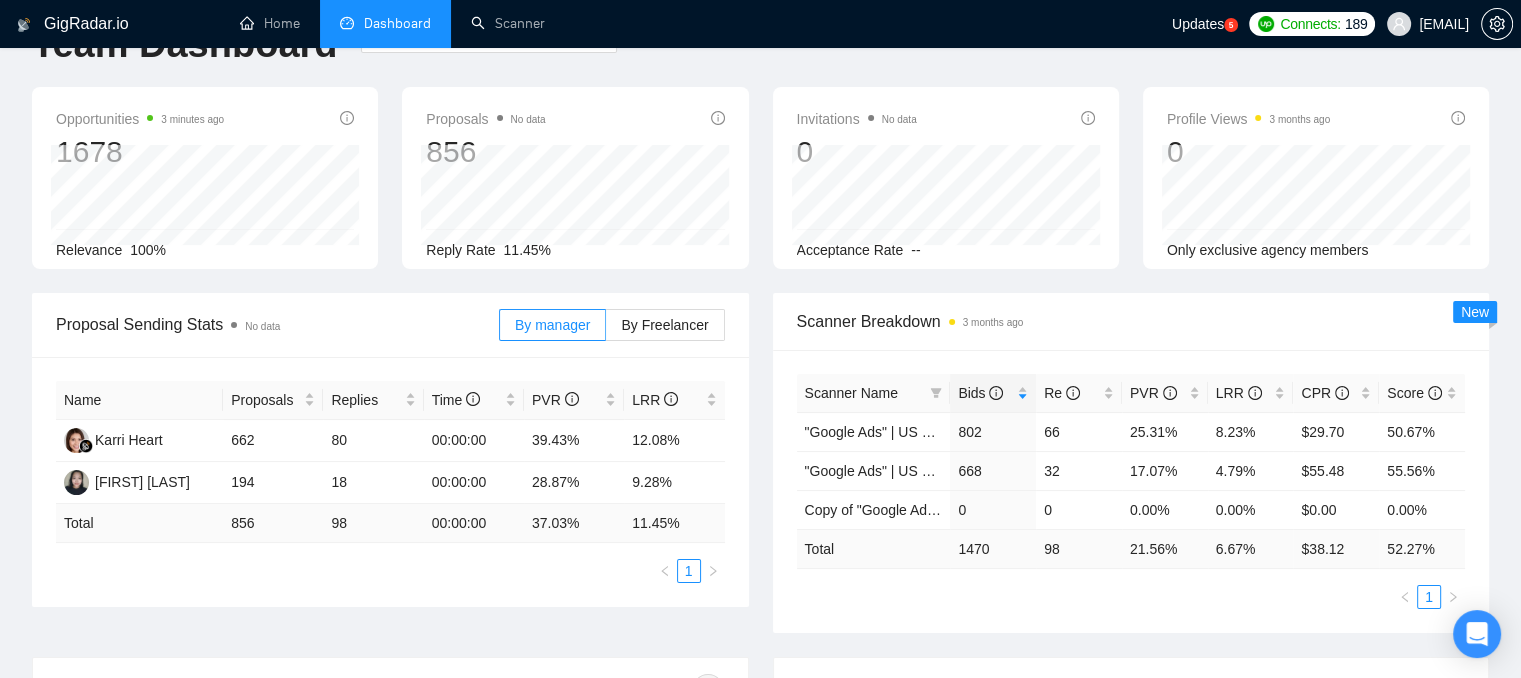 click on "Name Proposals Replies Time   PVR   LRR   Karri Heart 662 80 00:00:00 39.43% 12.08% Adinda Widyanti 194 18 00:00:00 28.87% 9.28% Total 856 98 00:00:00 37.03 % 11.45 % 1" at bounding box center [390, 482] 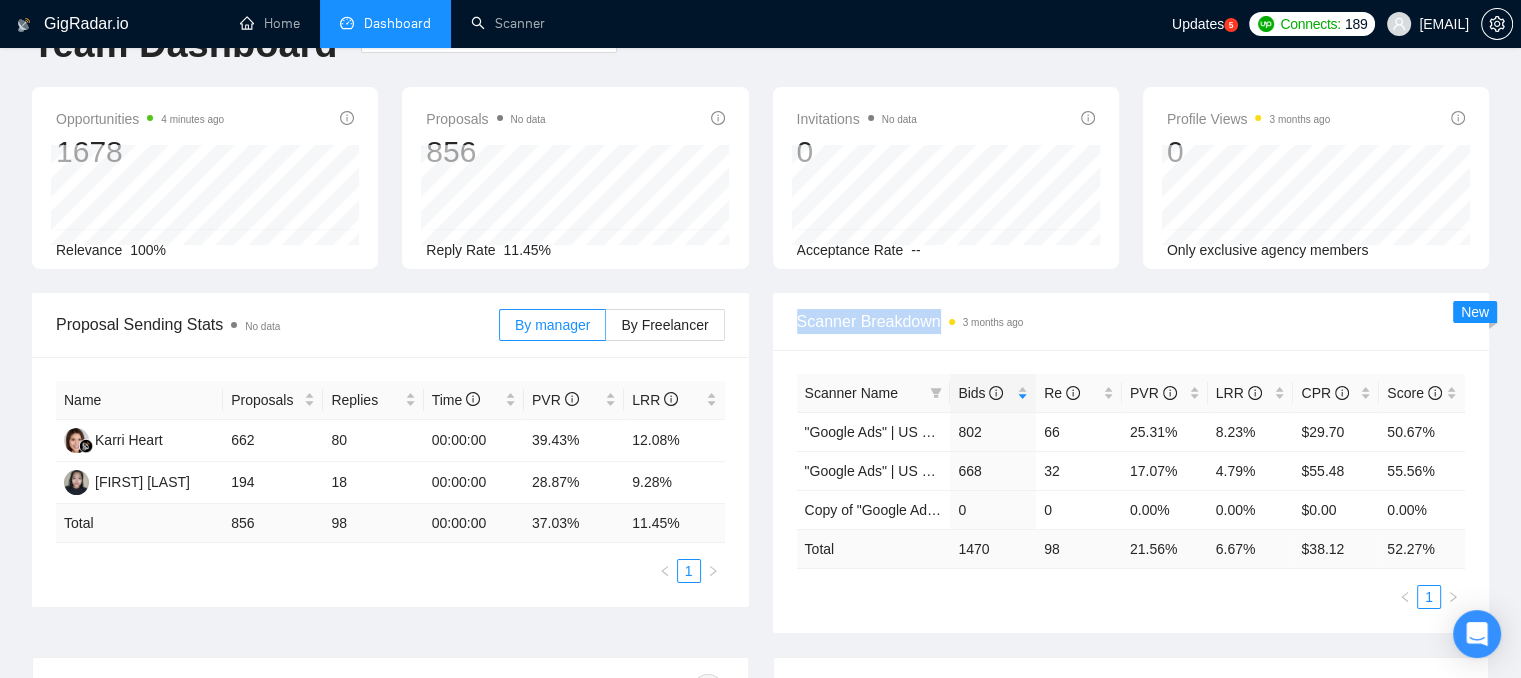 drag, startPoint x: 795, startPoint y: 321, endPoint x: 940, endPoint y: 325, distance: 145.05516 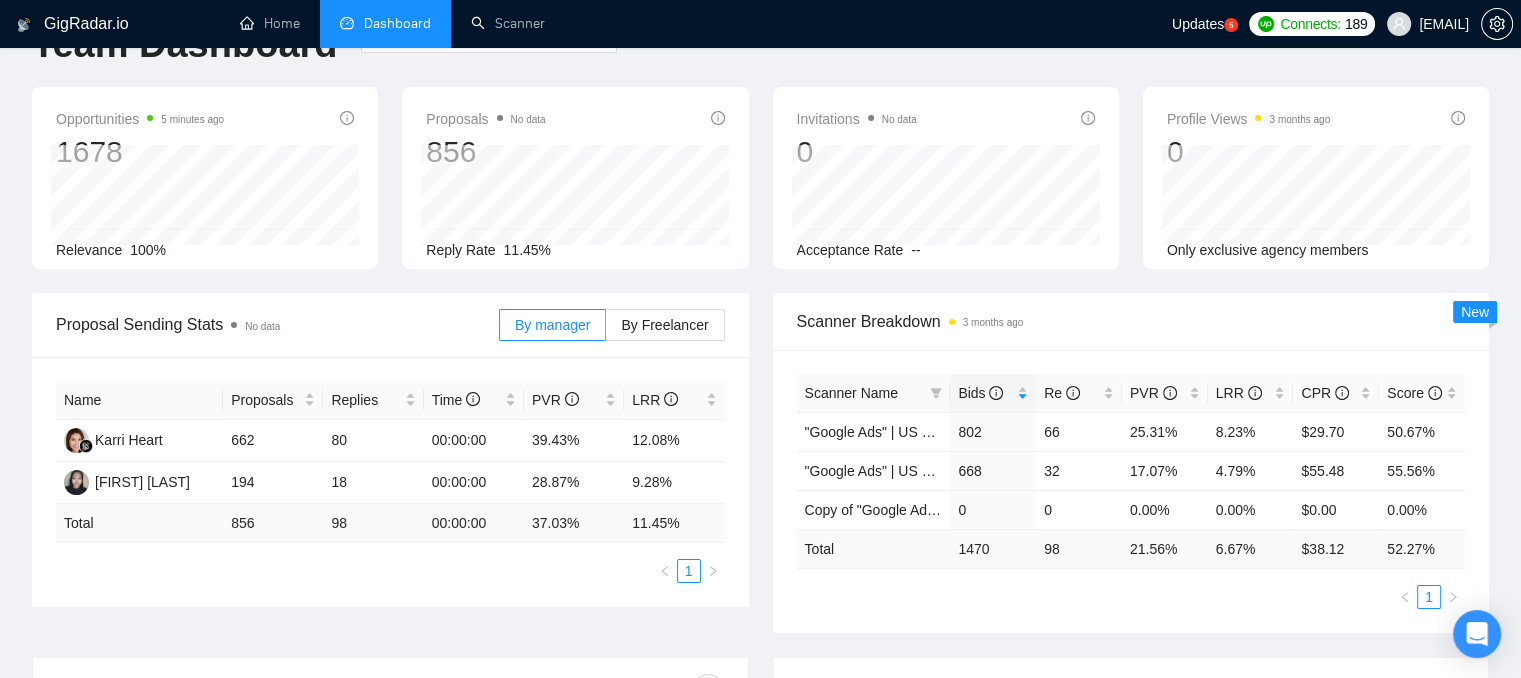 click on "Proposal Sending Stats No data" at bounding box center [277, 324] 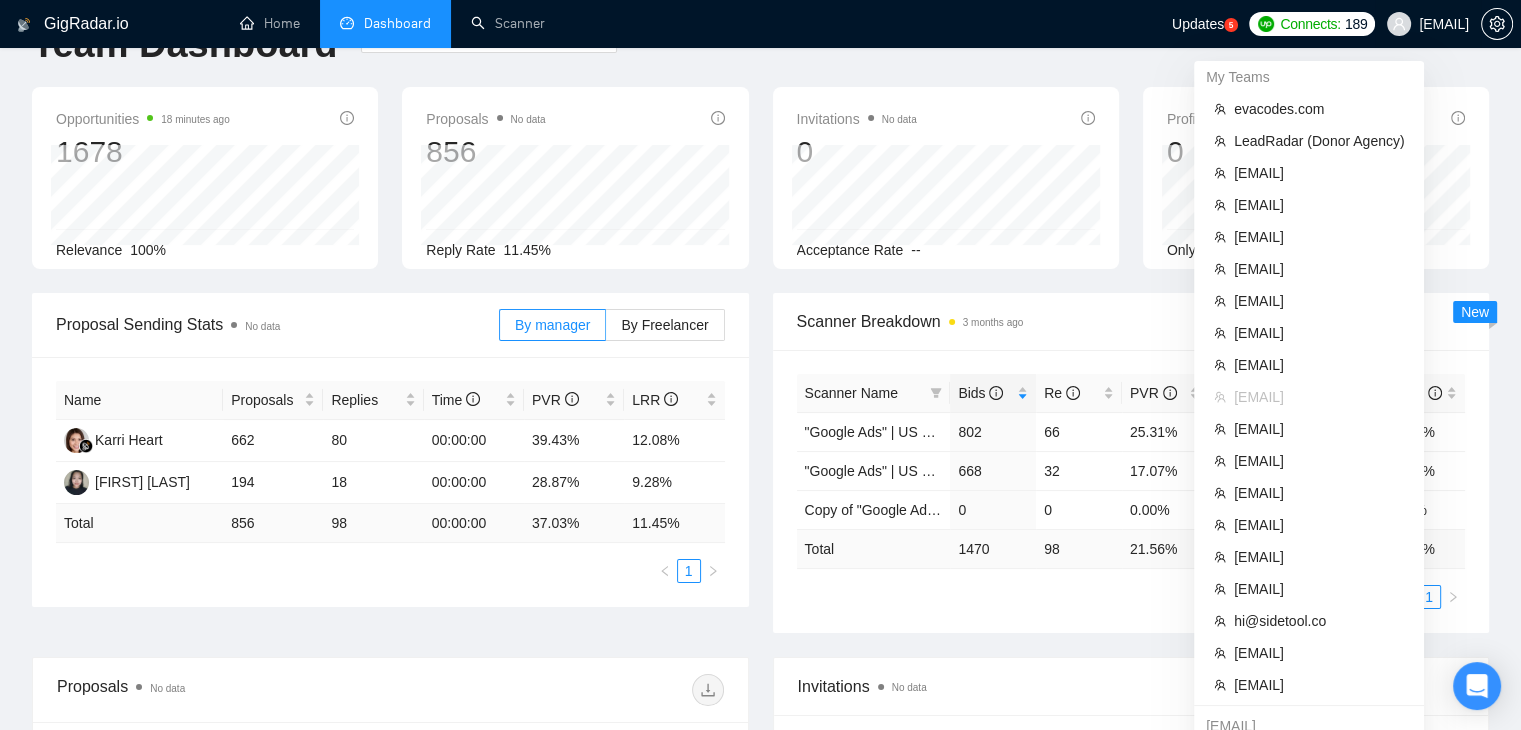 click on "[EMAIL]" at bounding box center (1444, 24) 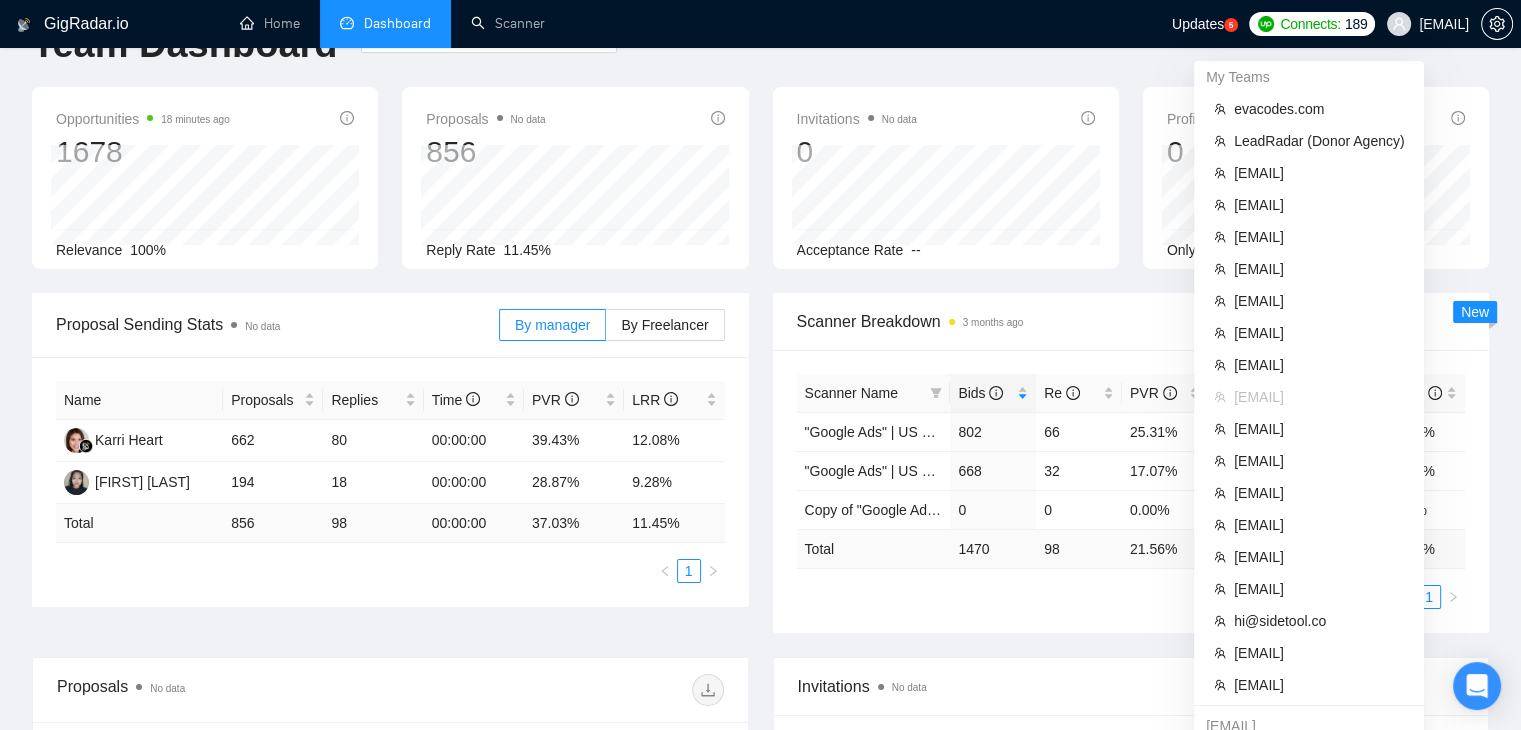 click on "[EMAIL]" at bounding box center [1444, 24] 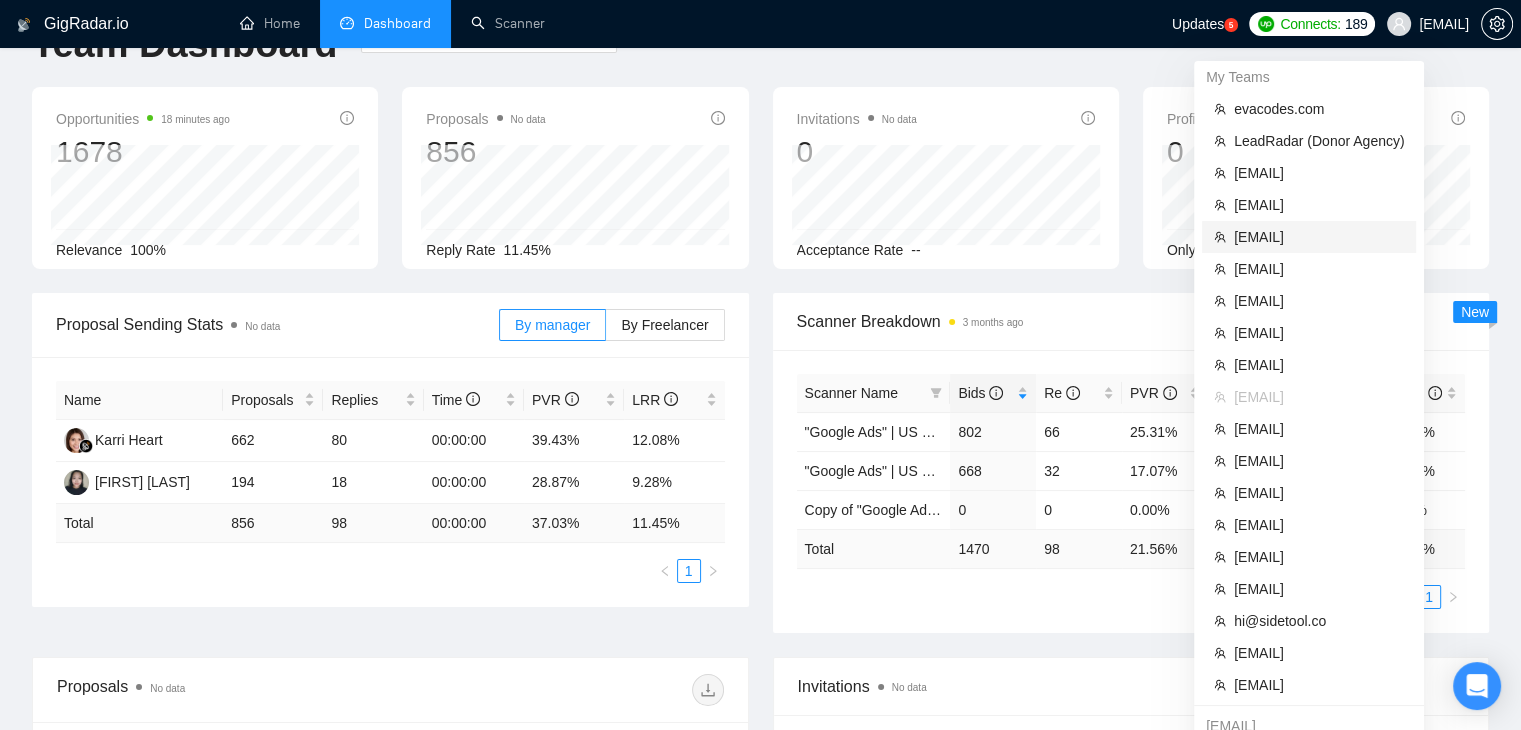 click on "[EMAIL]" at bounding box center [1319, 237] 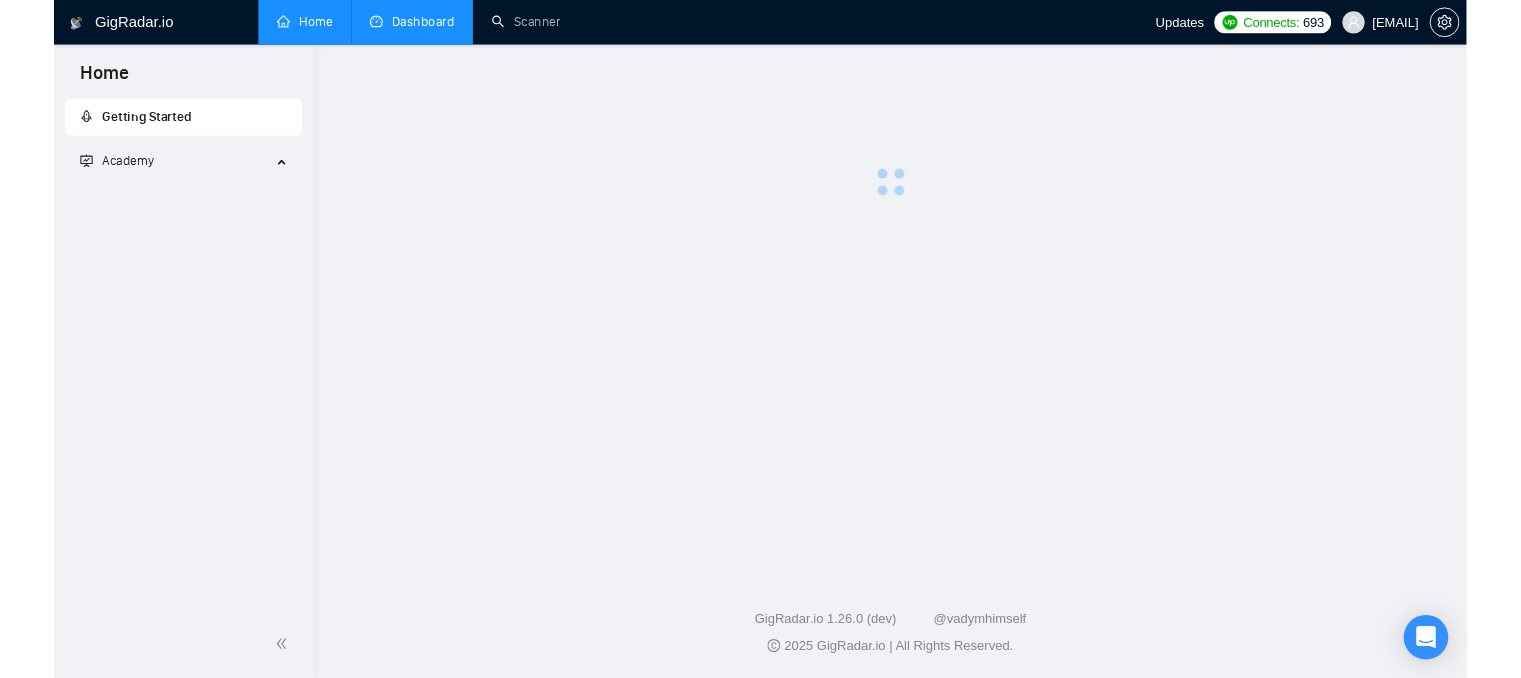 scroll, scrollTop: 0, scrollLeft: 0, axis: both 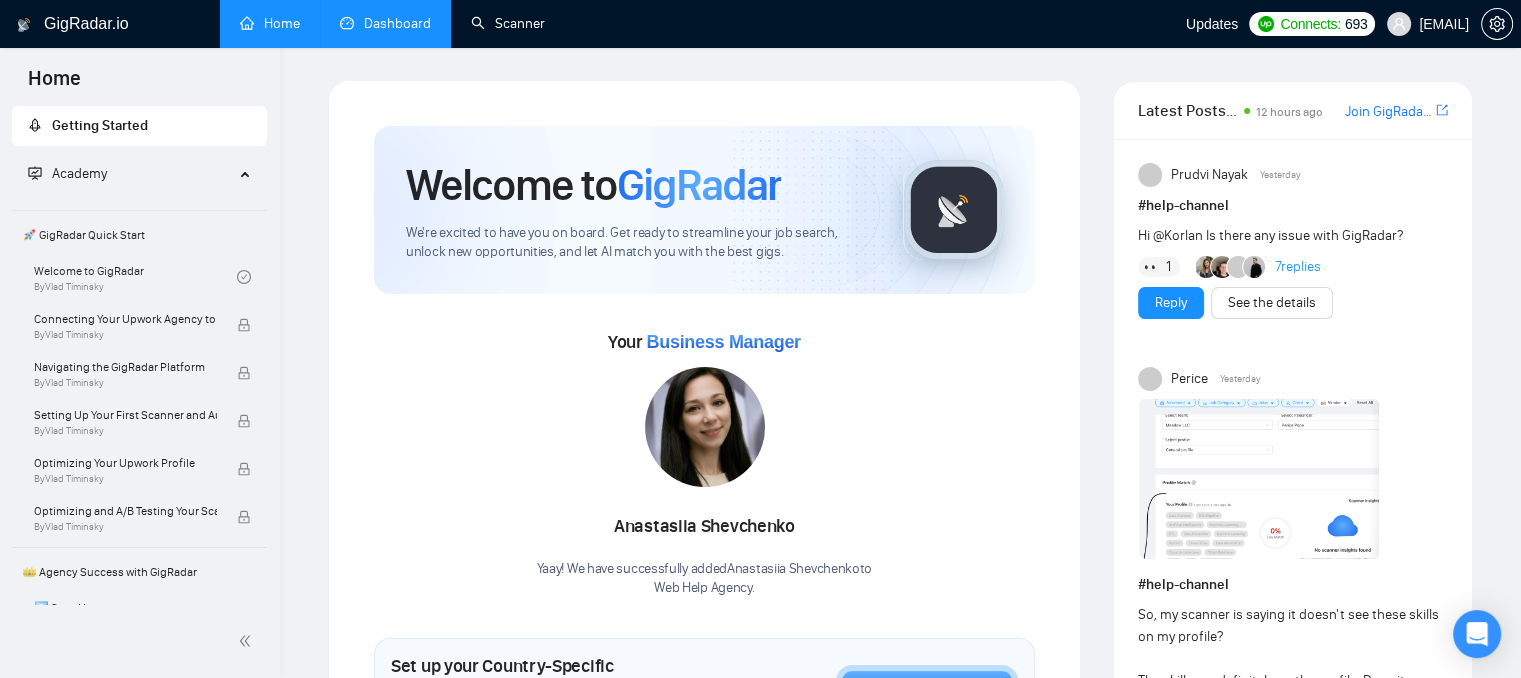 click on "Scanner" at bounding box center [508, 23] 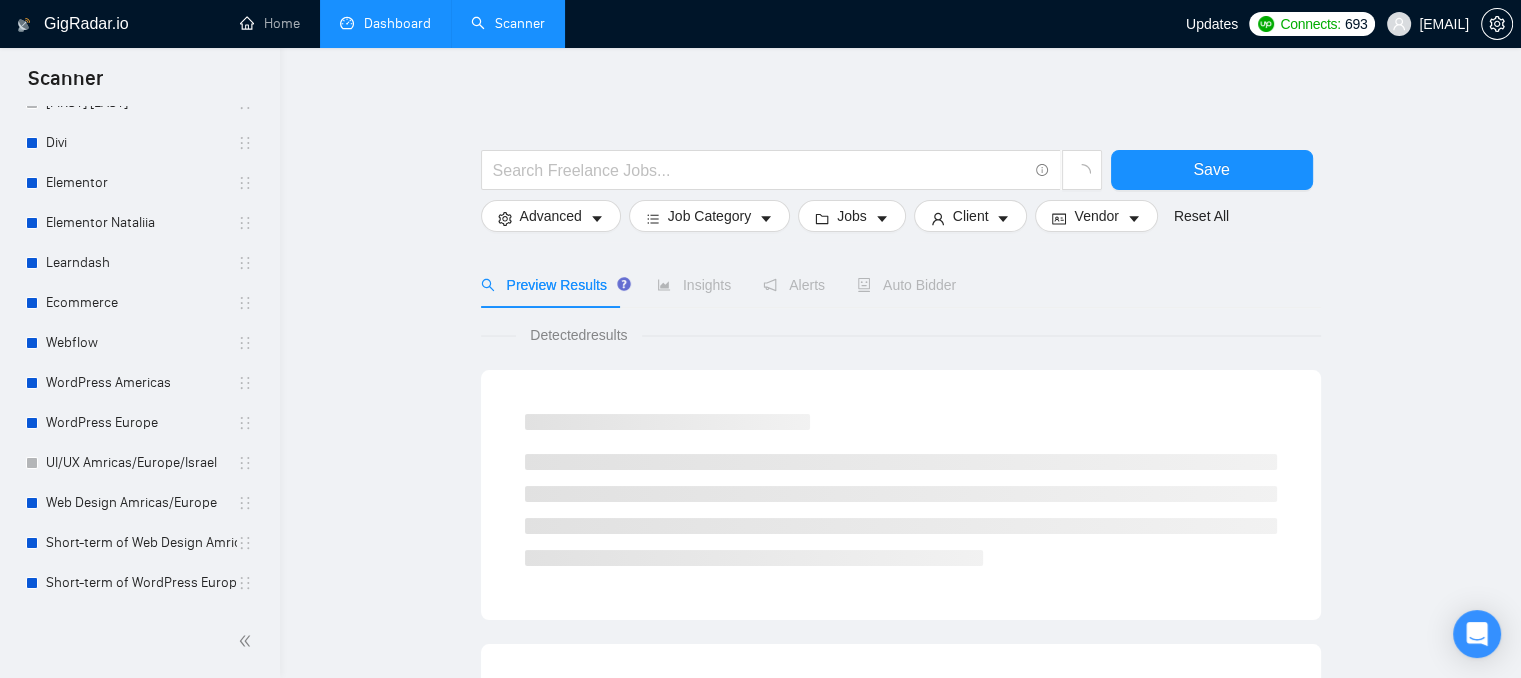 scroll, scrollTop: 200, scrollLeft: 0, axis: vertical 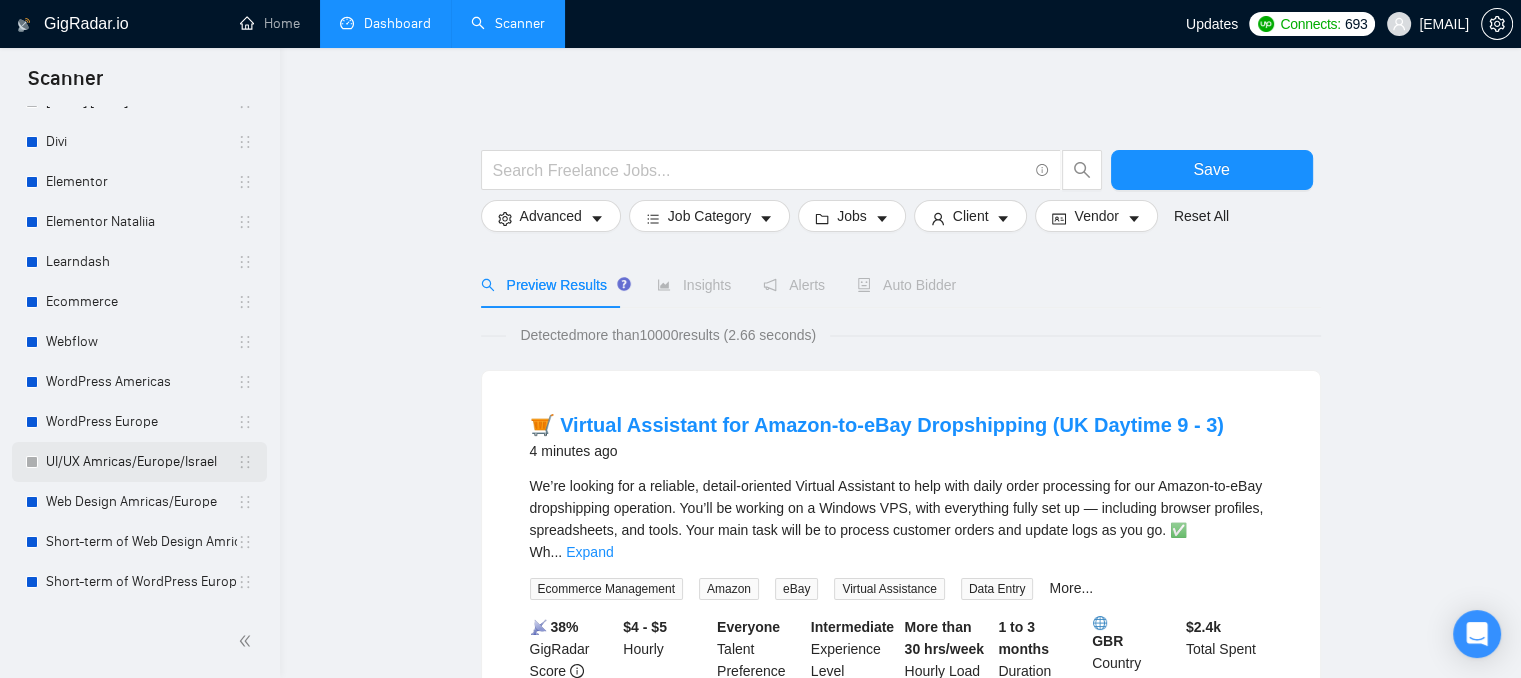 click on "UI/UX Amricas/Europe/Israel" at bounding box center (141, 462) 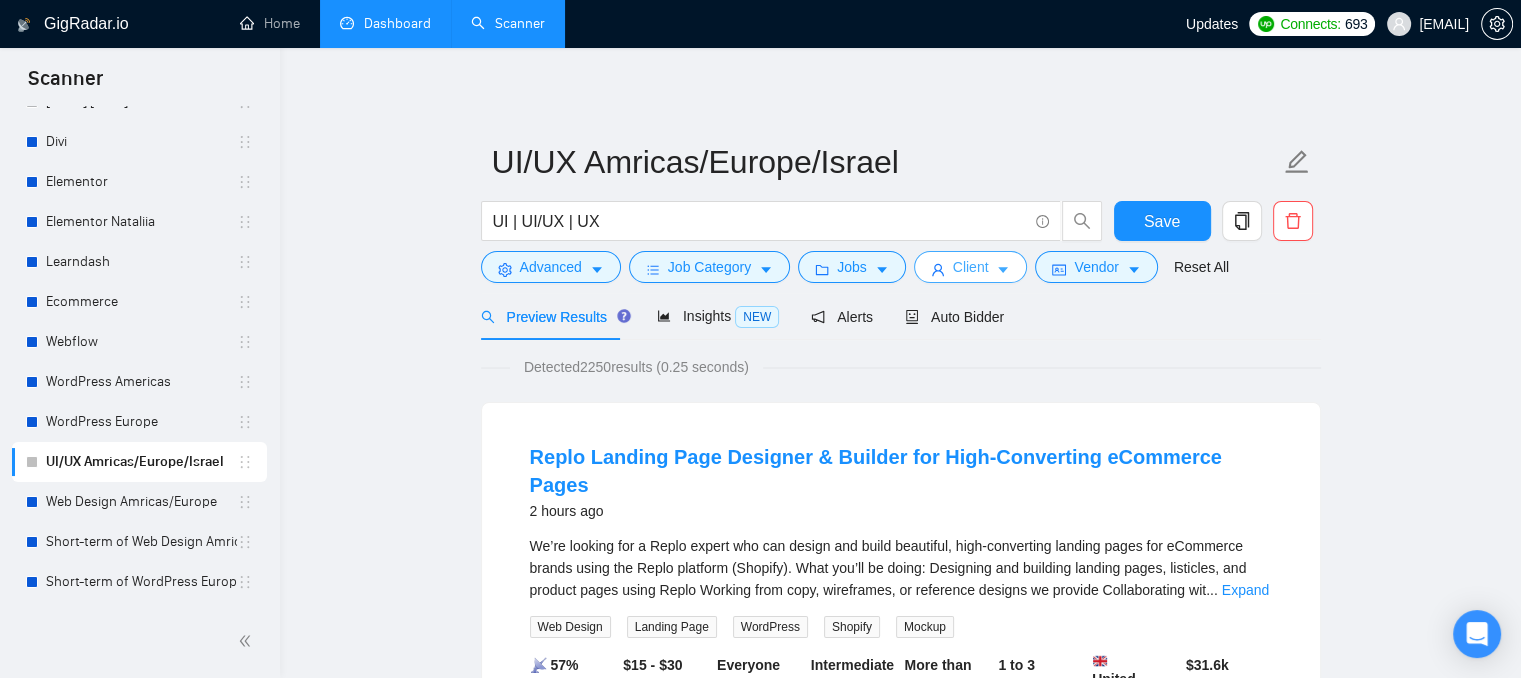 click 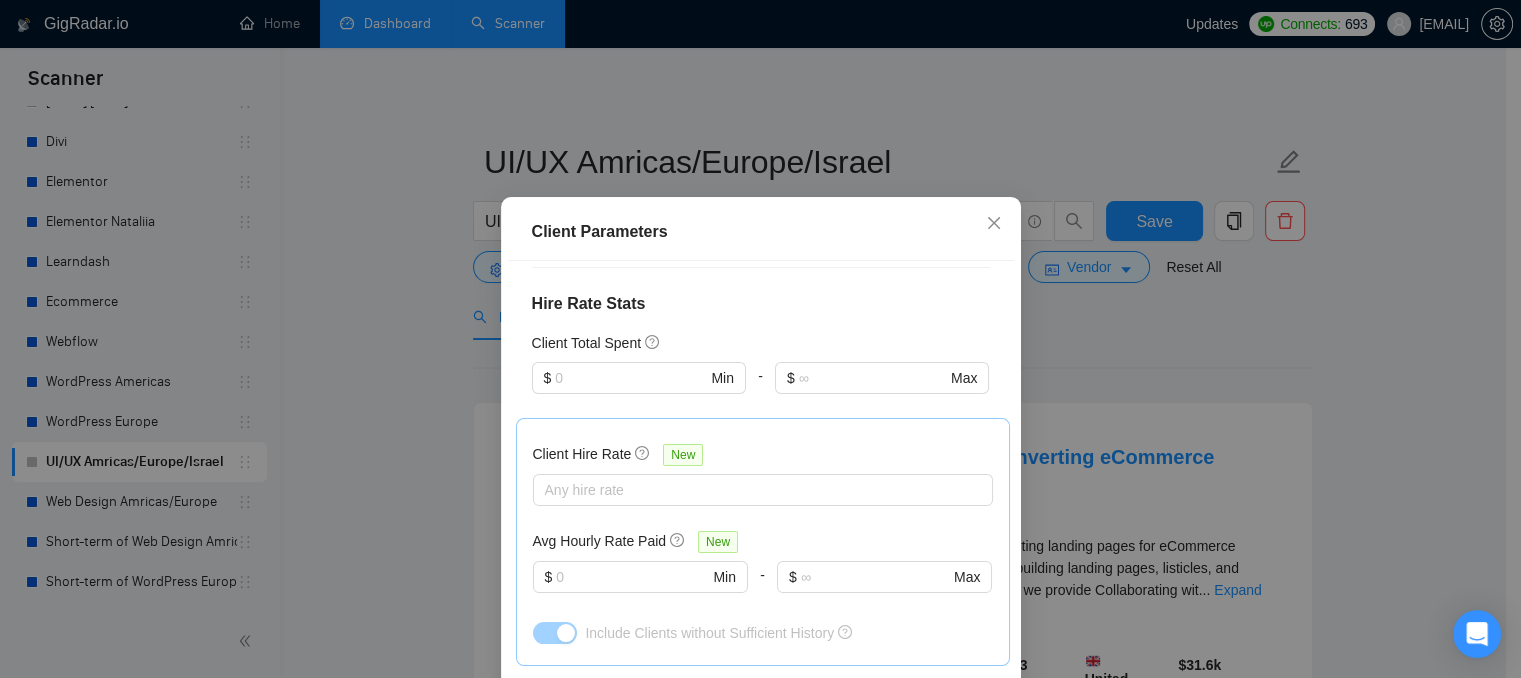 scroll, scrollTop: 500, scrollLeft: 0, axis: vertical 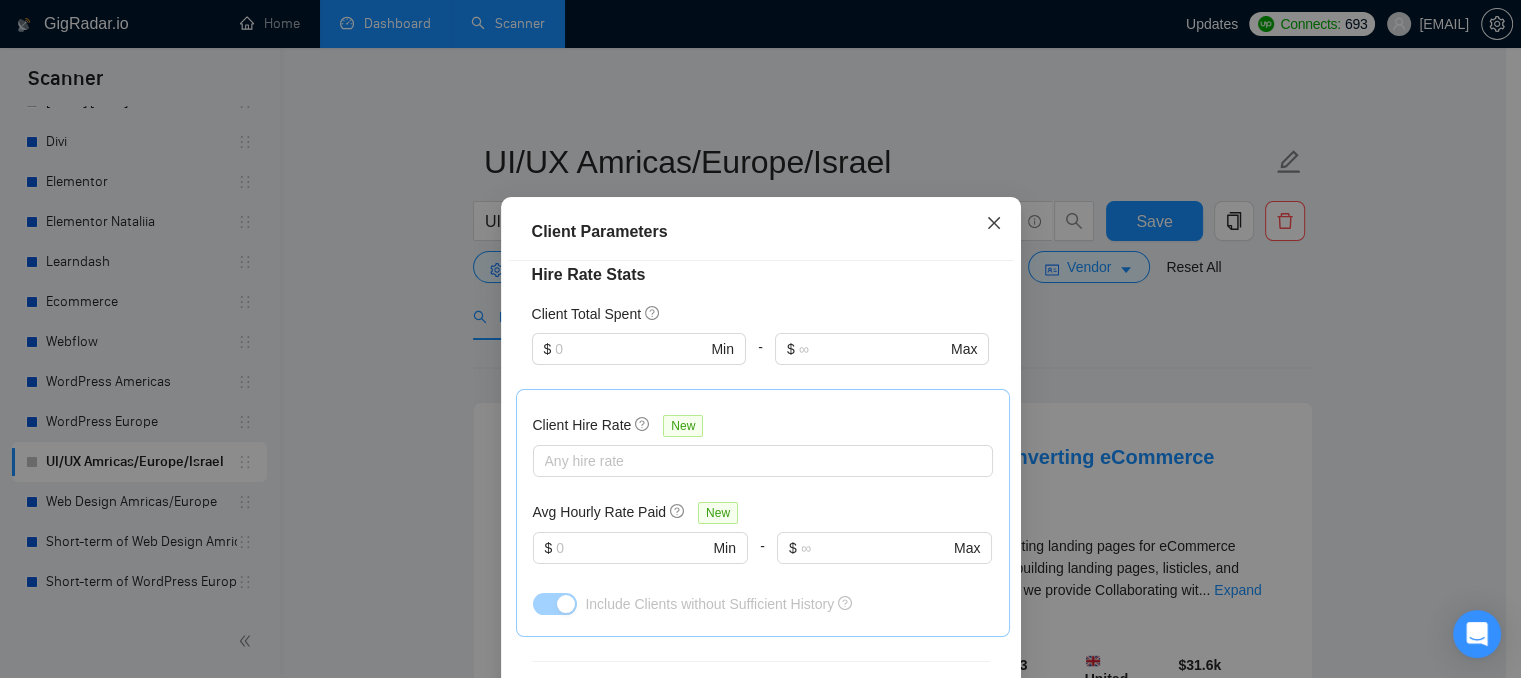 click 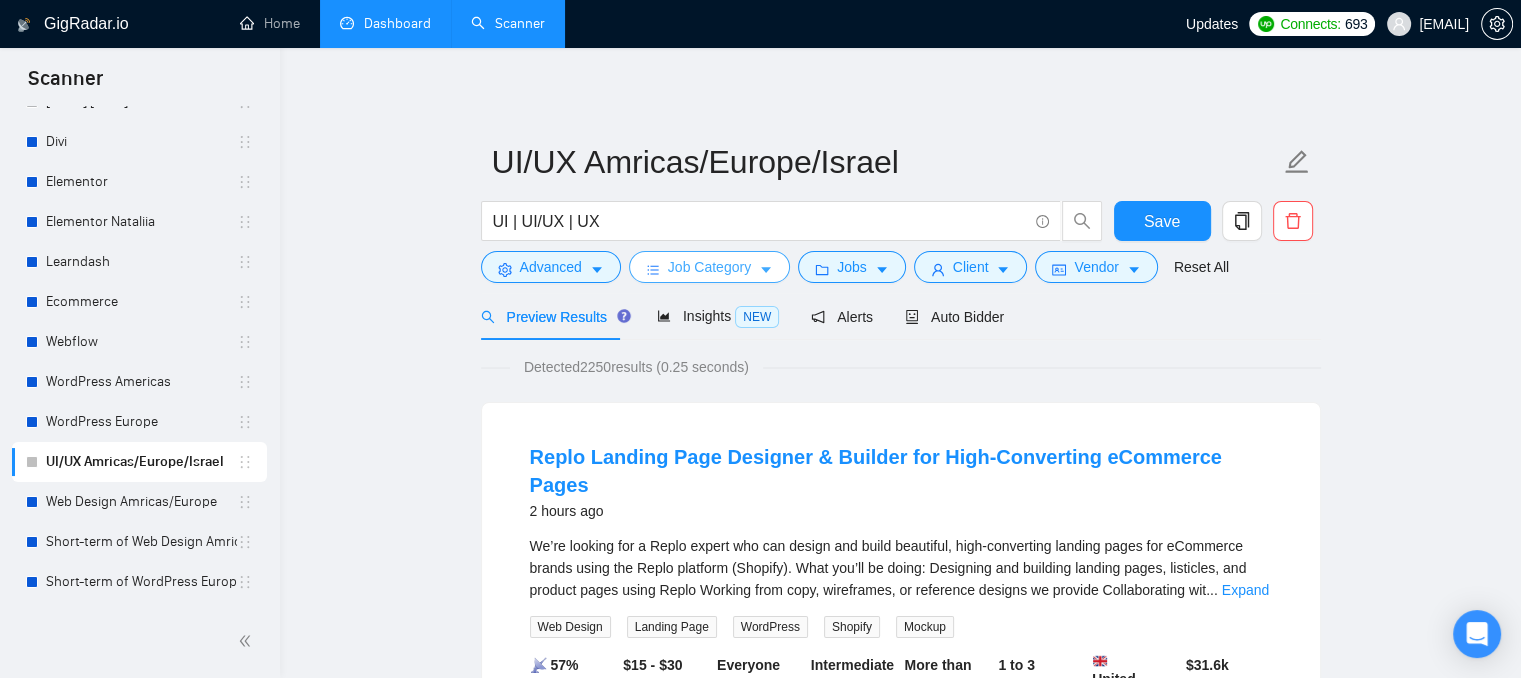 click on "Job Category" at bounding box center [709, 267] 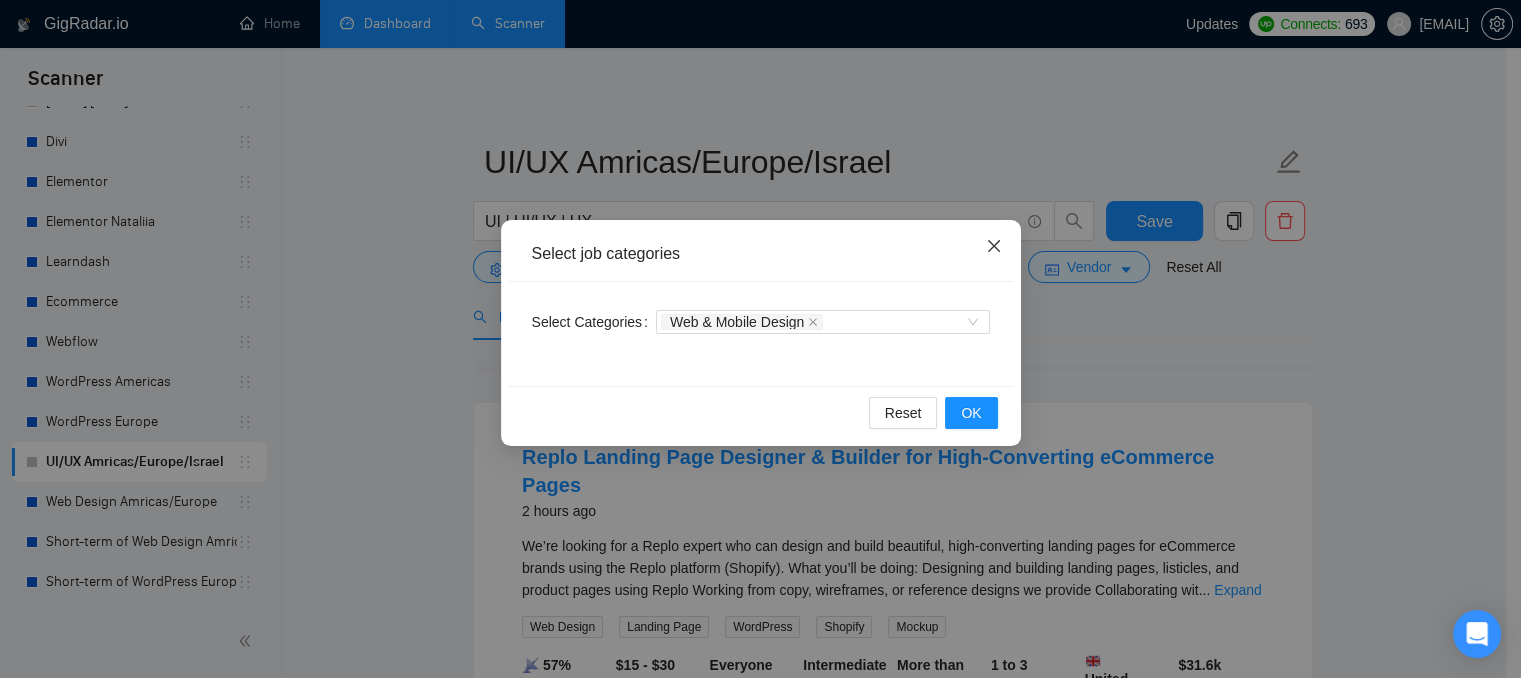 click 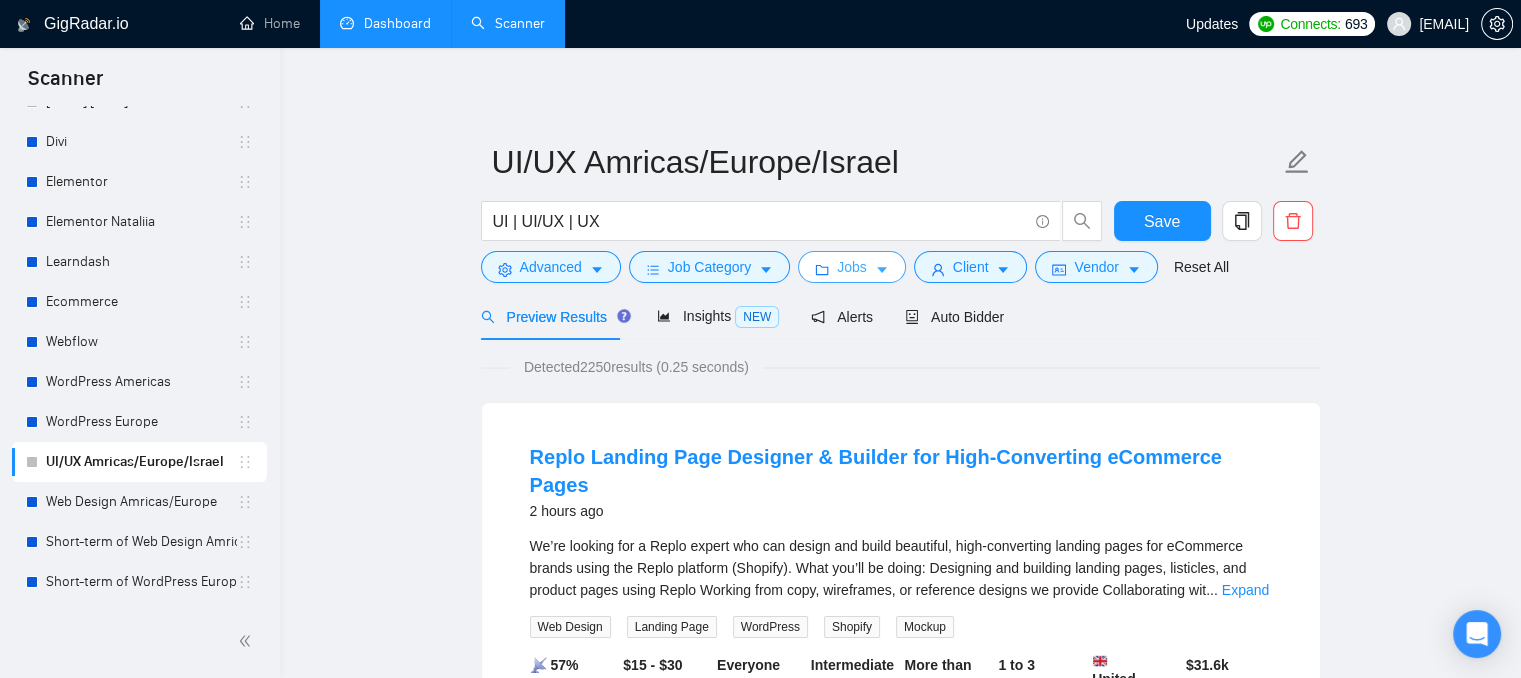 click on "Jobs" at bounding box center [852, 267] 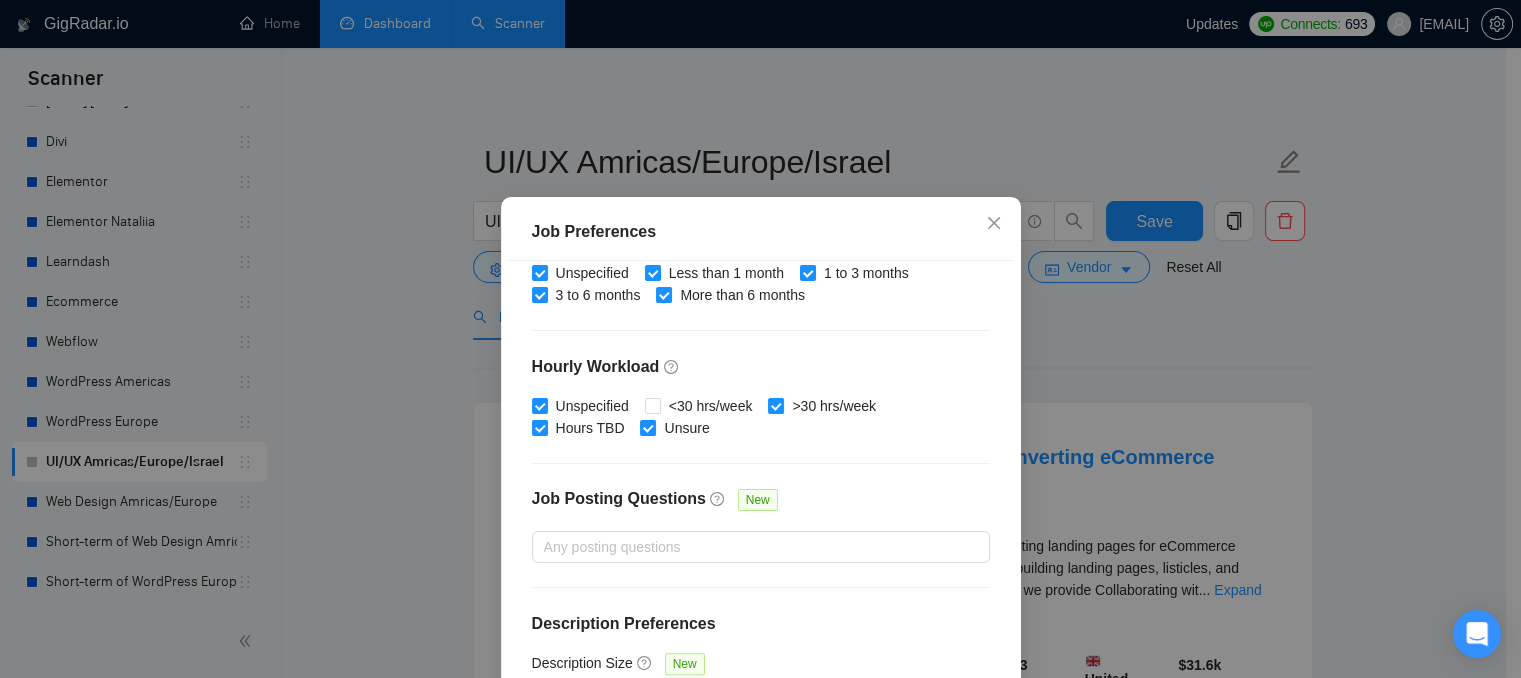 scroll, scrollTop: 653, scrollLeft: 0, axis: vertical 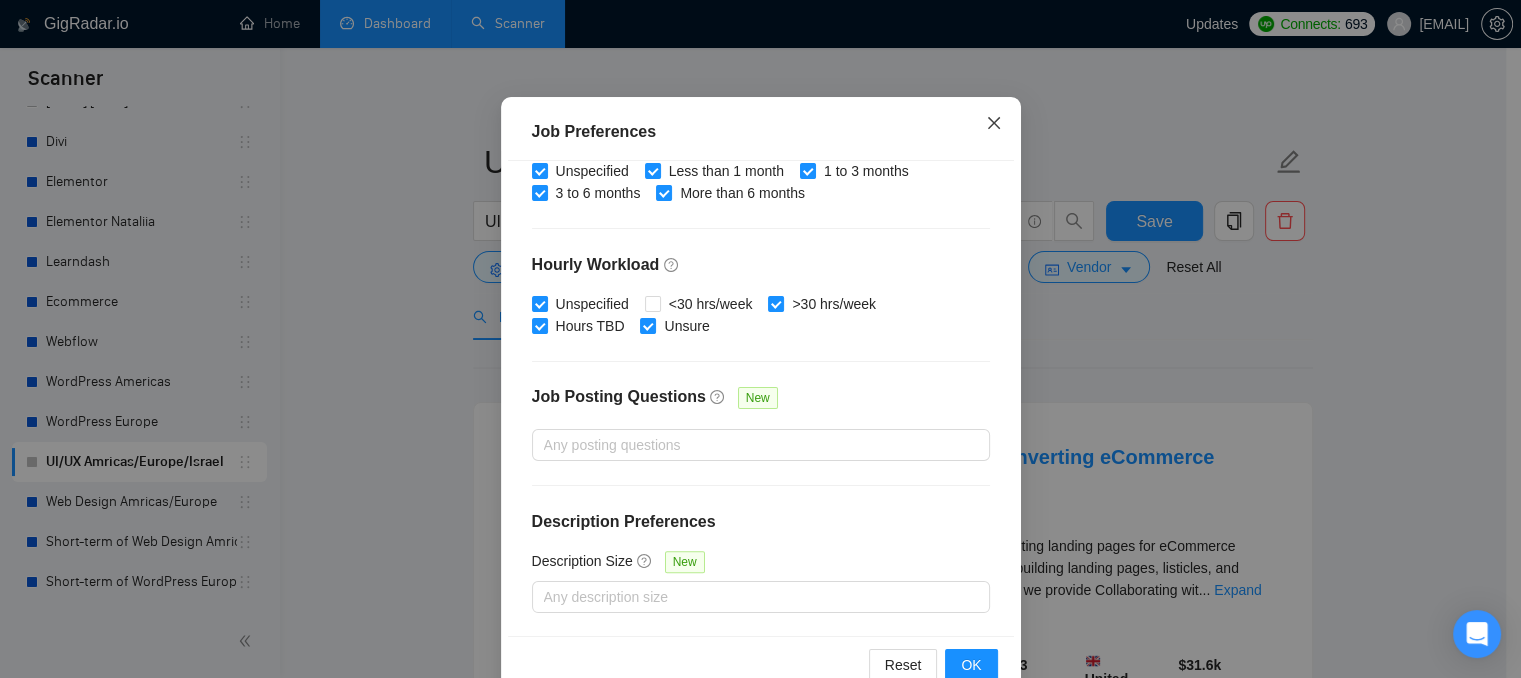click 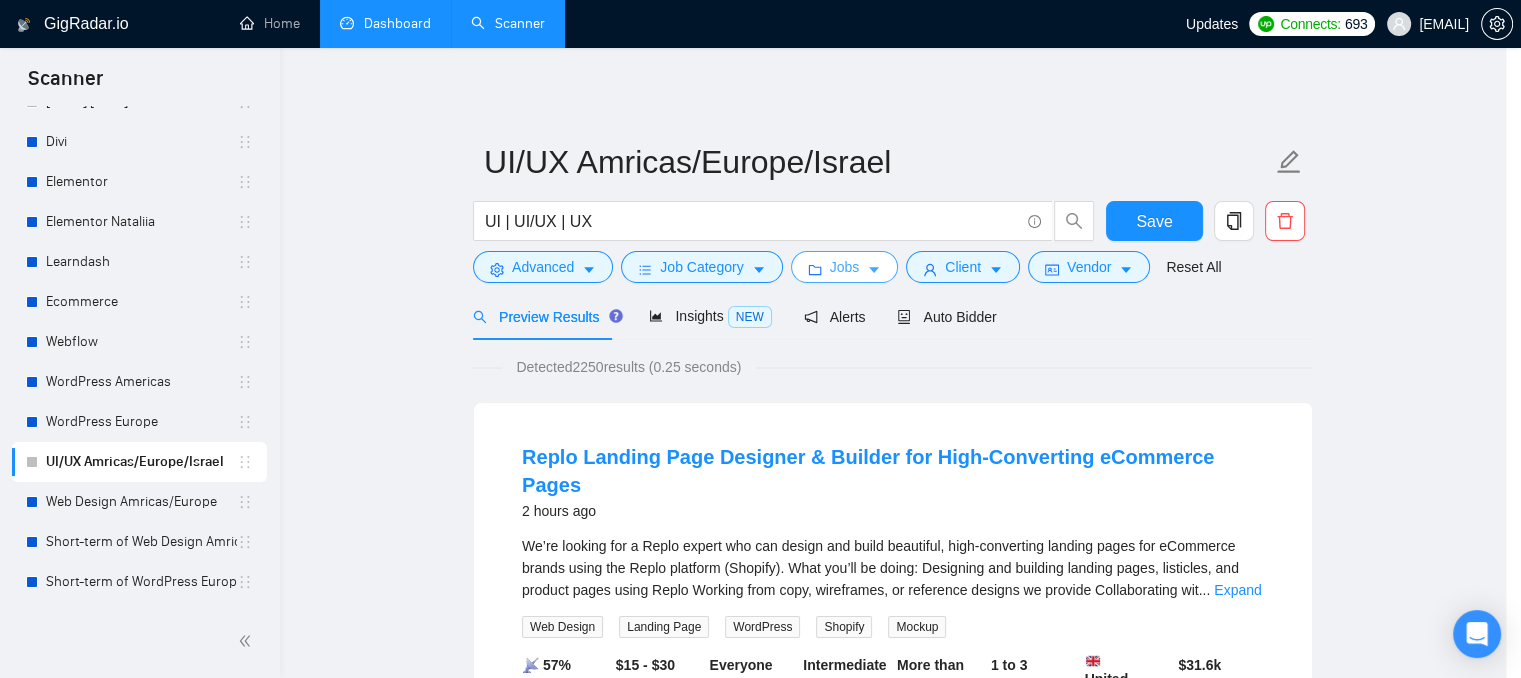 scroll, scrollTop: 0, scrollLeft: 0, axis: both 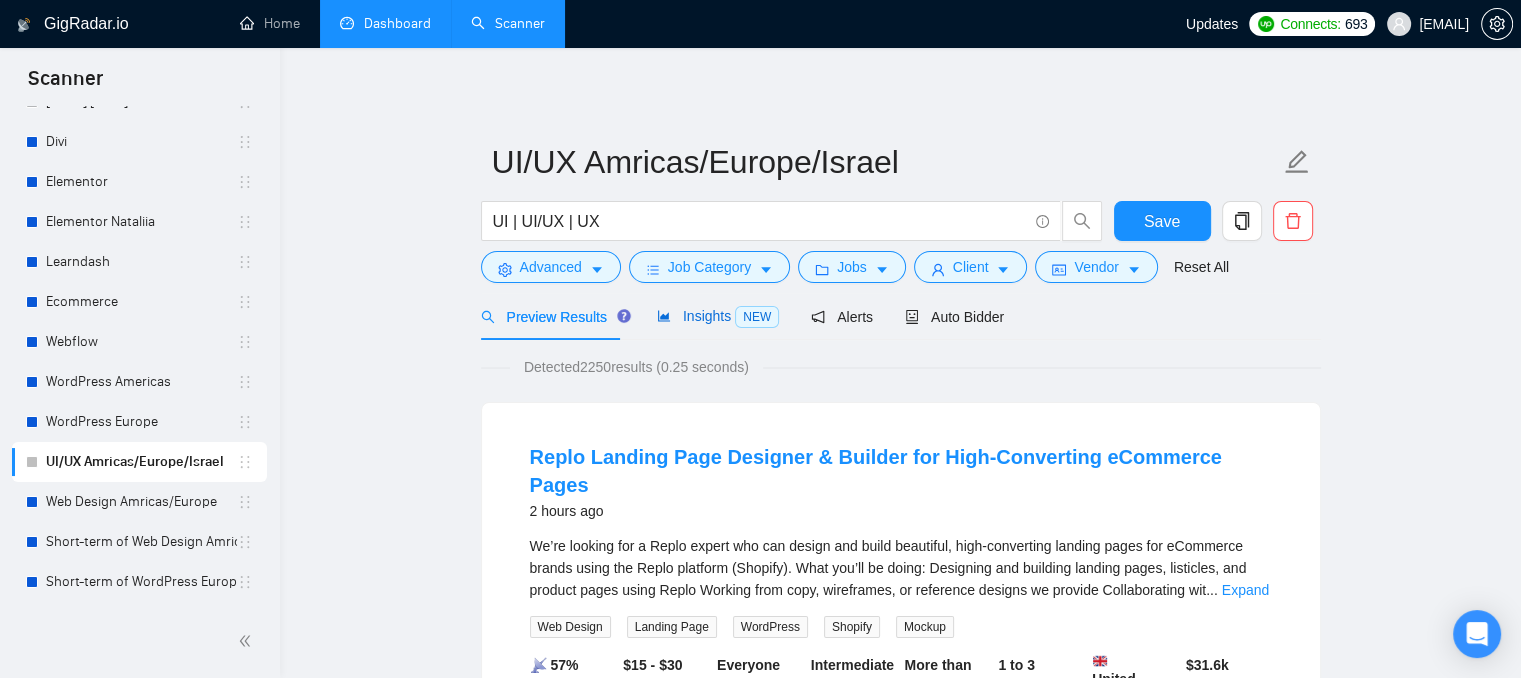 click on "NEW" at bounding box center (757, 317) 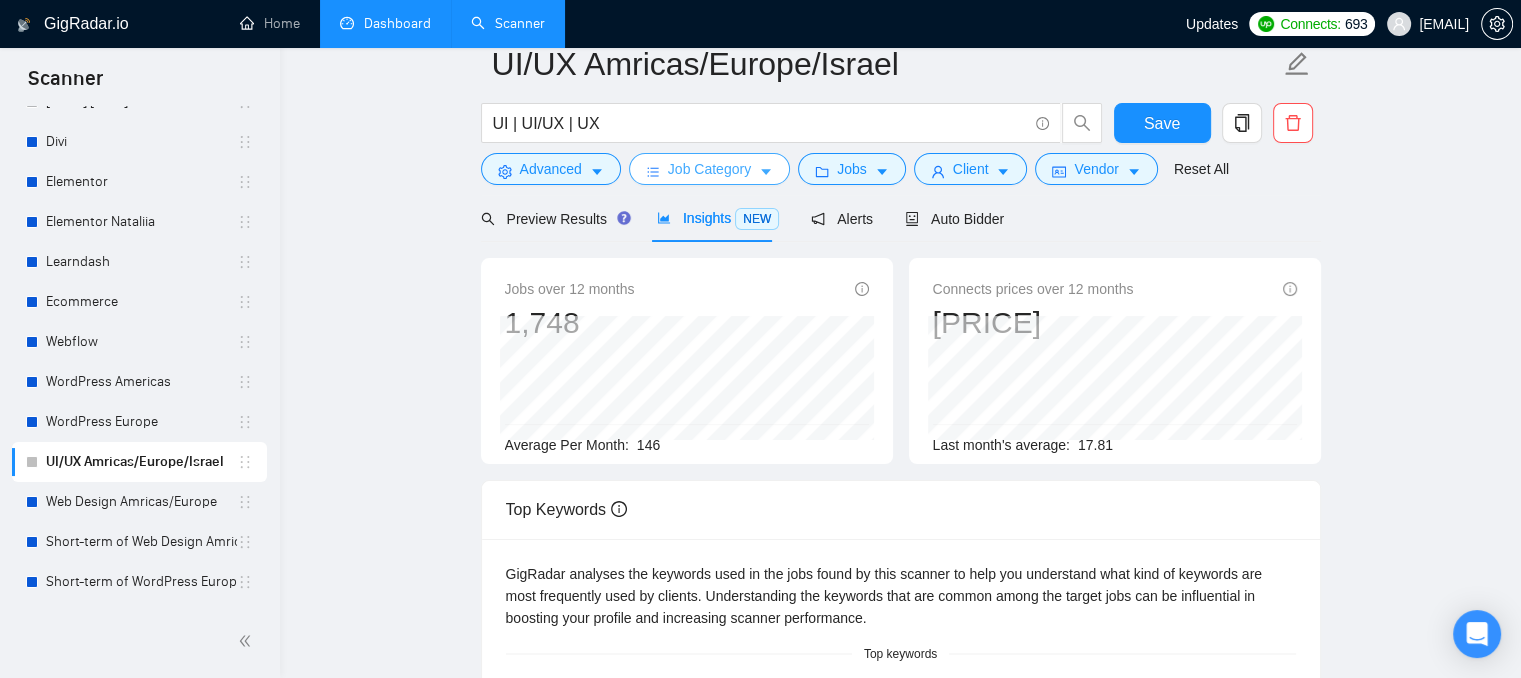 scroll, scrollTop: 0, scrollLeft: 0, axis: both 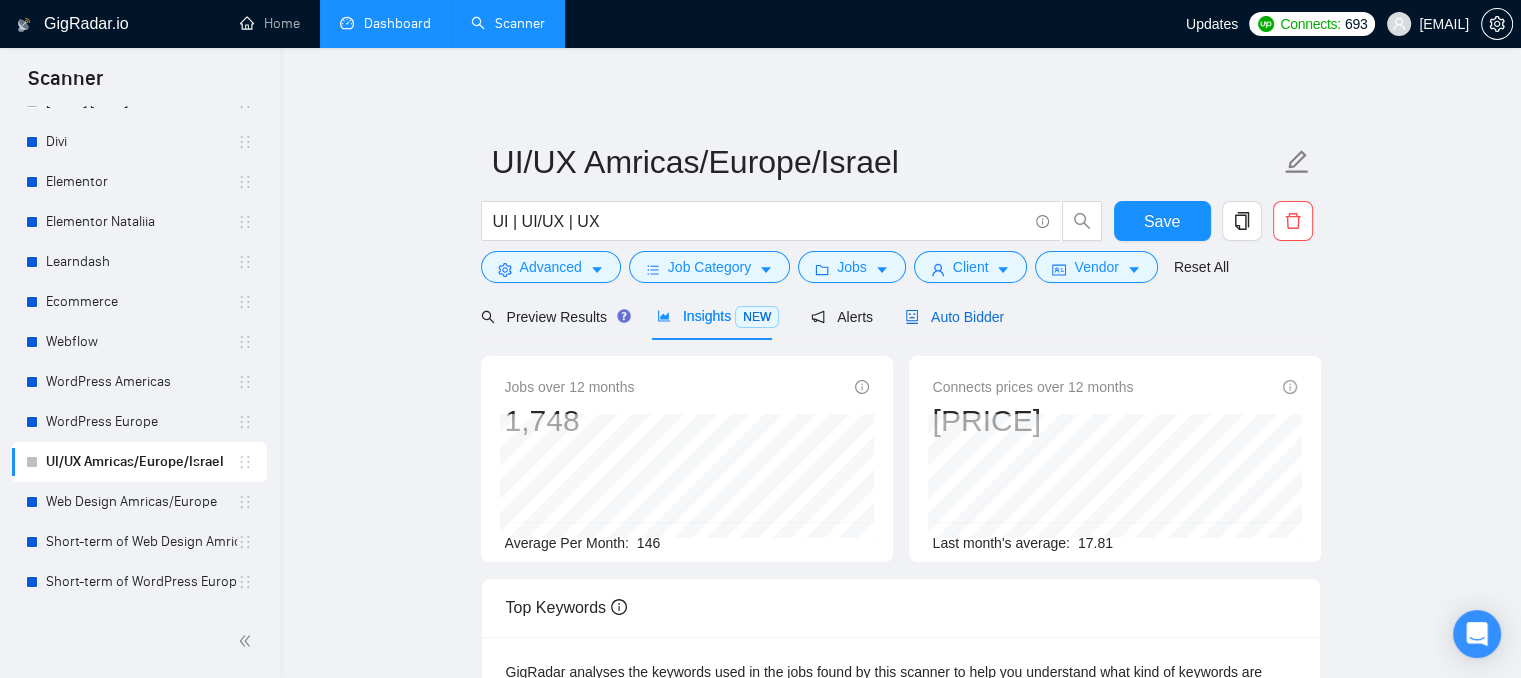 click on "Auto Bidder" at bounding box center (954, 317) 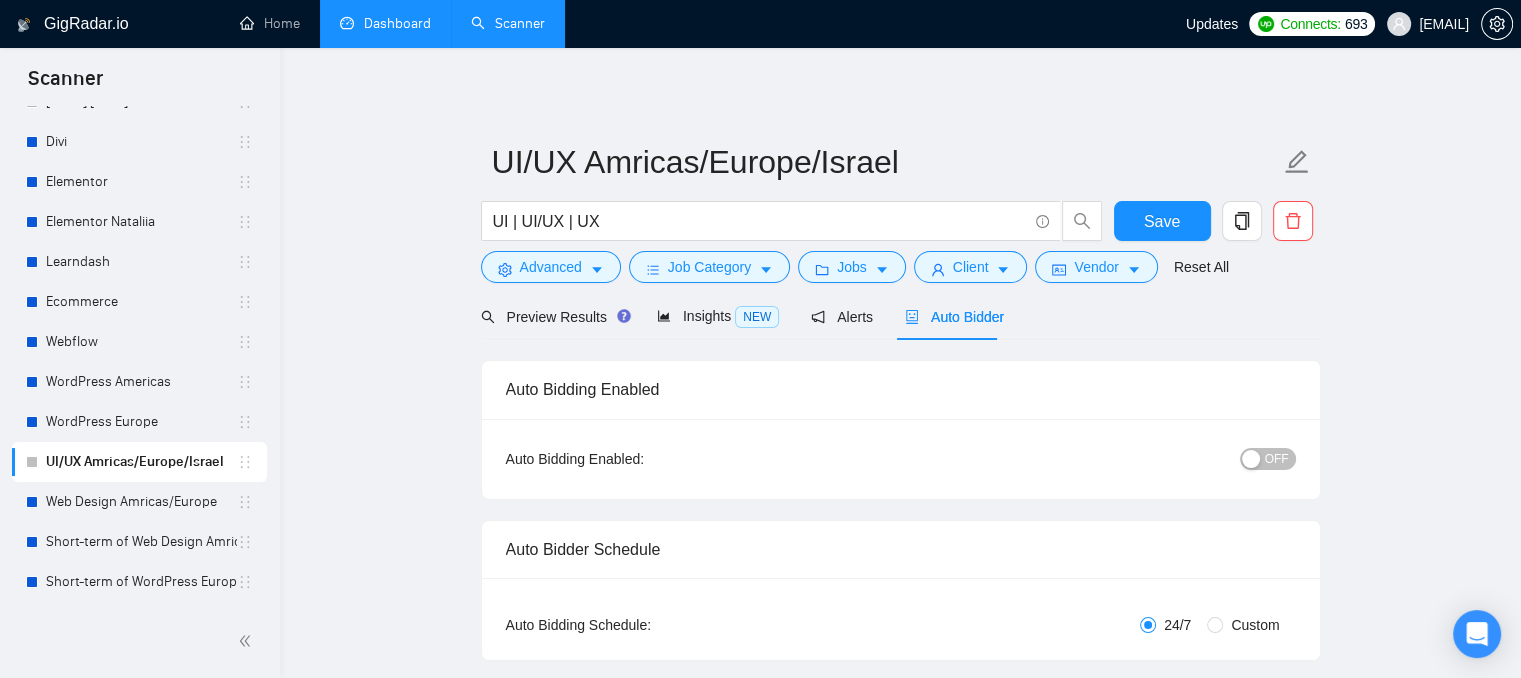 type 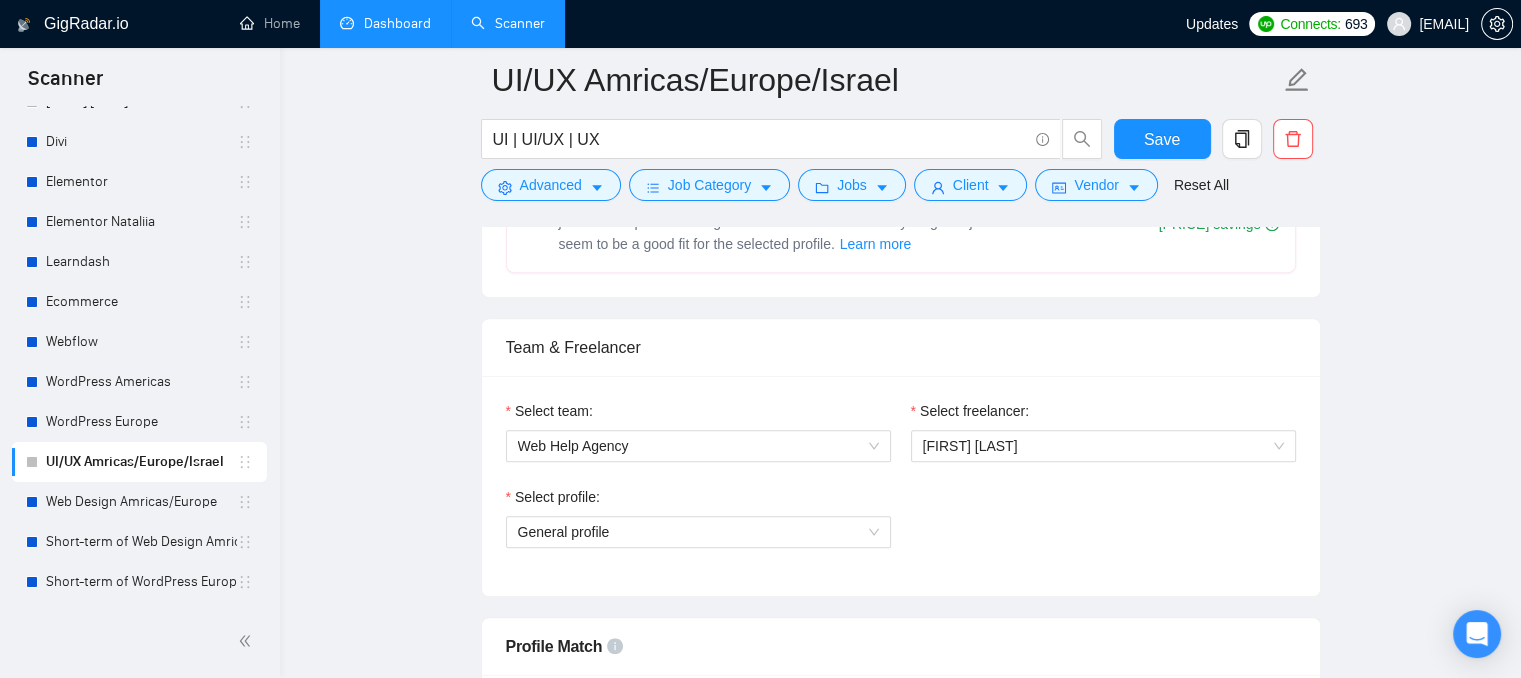 scroll, scrollTop: 1000, scrollLeft: 0, axis: vertical 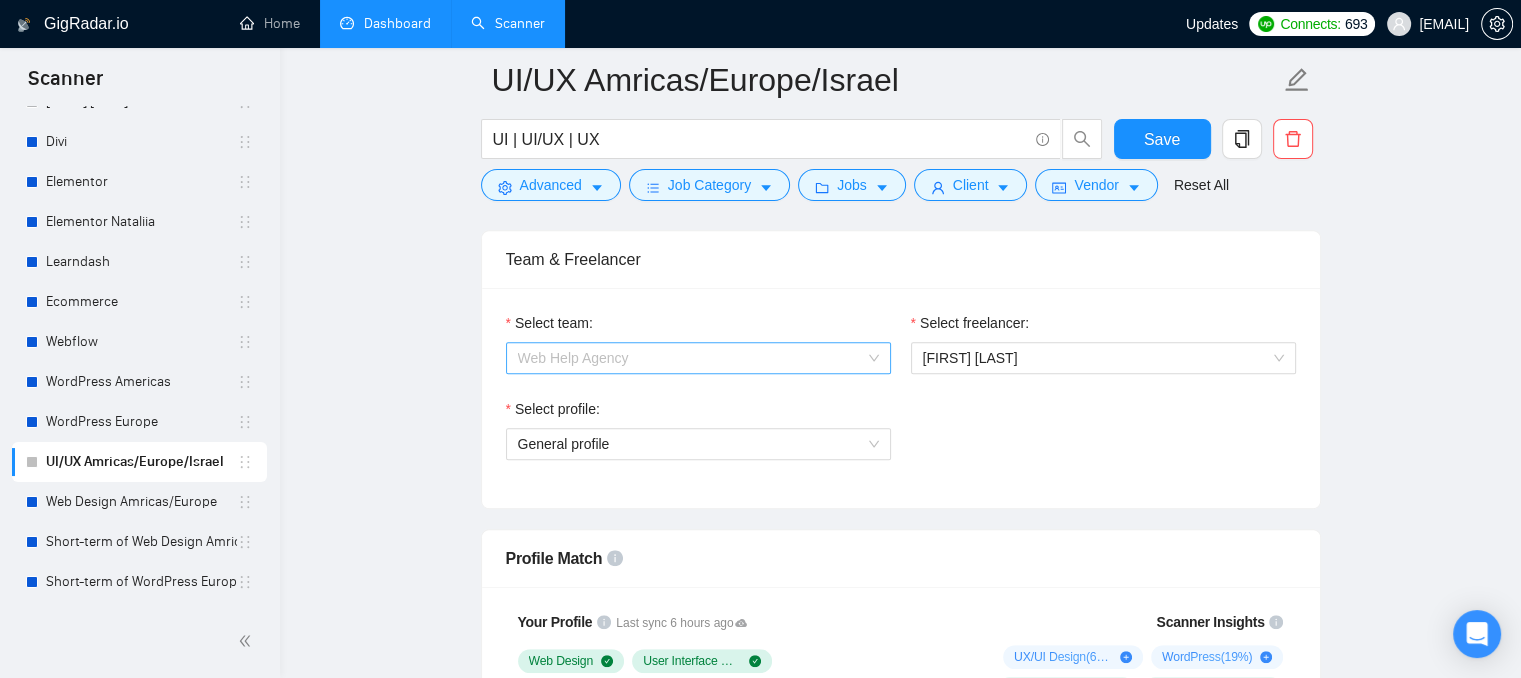 click on "Web Help Agency" at bounding box center (698, 358) 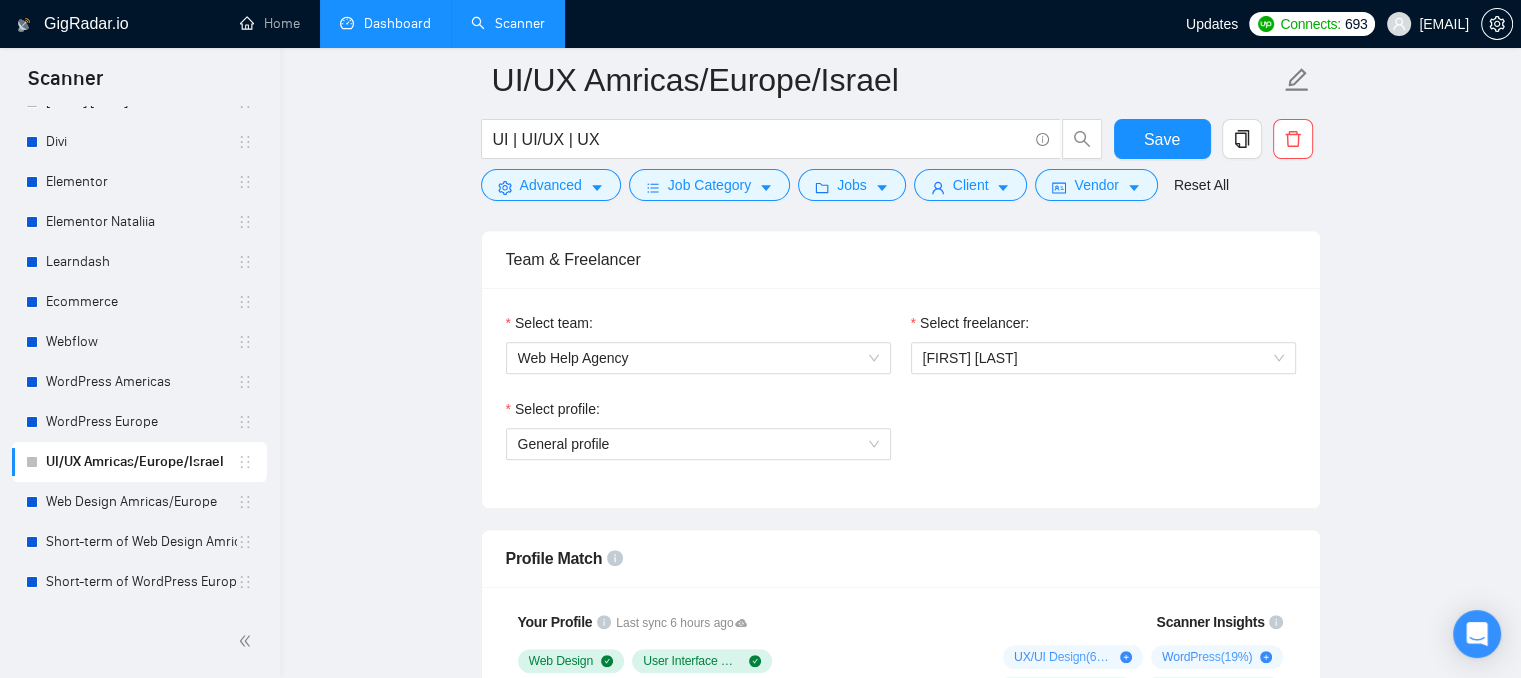 click on "Select profile: General profile" at bounding box center (901, 441) 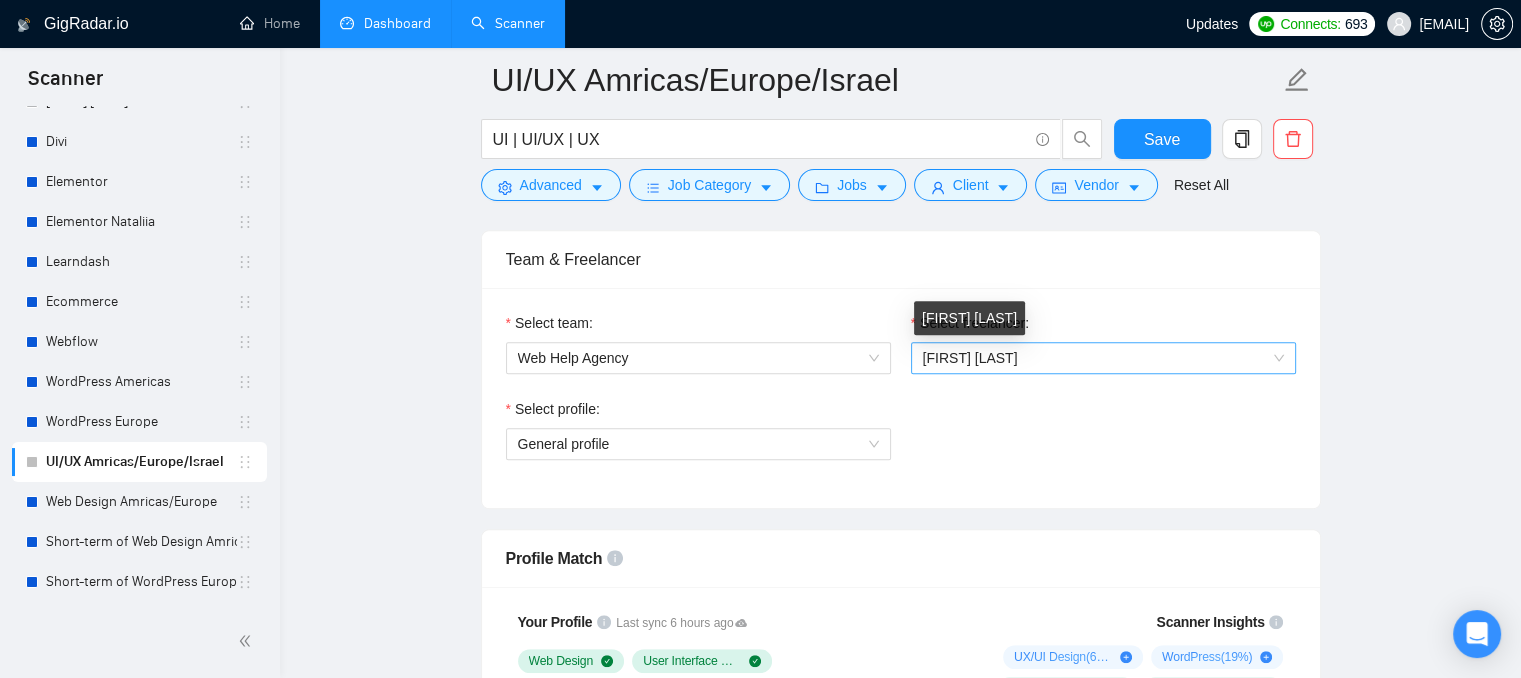 click on "[FIRST] [LAST]" at bounding box center (970, 358) 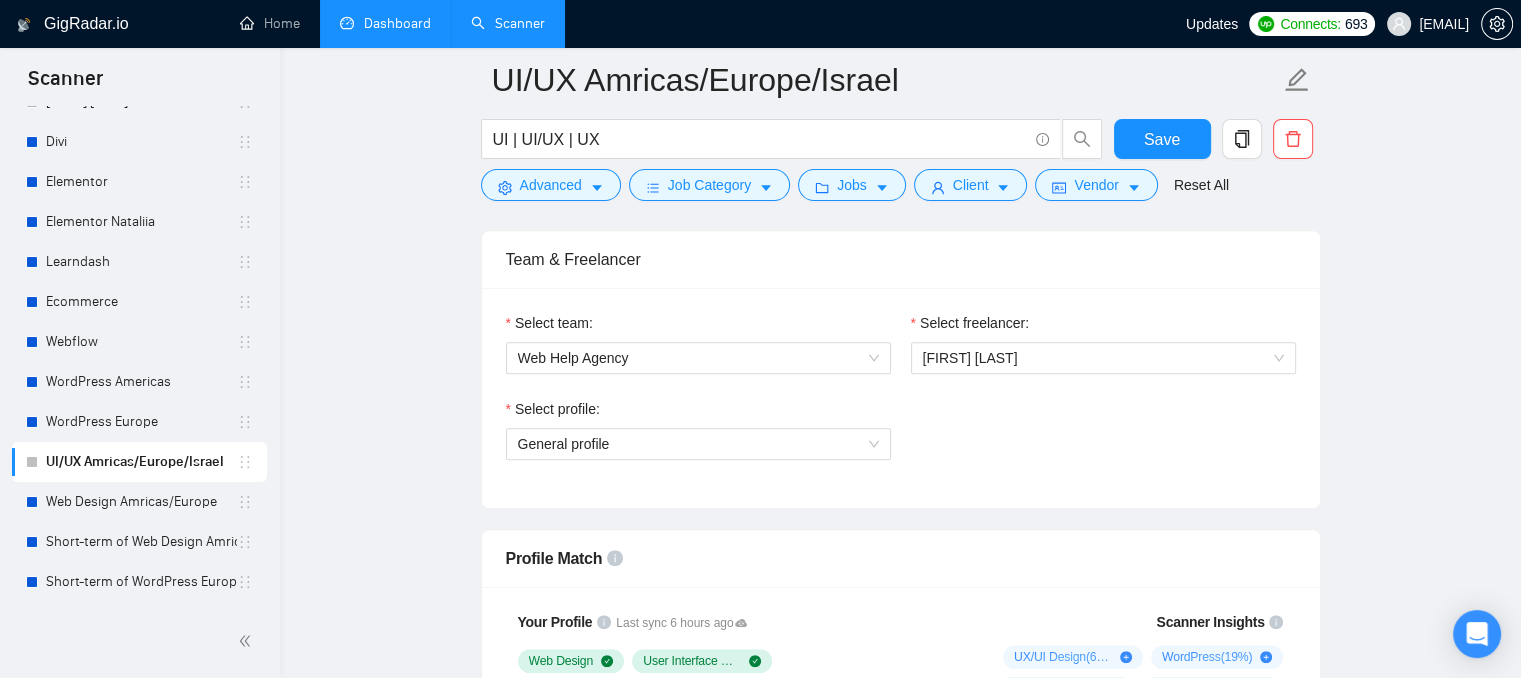 click on "Auto Bidding Enabled Auto Bidding Enabled: OFF Auto Bidder Schedule Auto Bidding Type: Automated (recommended) Semi-automated Auto Bidding Schedule: 24/7 Custom Custom Auto Bidder Schedule Repeat every week on Monday Tuesday Wednesday Thursday Friday Saturday Sunday Active Hours ( Europe/Kiev ): From: To: ( 24  hours) Europe/Kiev Auto Bidding Type Select your bidding algorithm: Choose the algorithm for you bidding. The price per proposal does not include your connects expenditure. Template Bidder Works great for narrow segments and short cover letters that don't change. 0.50  credits / proposal Sardor AI 🤖 Personalise your cover letter with ai [placeholders] 1.00  credits / proposal Experimental Laziza AI  👑   NEW Extends Sardor AI by learning from your feedback and automatically qualifying jobs. The expected savings are based on Laziza's ability to ignore jobs that don't seem to be a good fit for the selected profile.   Learn more 2.00  credits / proposal $77.81 savings Team & Freelancer Select team: %" at bounding box center (901, 1781) 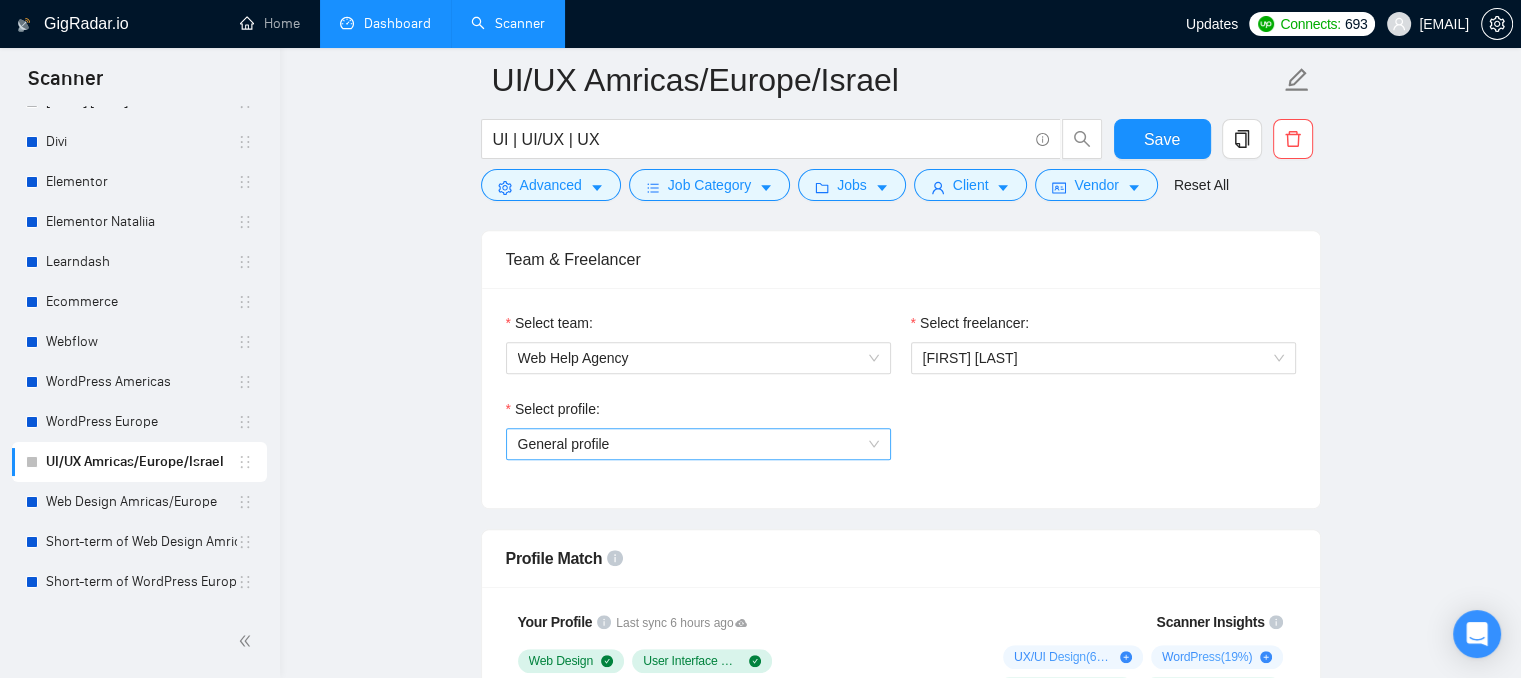 click on "General profile" at bounding box center (698, 444) 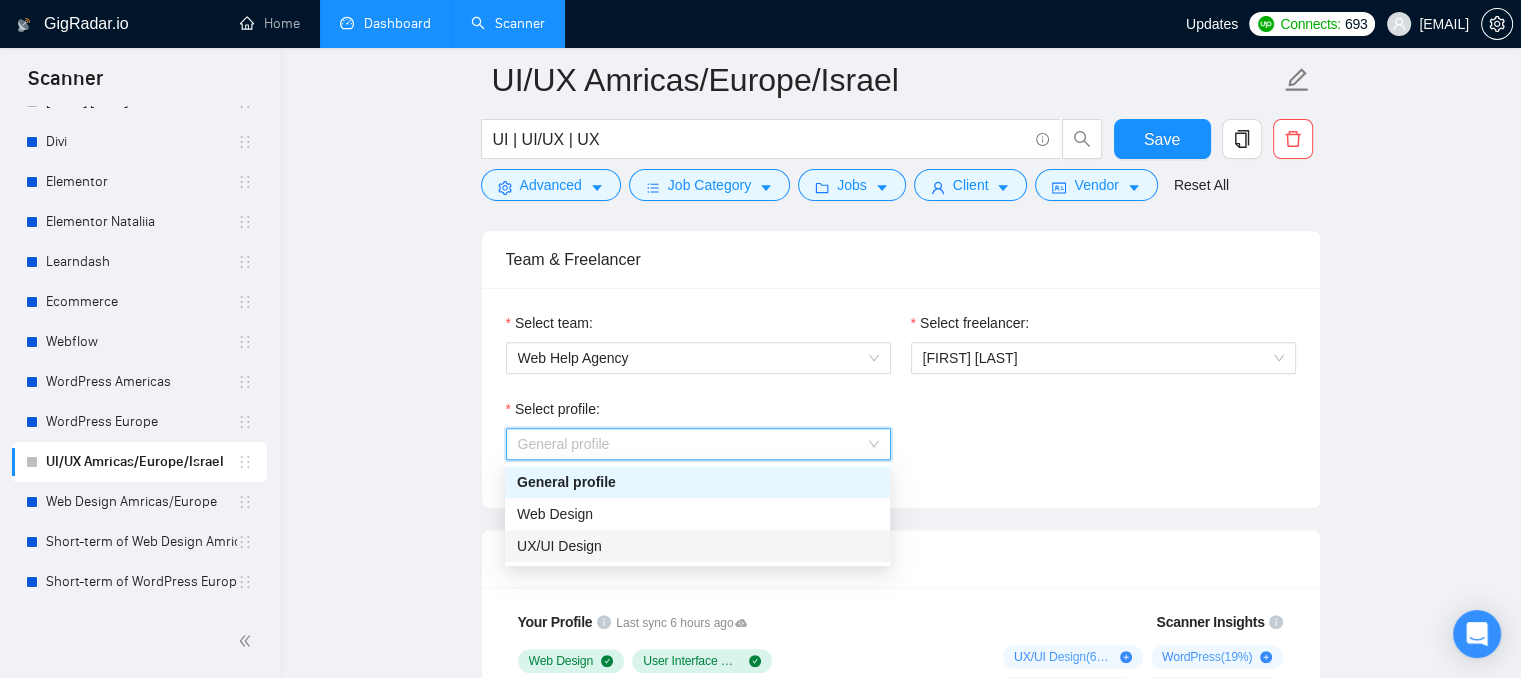 click on "UI/UX Amricas/Europe/Israel UI | UI/UX | UX Save Advanced   Job Category   Jobs   Client   Vendor   Reset All Preview Results Insights NEW Alerts Auto Bidder Auto Bidding Enabled Auto Bidding Enabled: OFF Auto Bidder Schedule Auto Bidding Type: Automated (recommended) Semi-automated Auto Bidding Schedule: 24/7 Custom Custom Auto Bidder Schedule Repeat every week on Monday Tuesday Wednesday Thursday Friday Saturday Sunday Active Hours ( Europe/Kiev ): From: To: ( 24  hours) Europe/Kiev Auto Bidding Type Select your bidding algorithm: Choose the algorithm for you bidding. The price per proposal does not include your connects expenditure. Template Bidder Works great for narrow segments and short cover letters that don't change. 0.50  credits / proposal Sardor AI 🤖 Personalise your cover letter with ai [placeholders] 1.00  credits / proposal Experimental Laziza AI  👑   NEW   Learn more 2.00  credits / proposal $77.81 savings Team & Freelancer Select team: Web Help Agency Select freelancer: Select profile: %" at bounding box center [900, 2316] 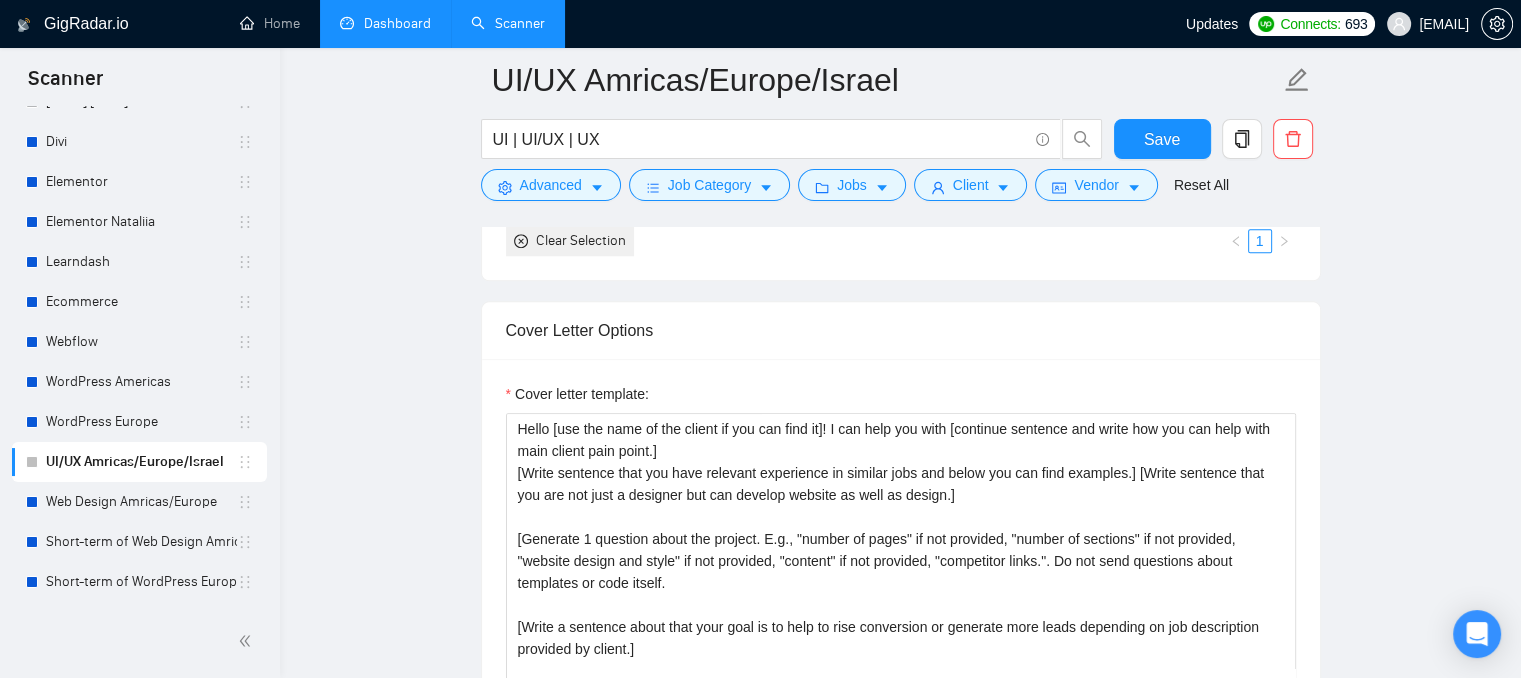 scroll, scrollTop: 2300, scrollLeft: 0, axis: vertical 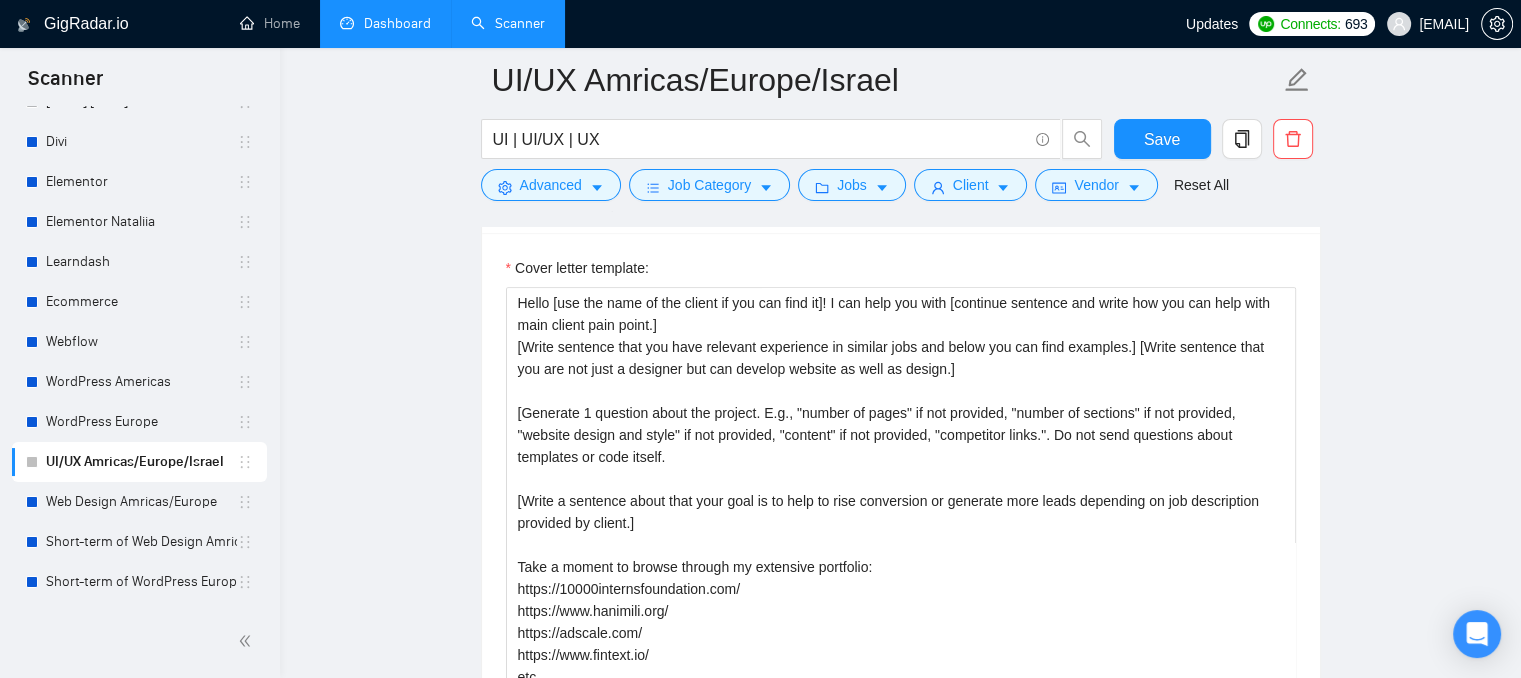 drag, startPoint x: 368, startPoint y: 33, endPoint x: 373, endPoint y: 49, distance: 16.763054 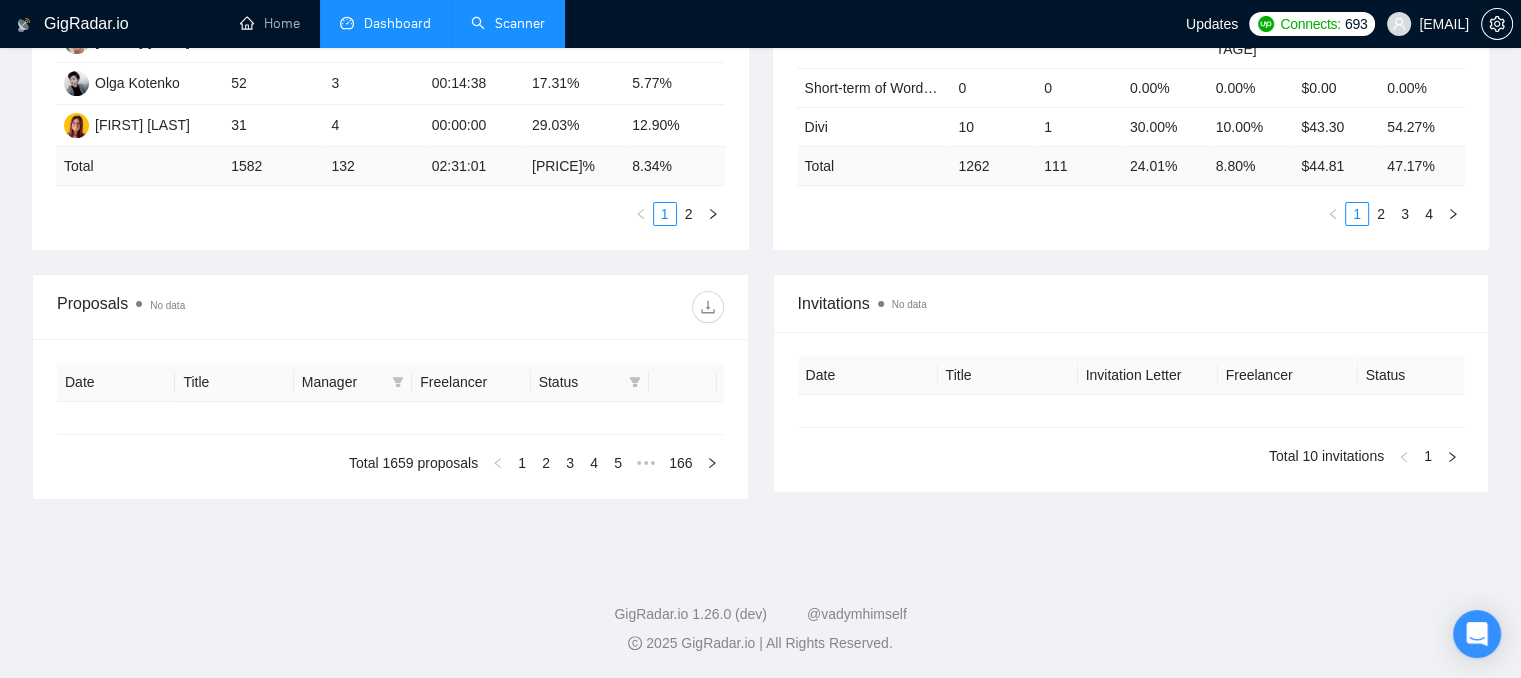type on "2025-07-08" 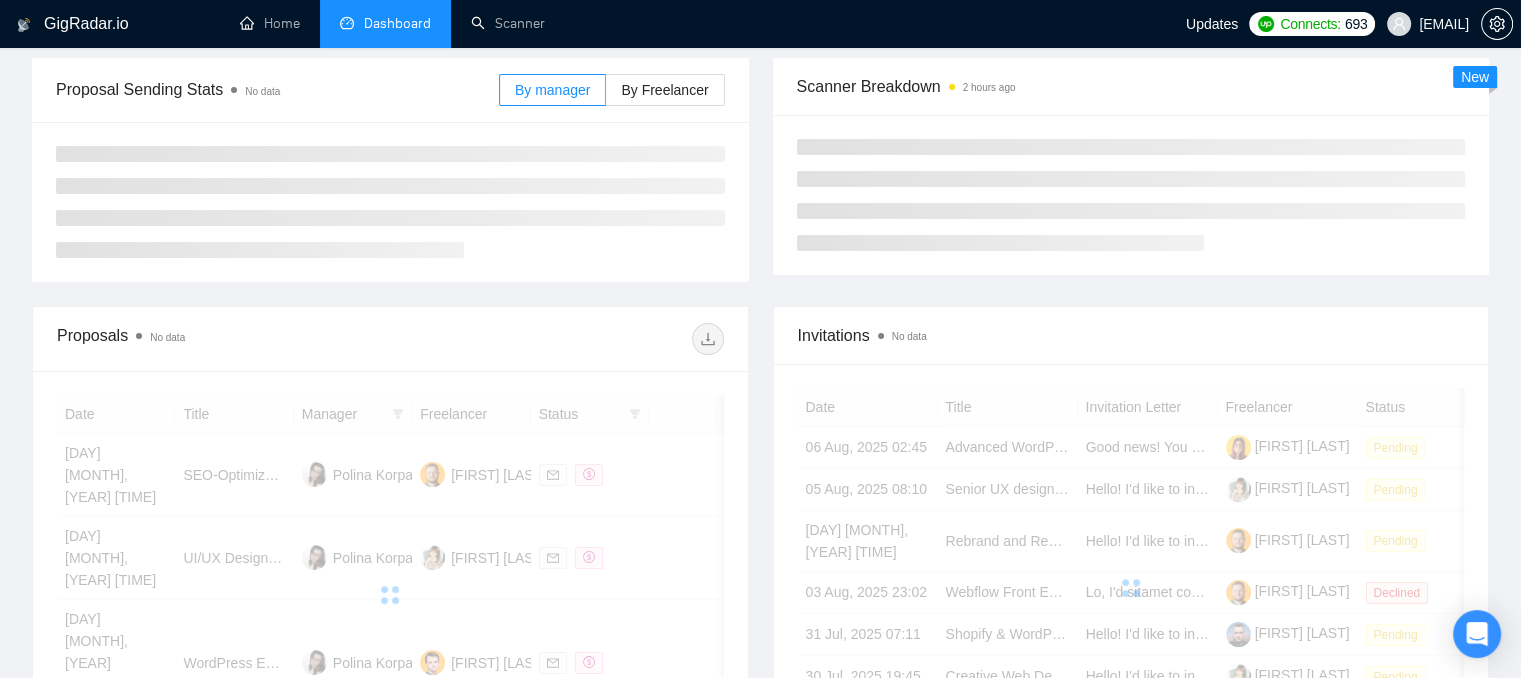scroll, scrollTop: 0, scrollLeft: 0, axis: both 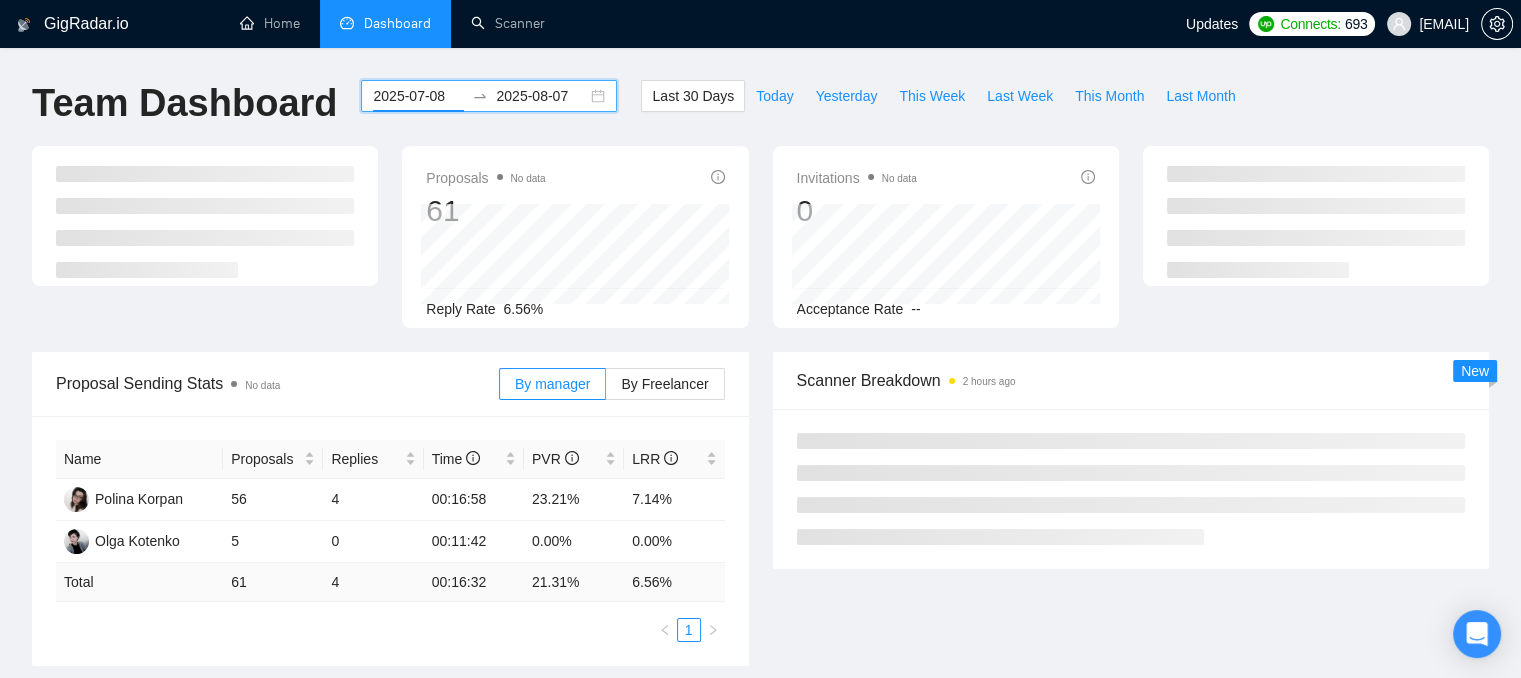 click on "2025-07-08" at bounding box center (418, 96) 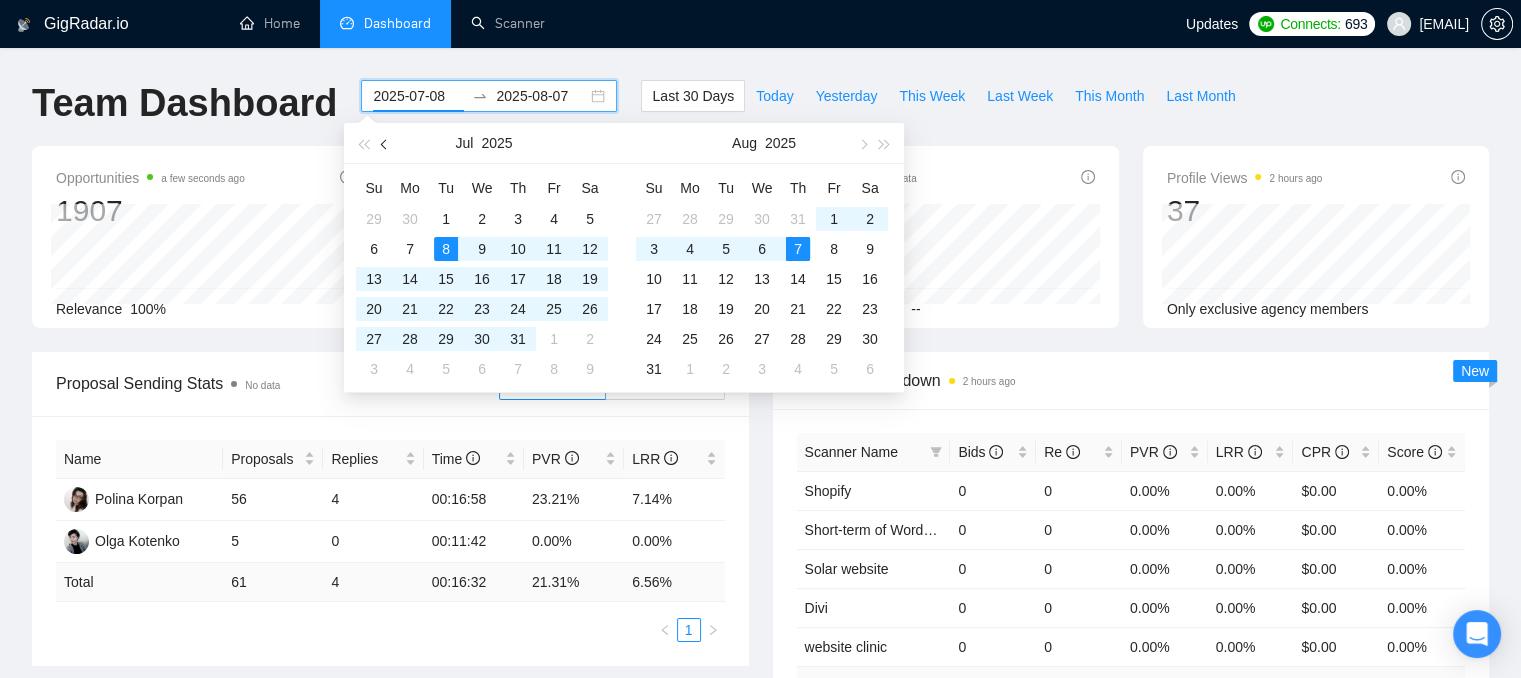 click at bounding box center [386, 144] 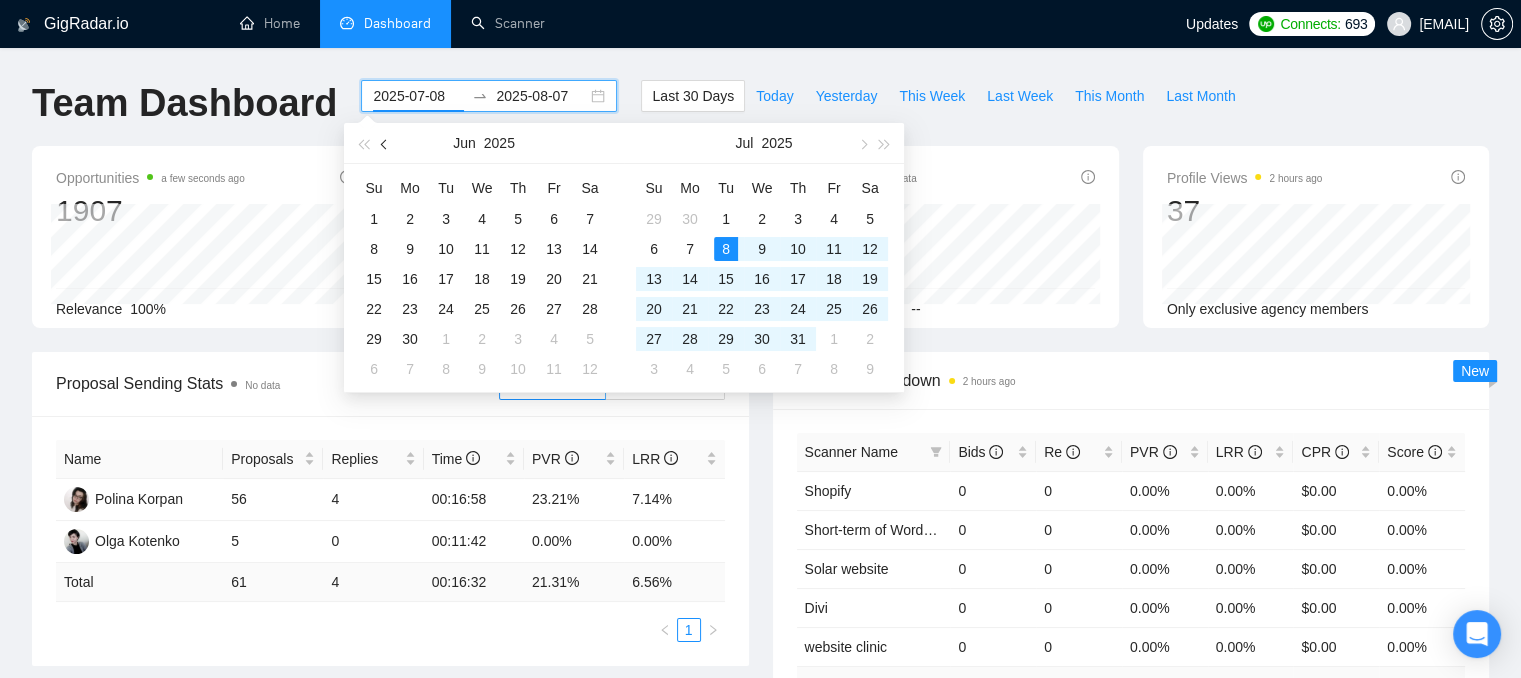 click at bounding box center [386, 144] 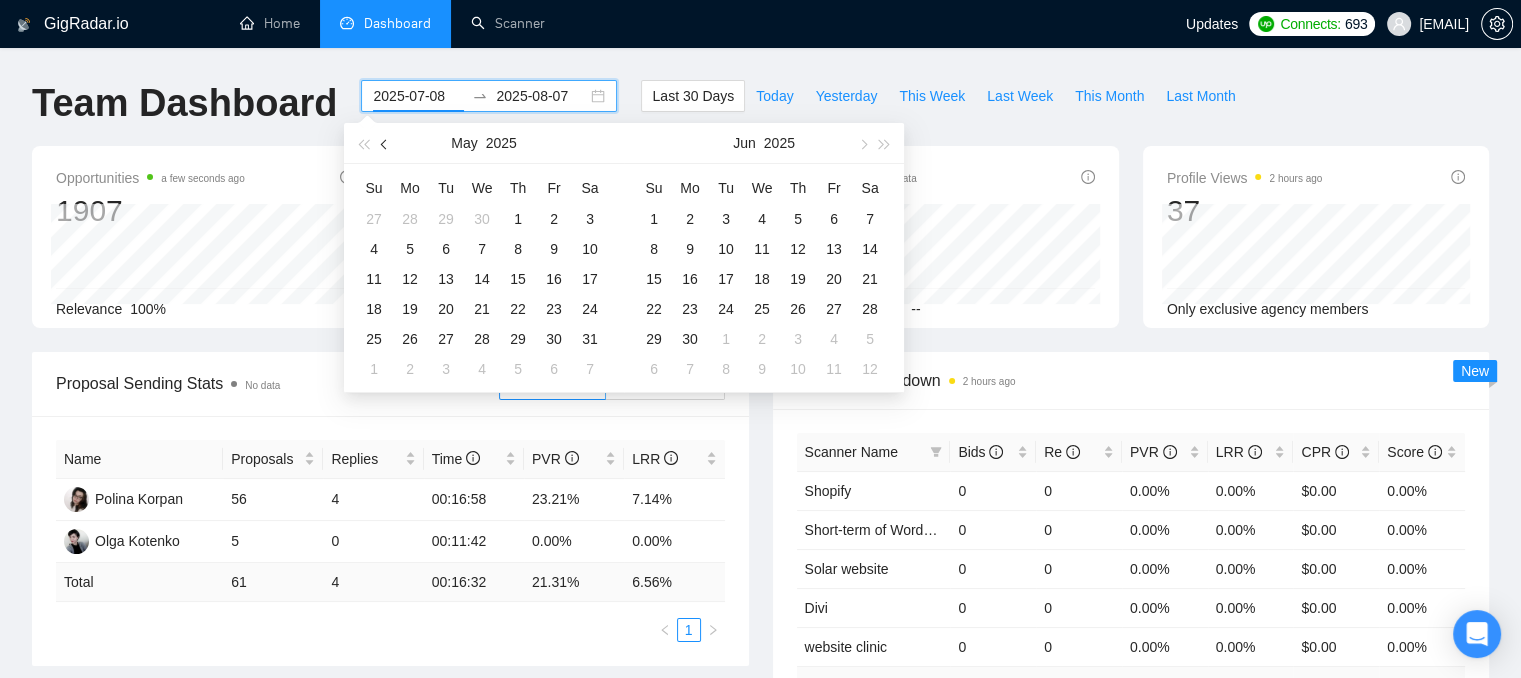 click at bounding box center [386, 144] 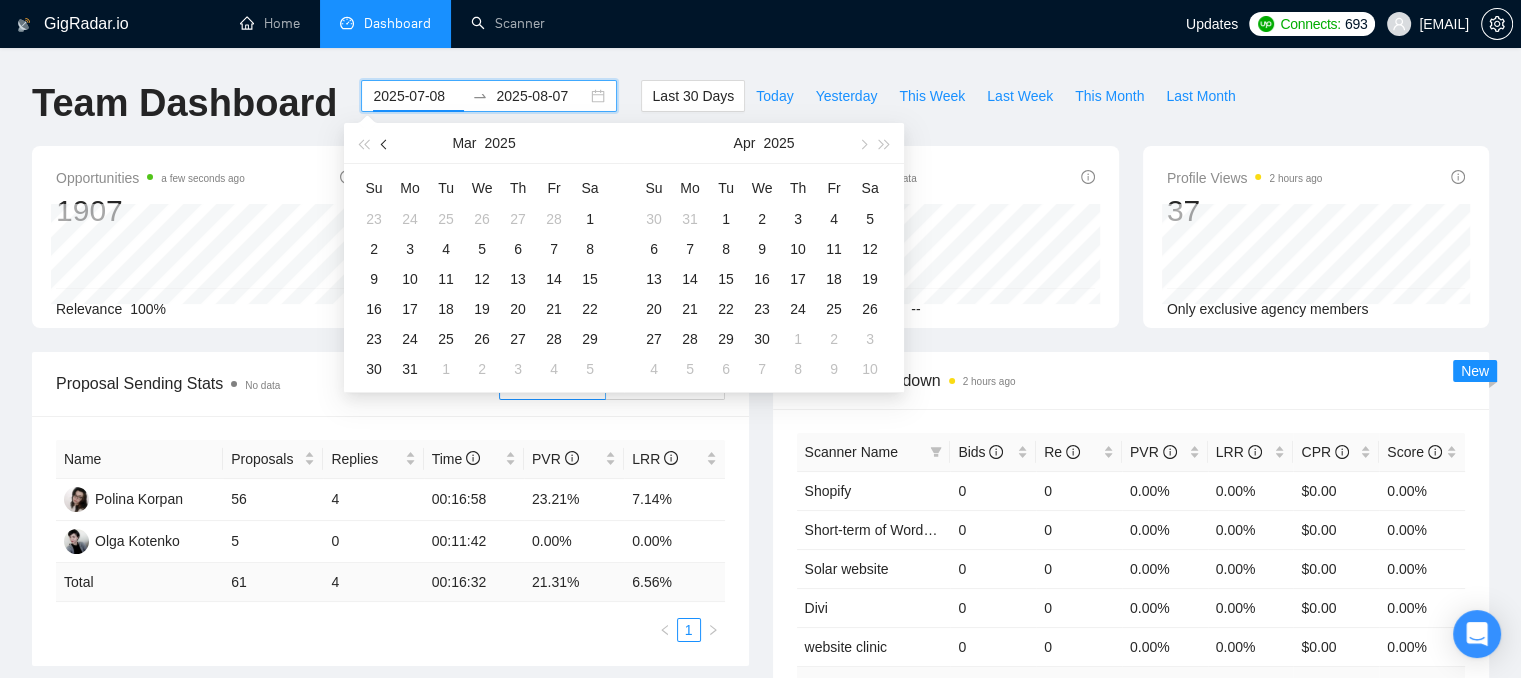 click at bounding box center [386, 144] 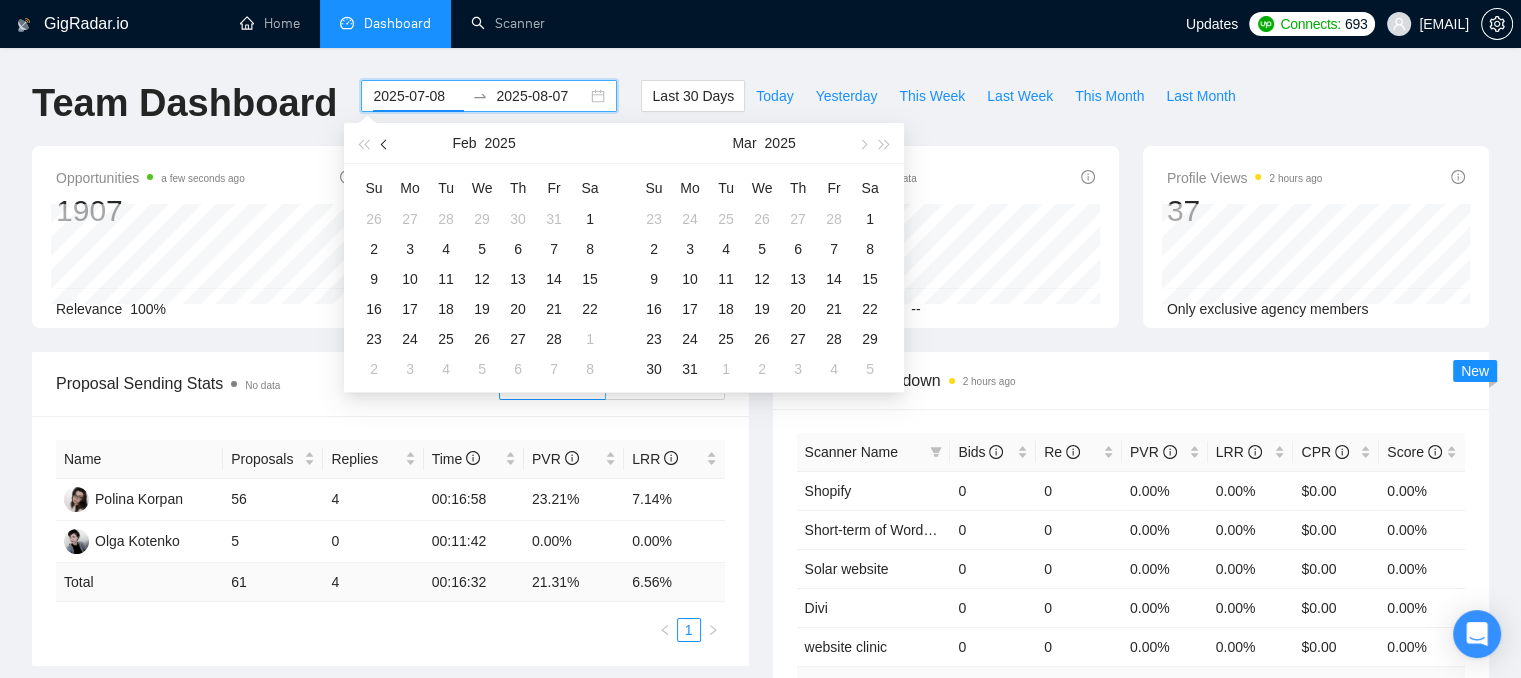 click at bounding box center [386, 144] 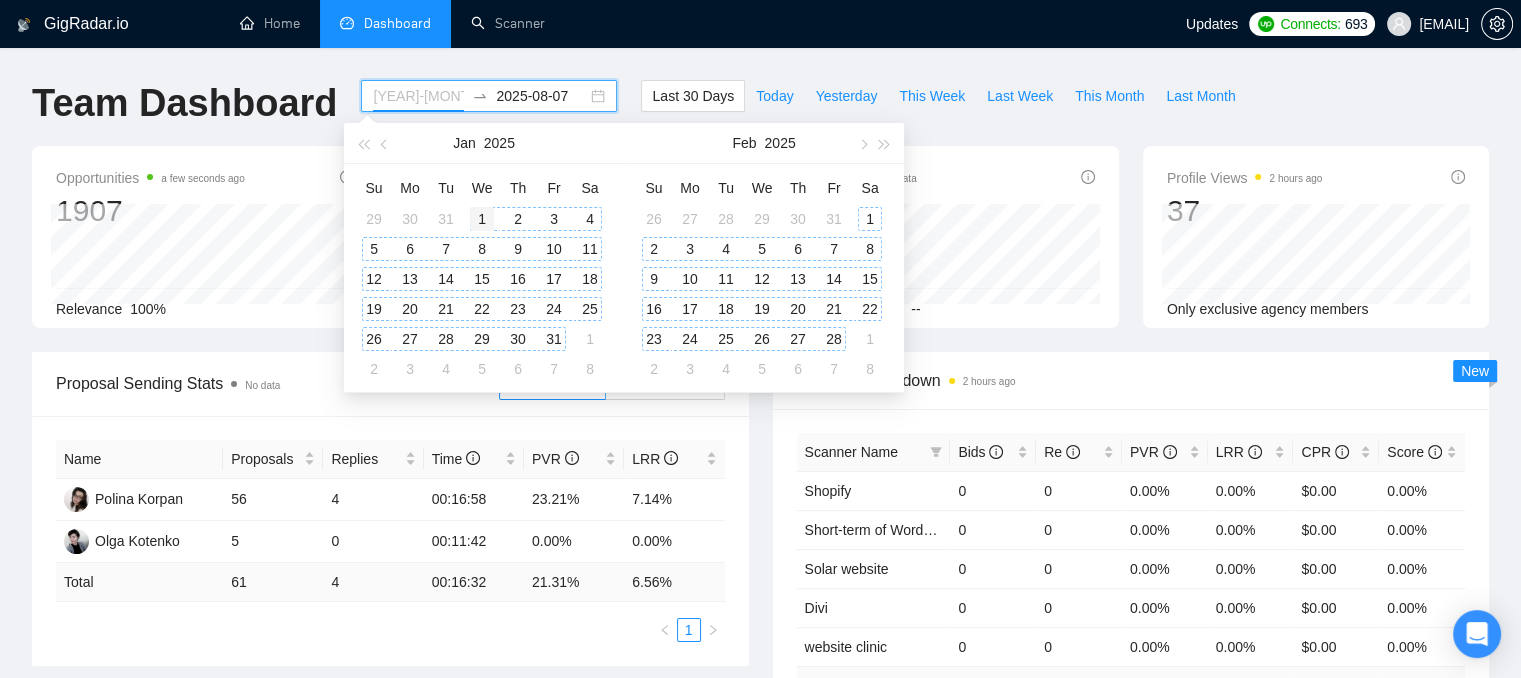 type on "2025-01-01" 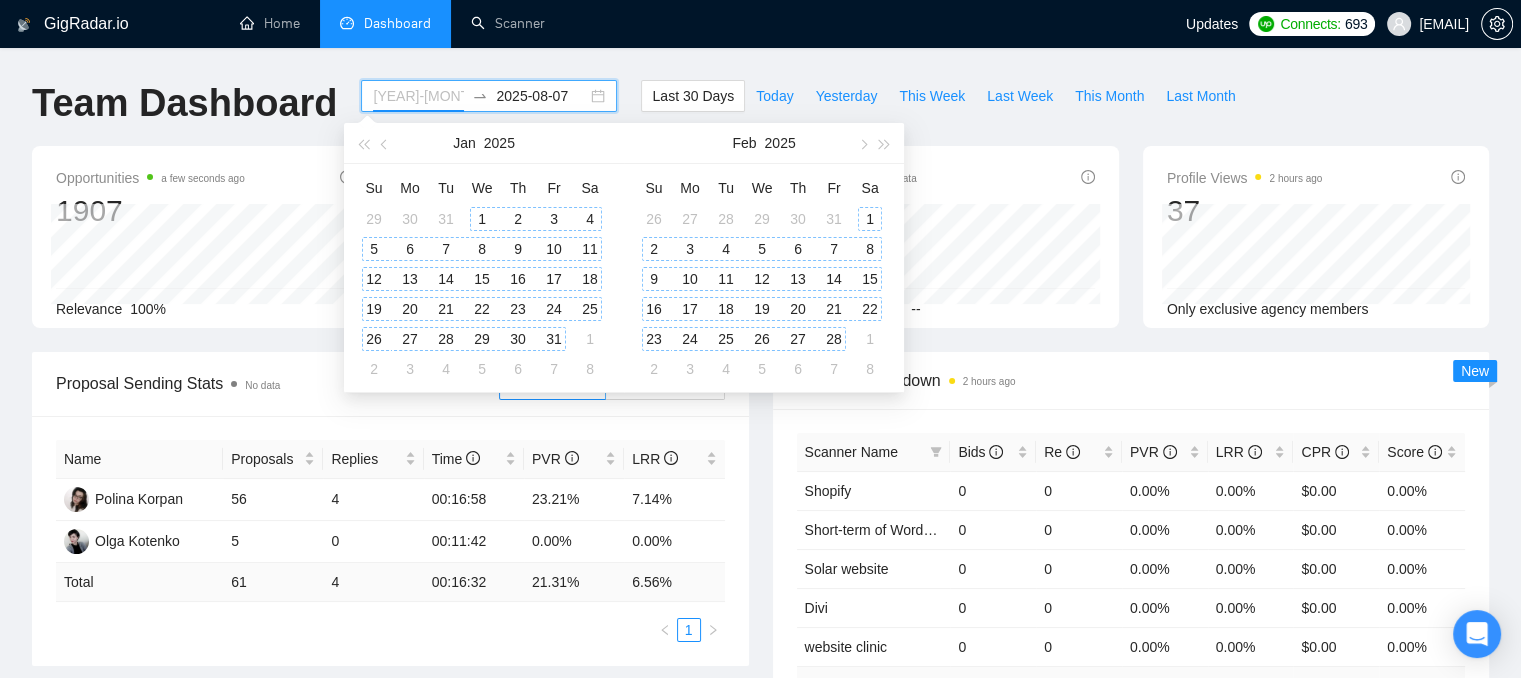 click on "1" at bounding box center [482, 219] 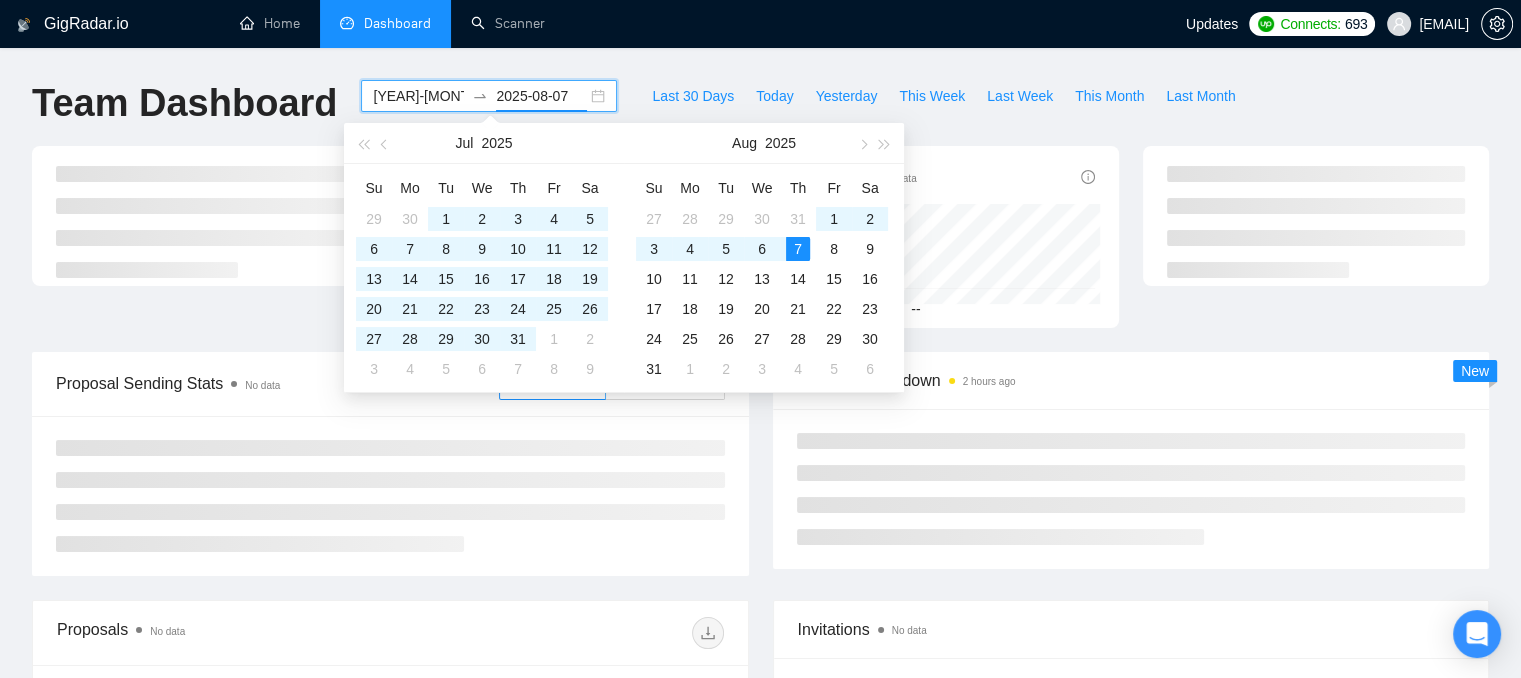 click on "GigRadar.io Home Dashboard Scanner Updates  Connects: 693 oleksandr@webhelpagency.com Team Dashboard 2025-01-01 2025-08-07 Last 30 Days Today Yesterday This Week Last Week This Month Last Month Invitations No data 0   Acceptance Rate -- Proposal Sending Stats No data By manager By Freelancer Scanner Breakdown 2 hours ago New Proposals No data Date Title Manager Freelancer Status               07 Aug, 2025 16:17 SEO-Optimized WordPress Rebuild for Chiropractic Clinic (Design + Local SEO Focus) Polina Korpan Aleksandr Chumak 06 Aug, 2025 19:09 UI/UX Designer for Fertility Web App – Functional Figma File Polina Korpan Valeriia Stryzhenok 06 Aug, 2025 18:59 WordPress Entwickler/in (Elementor) für Website-Projekt gesucht – ggf. Folgeprojekte Polina Korpan Sergei Grinenko 06 Aug, 2025 18:53 Website Redesign and Development on WordPress for an Elevator Company Polina Korpan Aleksandr Chumak 06 Aug, 2025 16:32 Website Development and Design Polina Korpan Aleksandr Chumak 06 Aug, 2025 16:29 Polina Korpan 1" at bounding box center [760, 977] 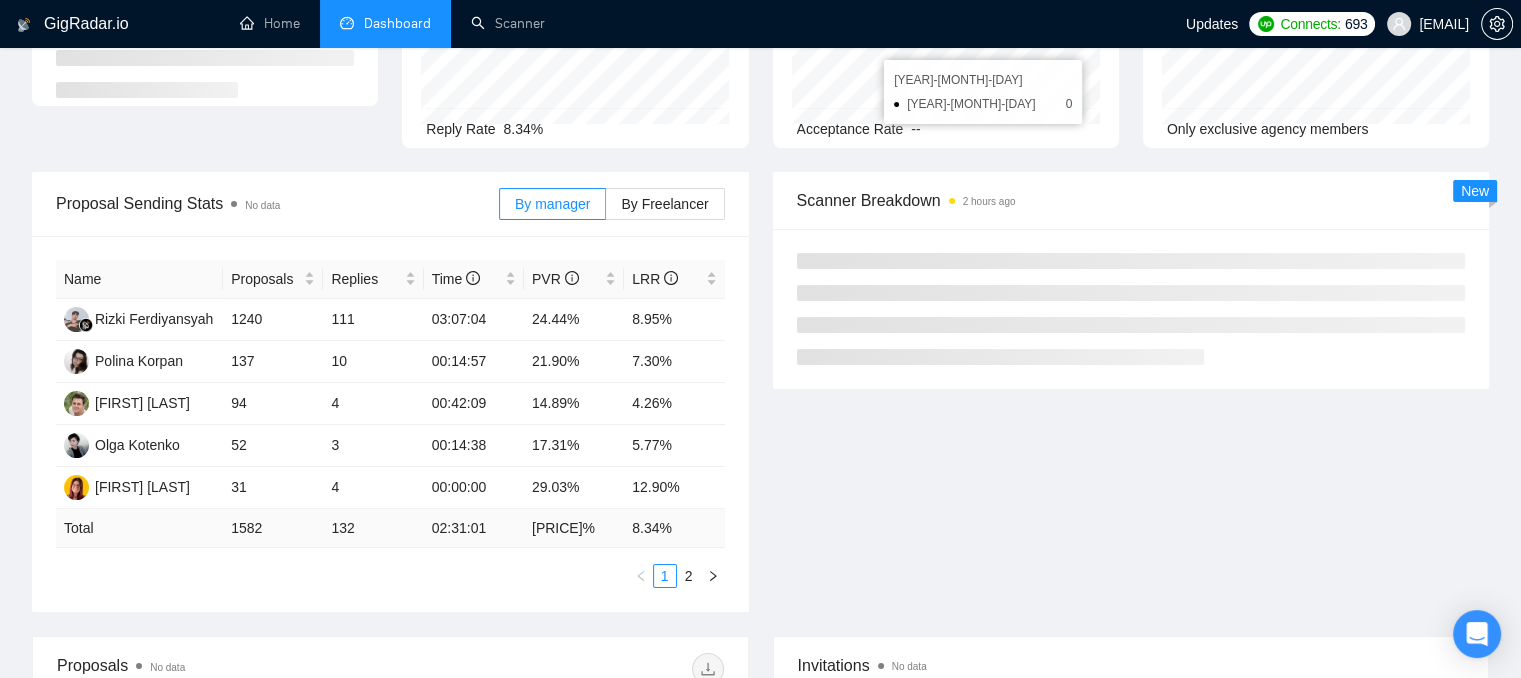 scroll, scrollTop: 200, scrollLeft: 0, axis: vertical 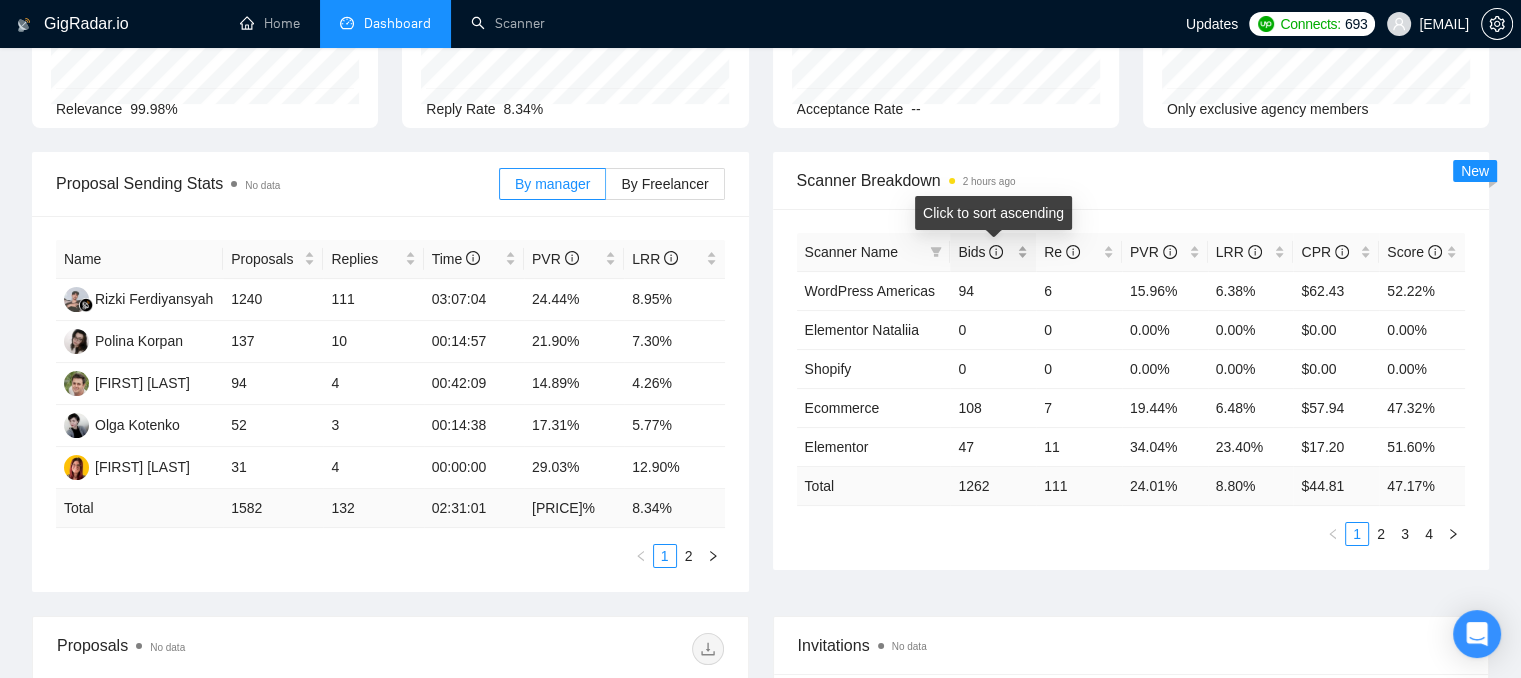 click on "Bids" at bounding box center (993, 252) 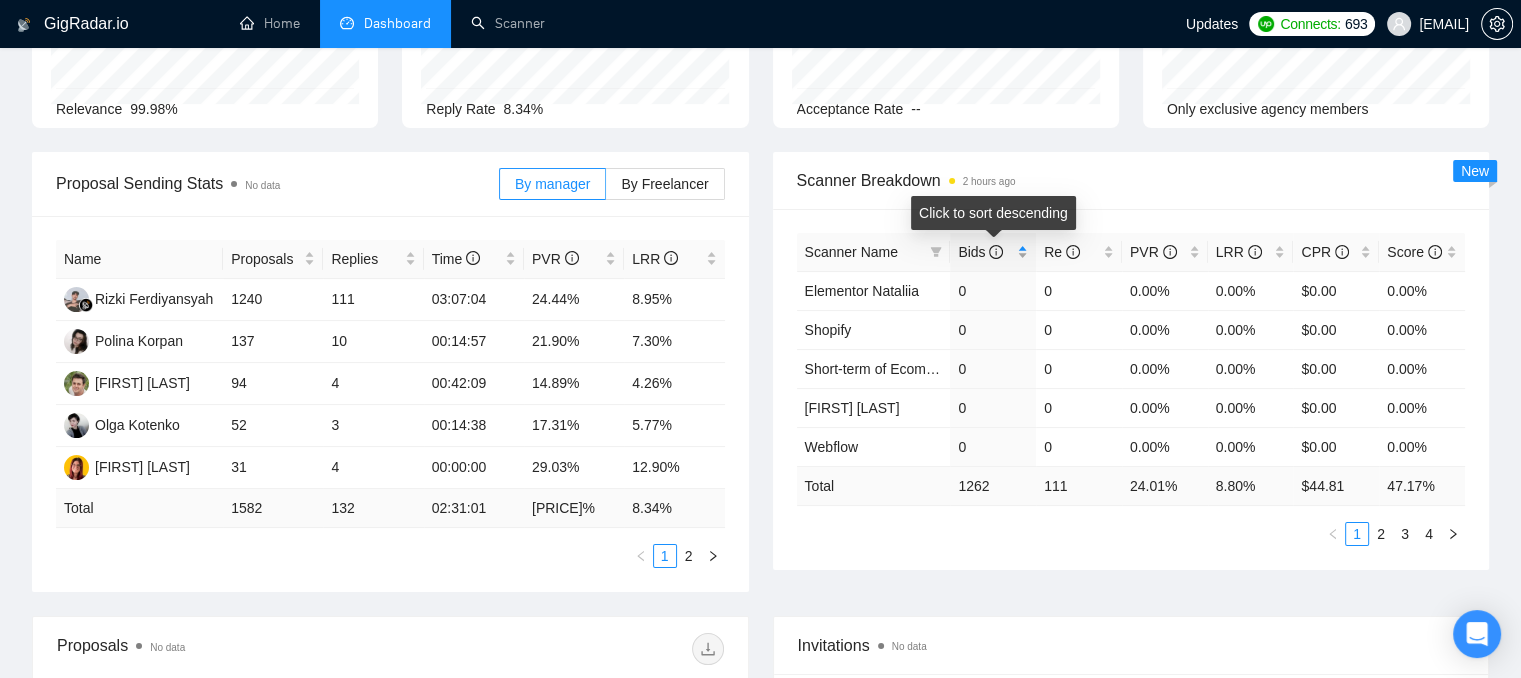click on "Bids" at bounding box center (993, 252) 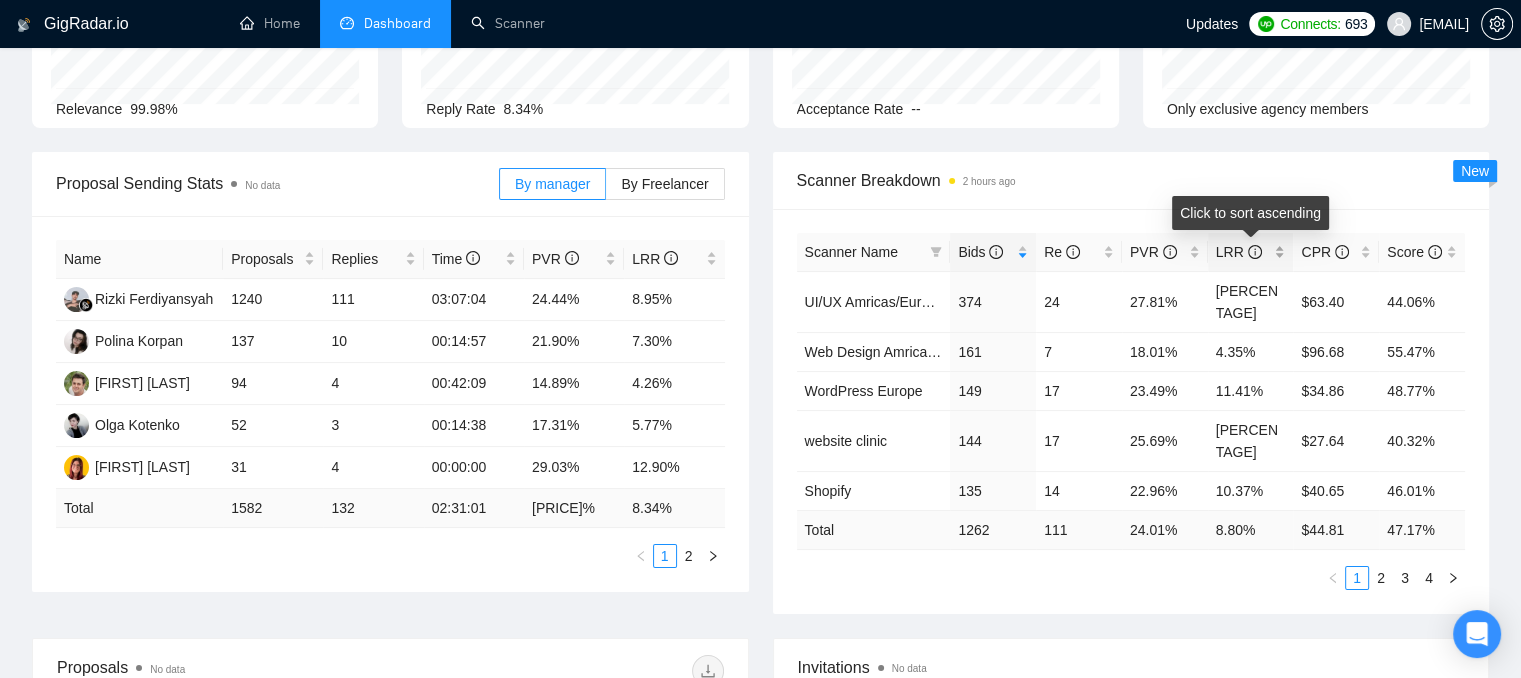 click on "LRR" at bounding box center (1251, 252) 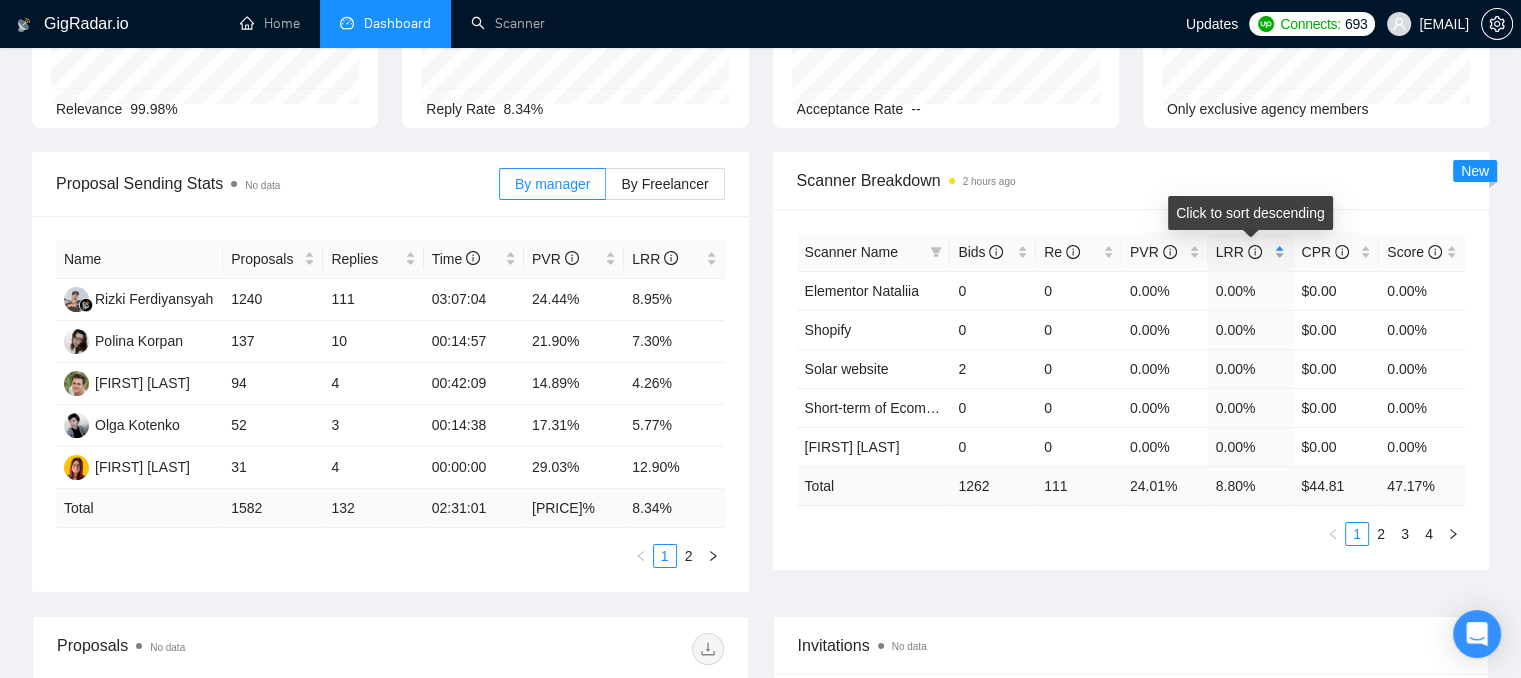 click on "LRR" at bounding box center (1251, 252) 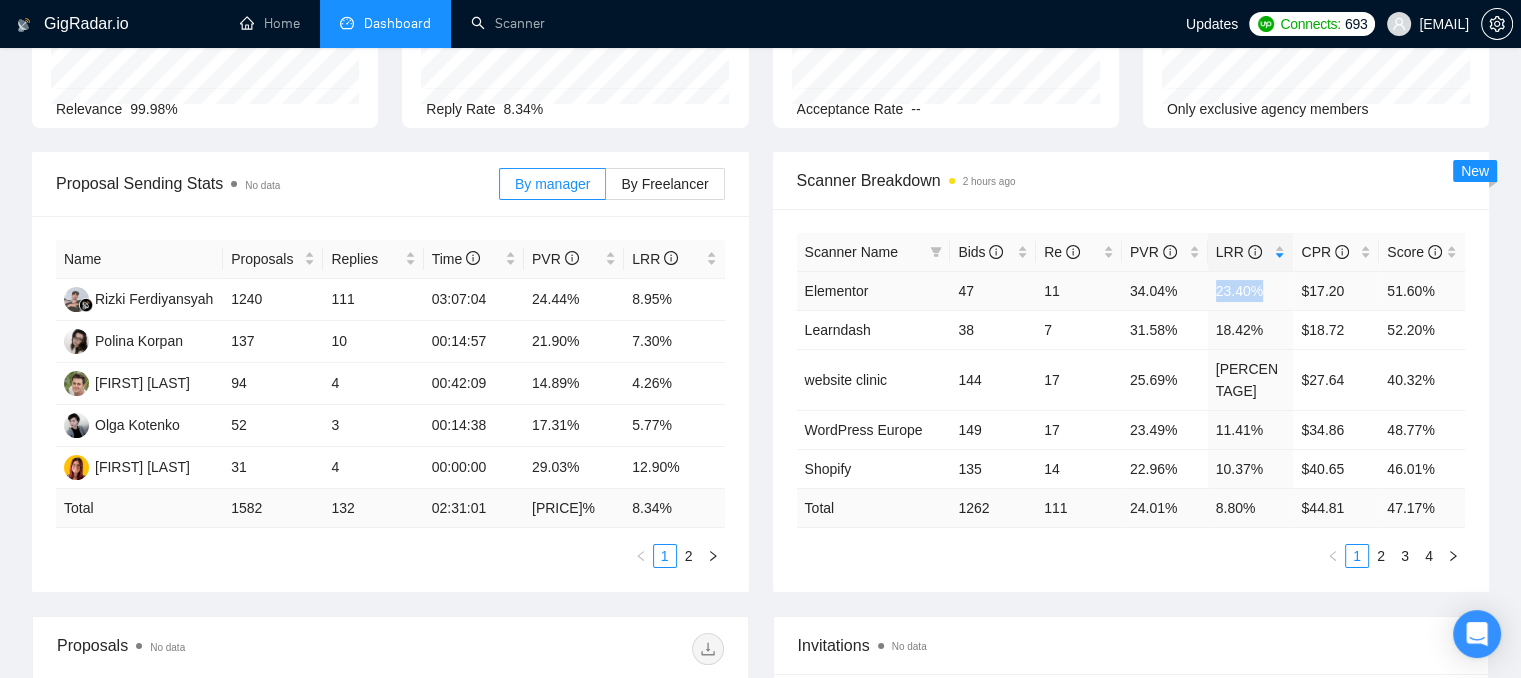 drag, startPoint x: 1216, startPoint y: 293, endPoint x: 1260, endPoint y: 293, distance: 44 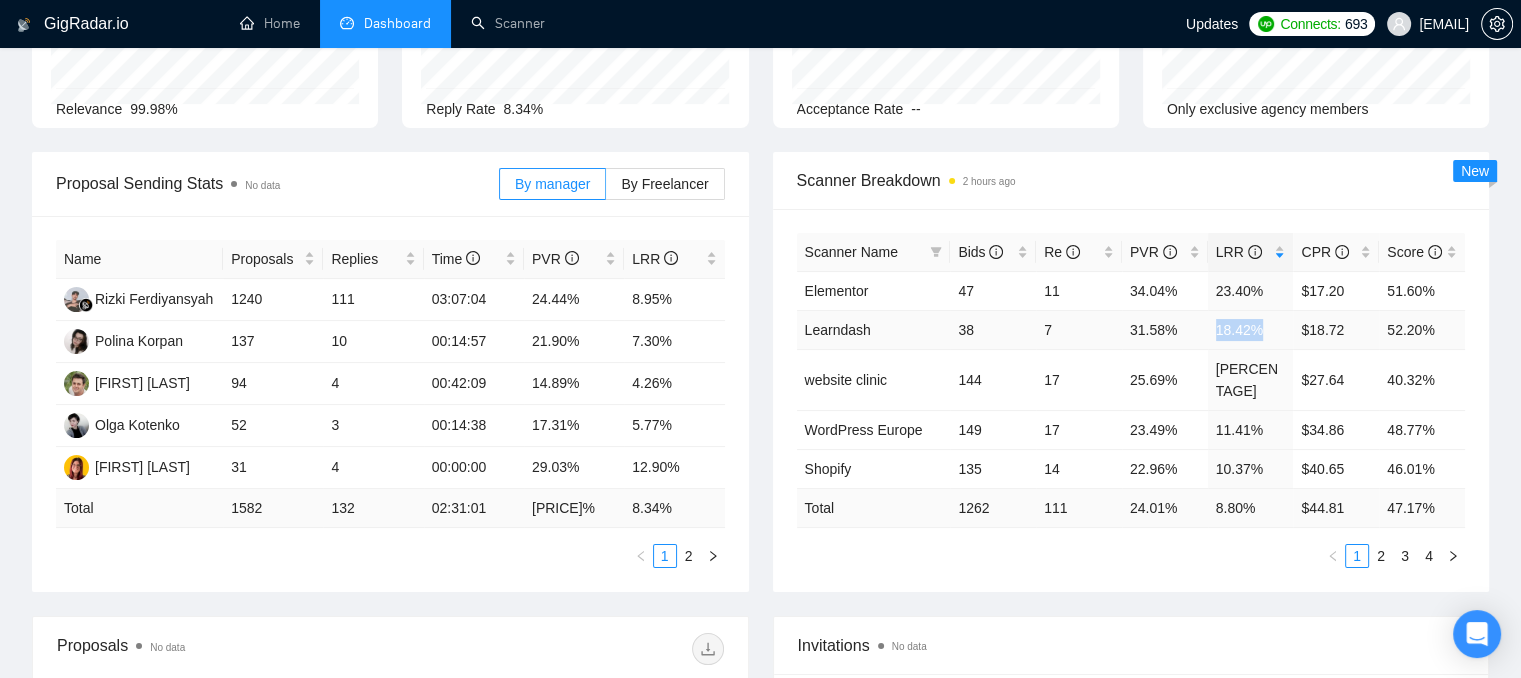 drag, startPoint x: 1214, startPoint y: 326, endPoint x: 1265, endPoint y: 337, distance: 52.17279 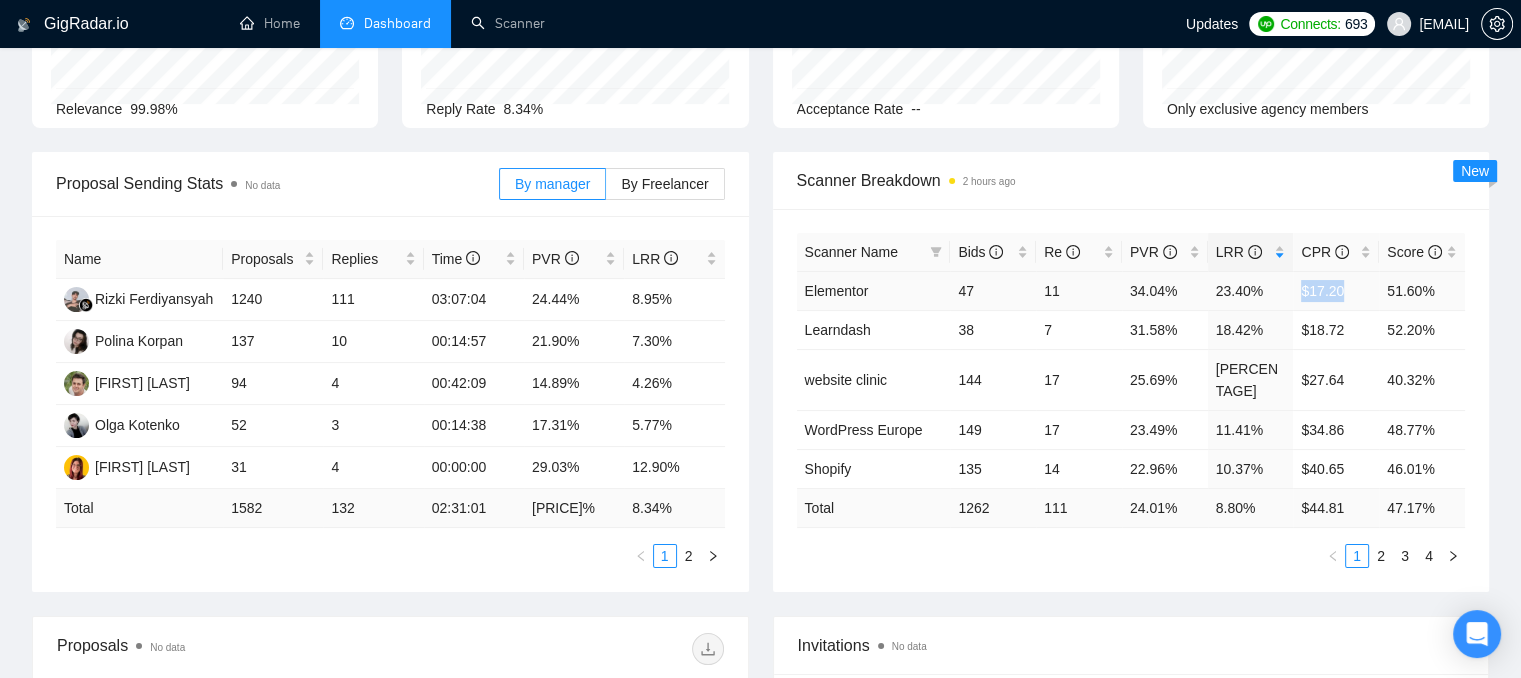 drag, startPoint x: 1298, startPoint y: 296, endPoint x: 1344, endPoint y: 299, distance: 46.09772 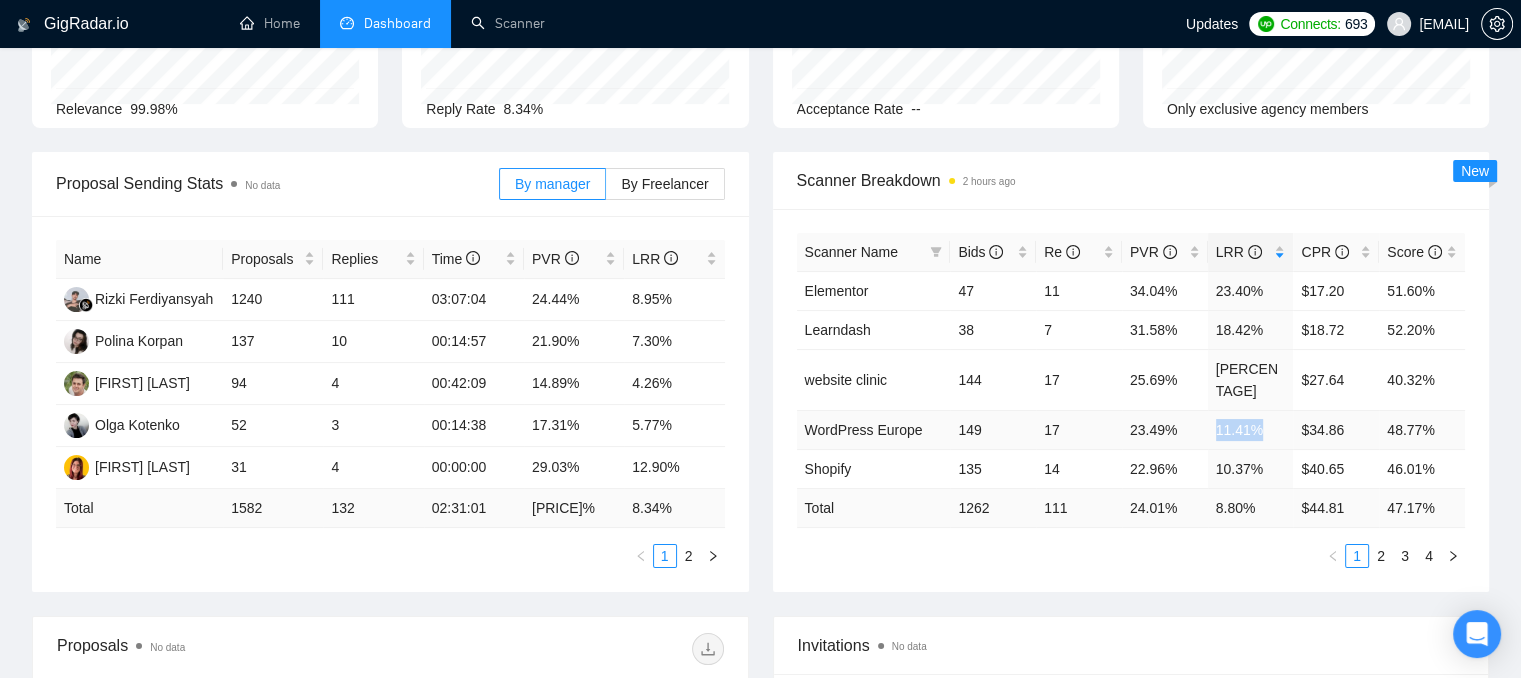 drag, startPoint x: 1215, startPoint y: 405, endPoint x: 1264, endPoint y: 403, distance: 49.0408 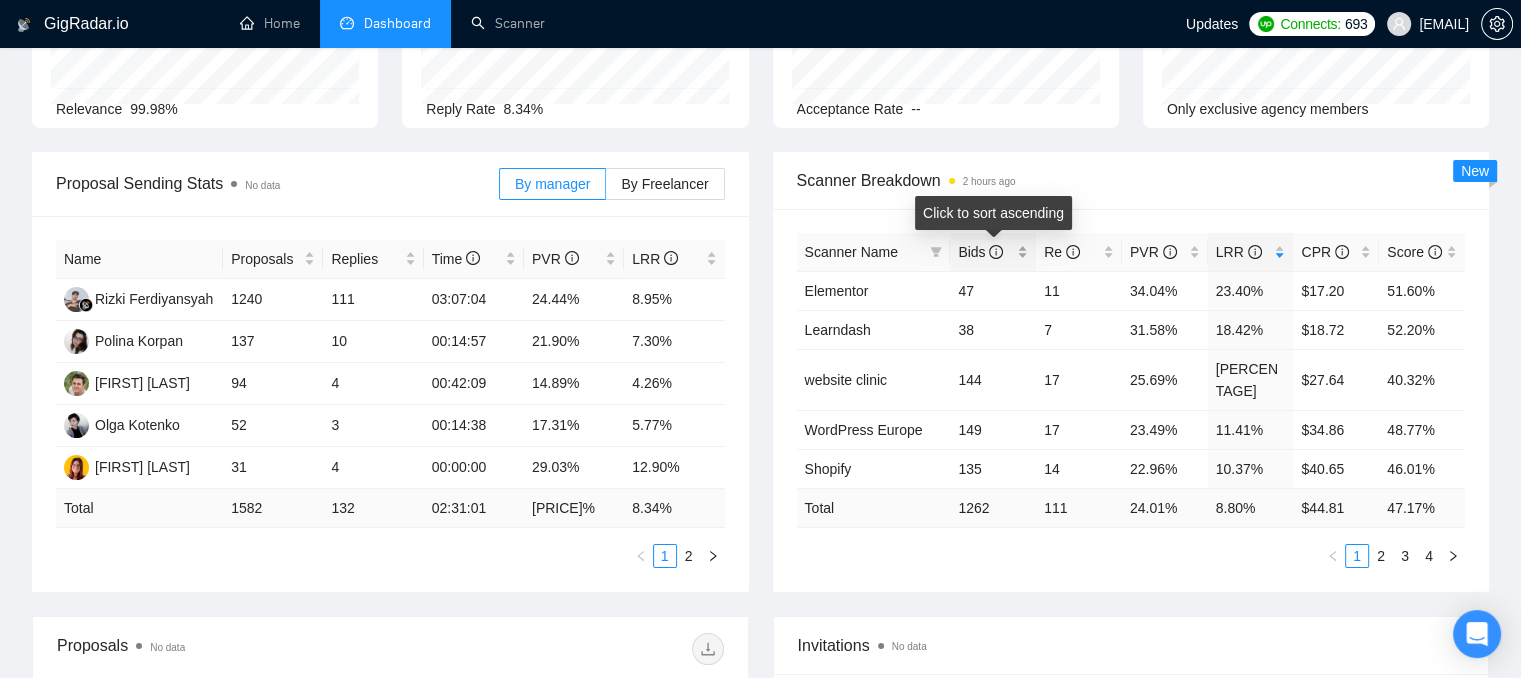 click on "Bids" at bounding box center [993, 252] 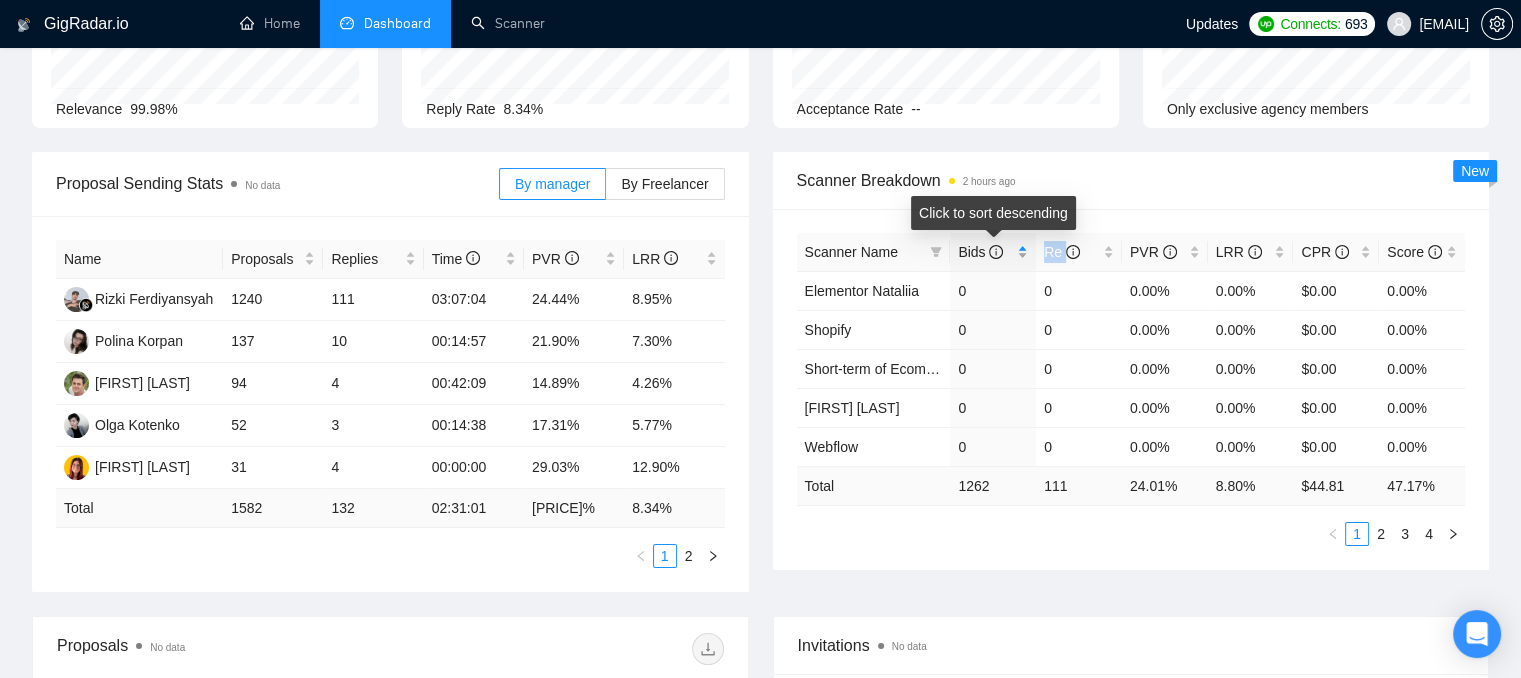 click on "Bids" at bounding box center [993, 252] 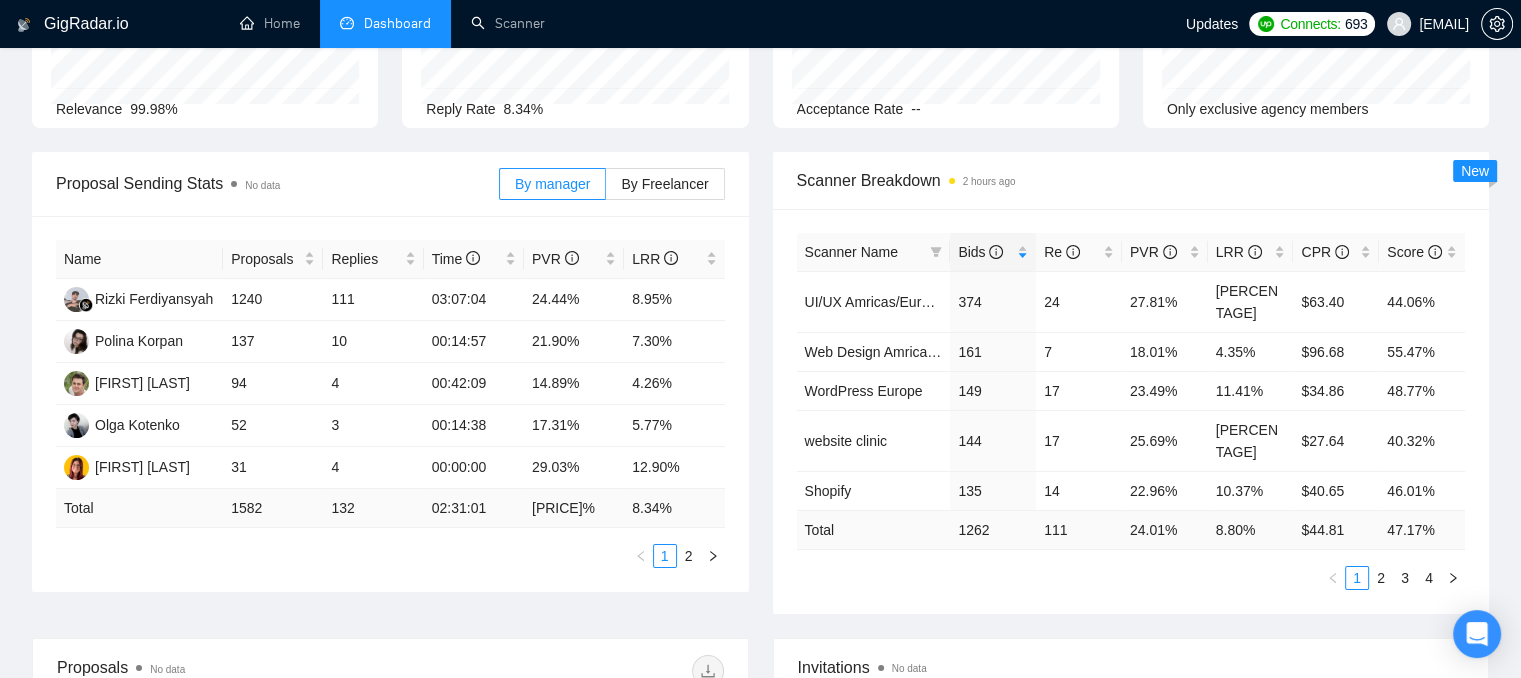 click on "1 2 3 4" at bounding box center [1131, 578] 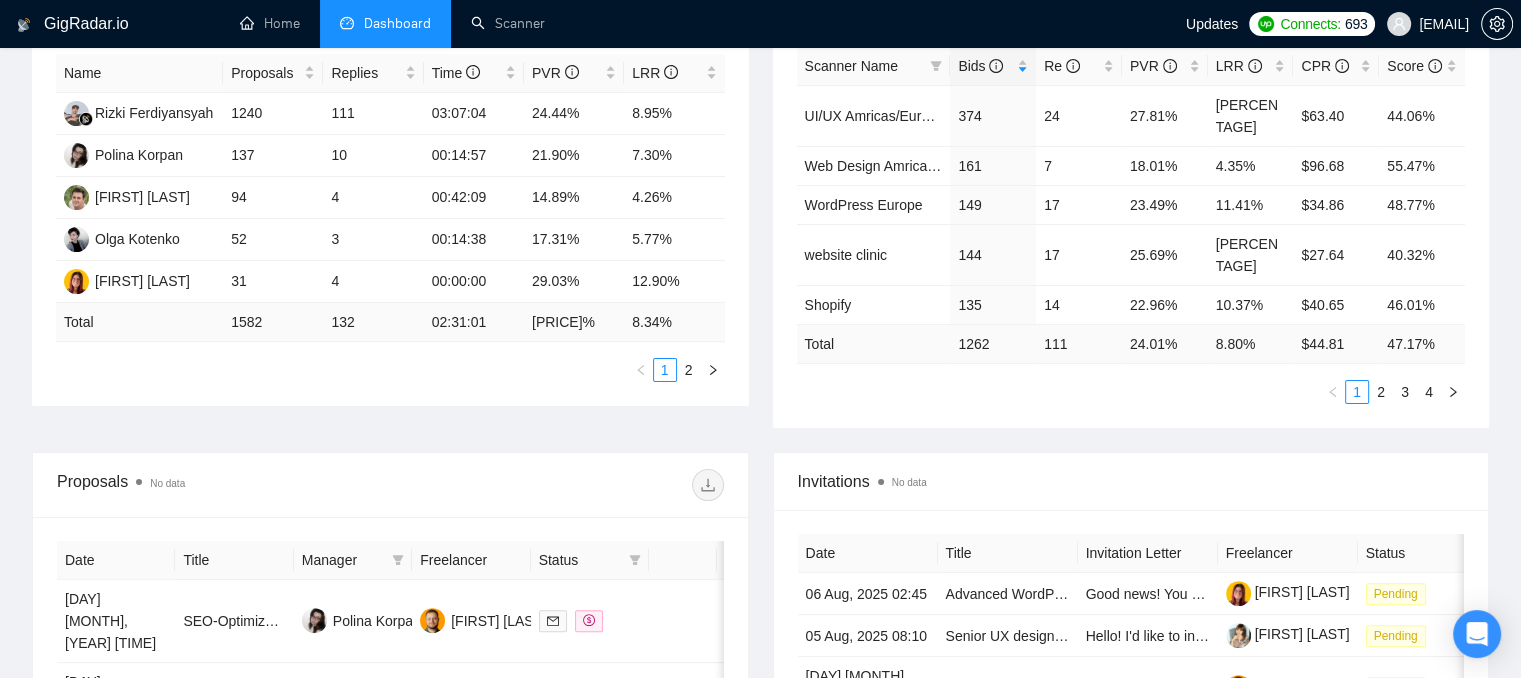 scroll, scrollTop: 400, scrollLeft: 0, axis: vertical 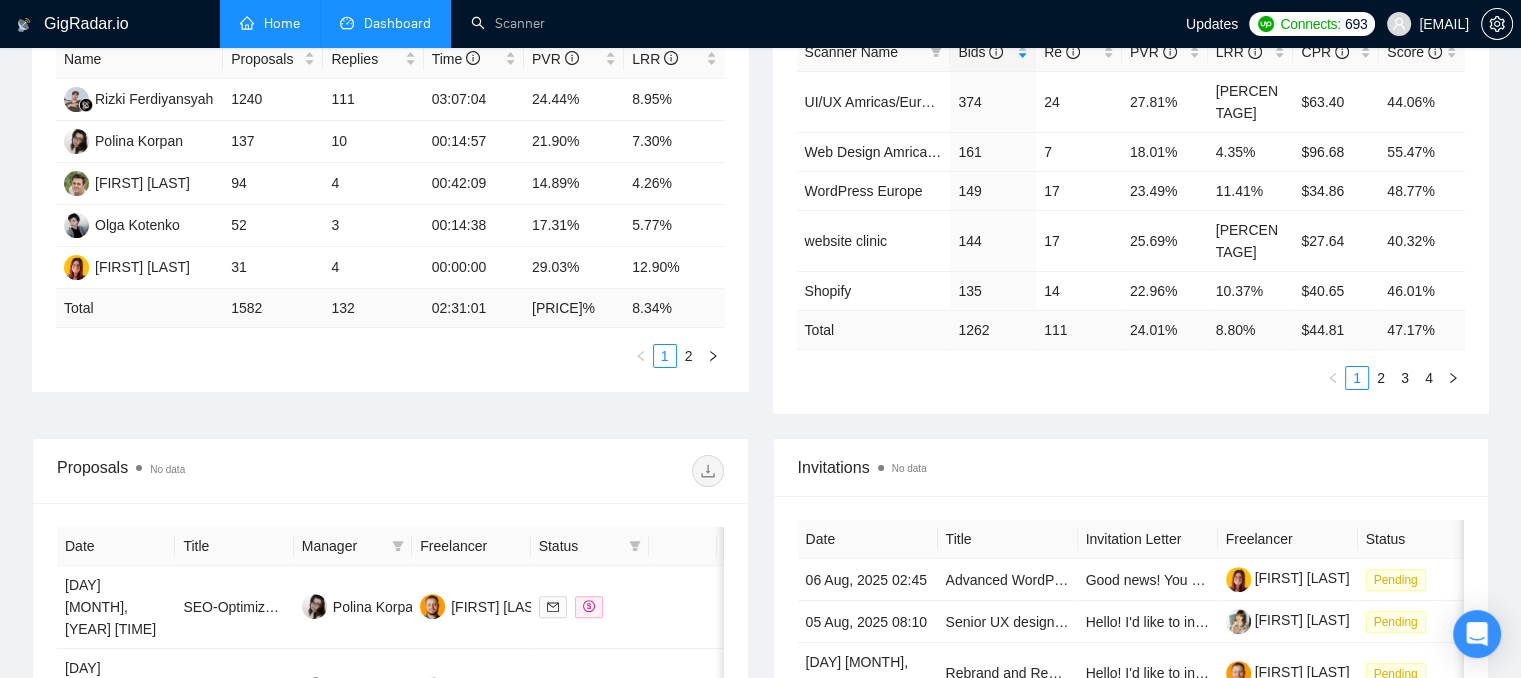 click on "Home" at bounding box center [270, 23] 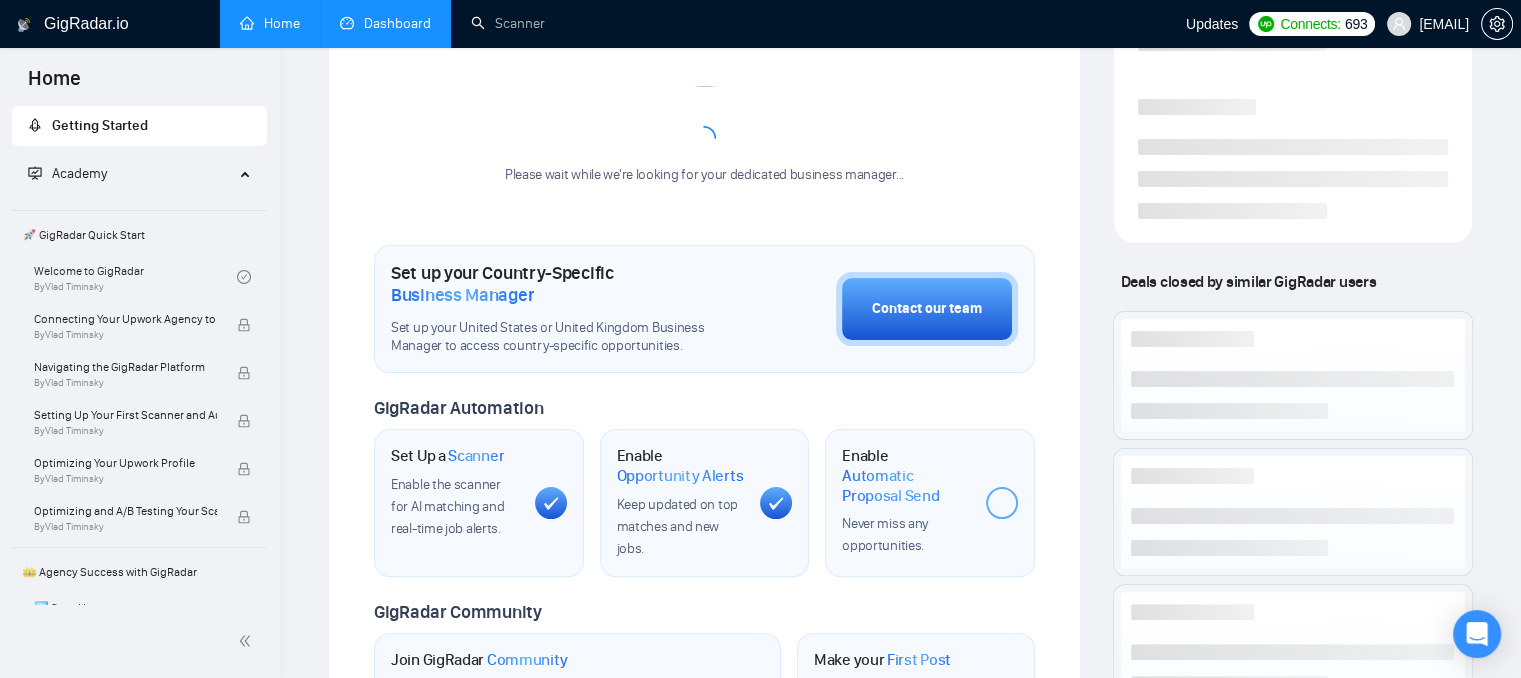 scroll, scrollTop: 0, scrollLeft: 0, axis: both 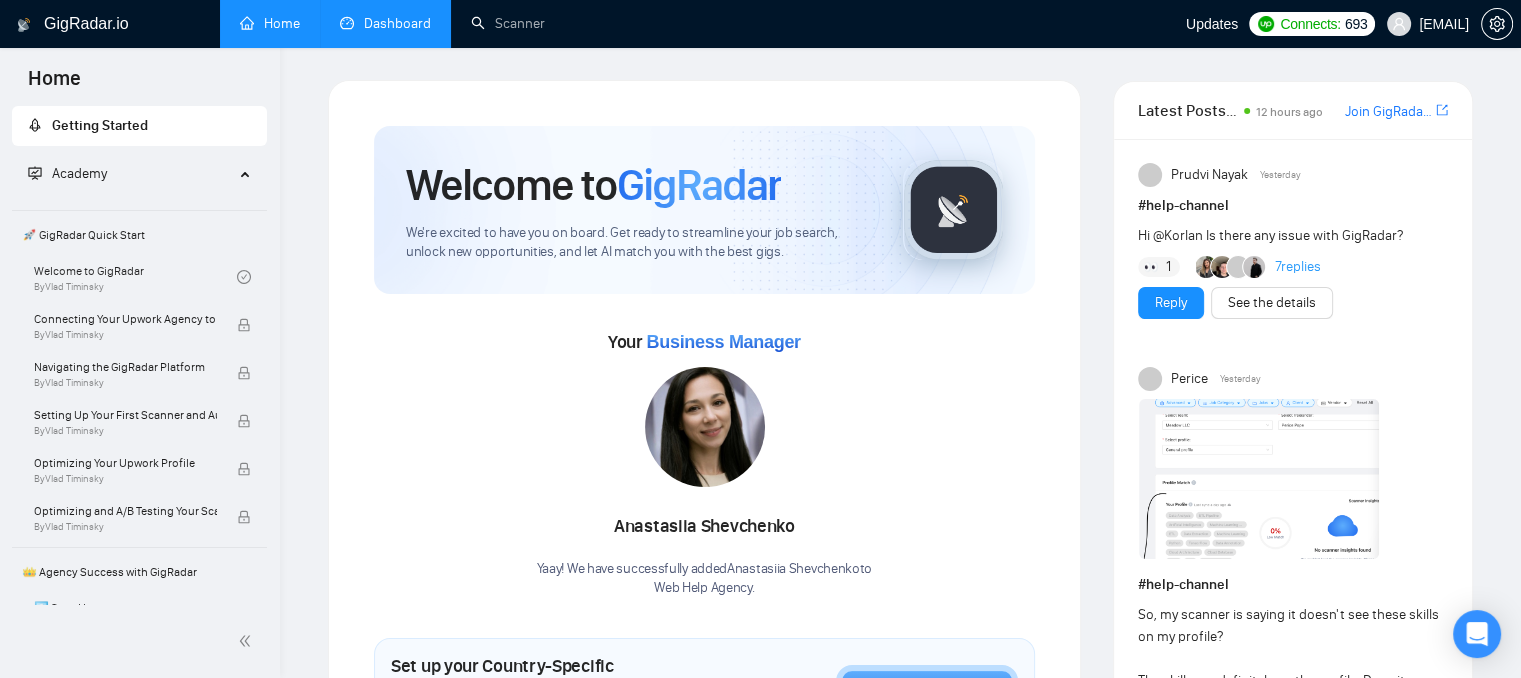 click on "Dashboard" at bounding box center (385, 23) 